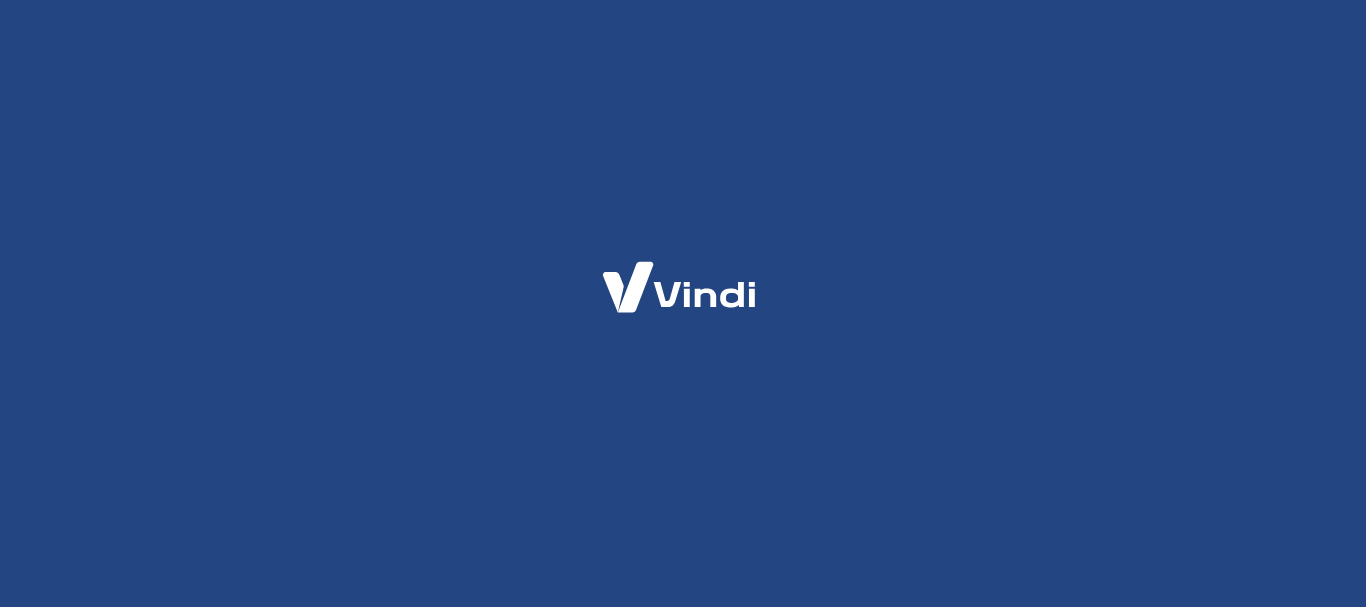 scroll, scrollTop: 0, scrollLeft: 0, axis: both 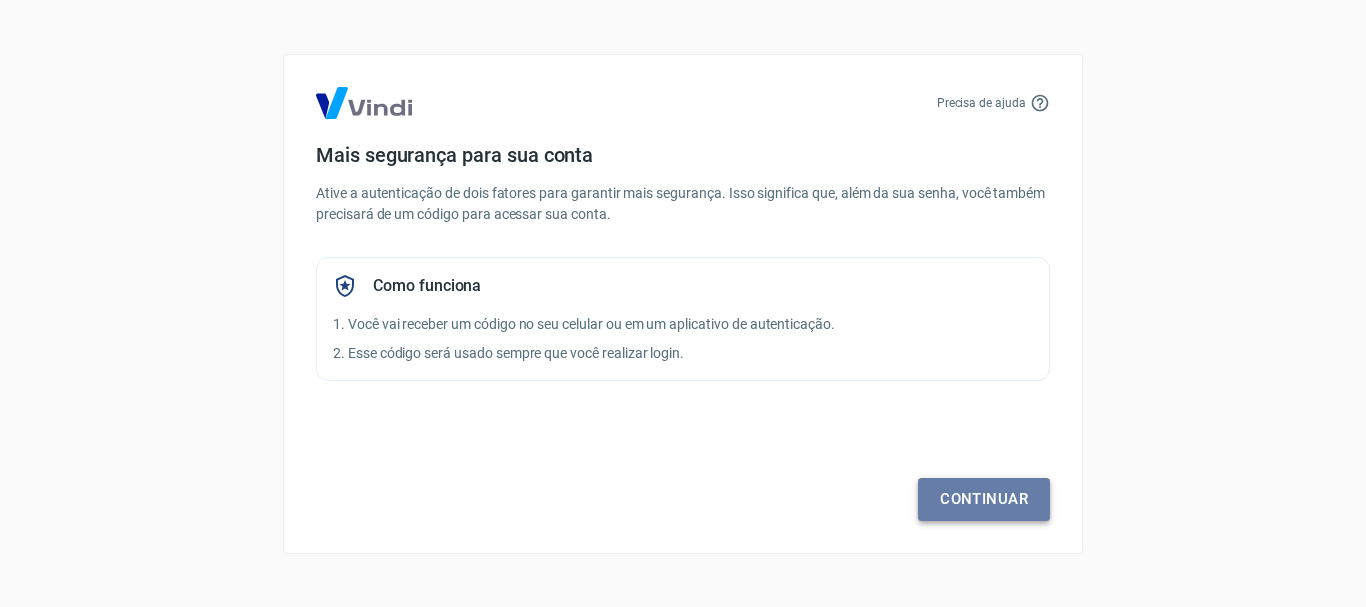 click on "Continuar" at bounding box center [984, 499] 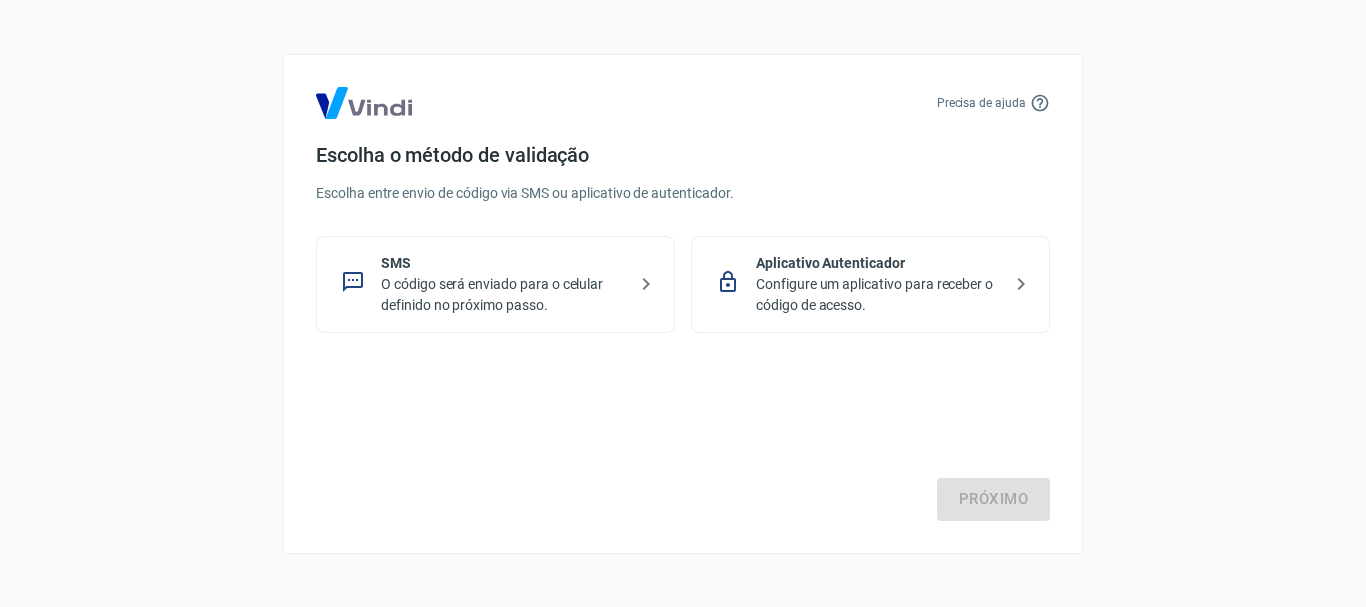 click on "Configure um aplicativo para receber o código de acesso." at bounding box center (878, 295) 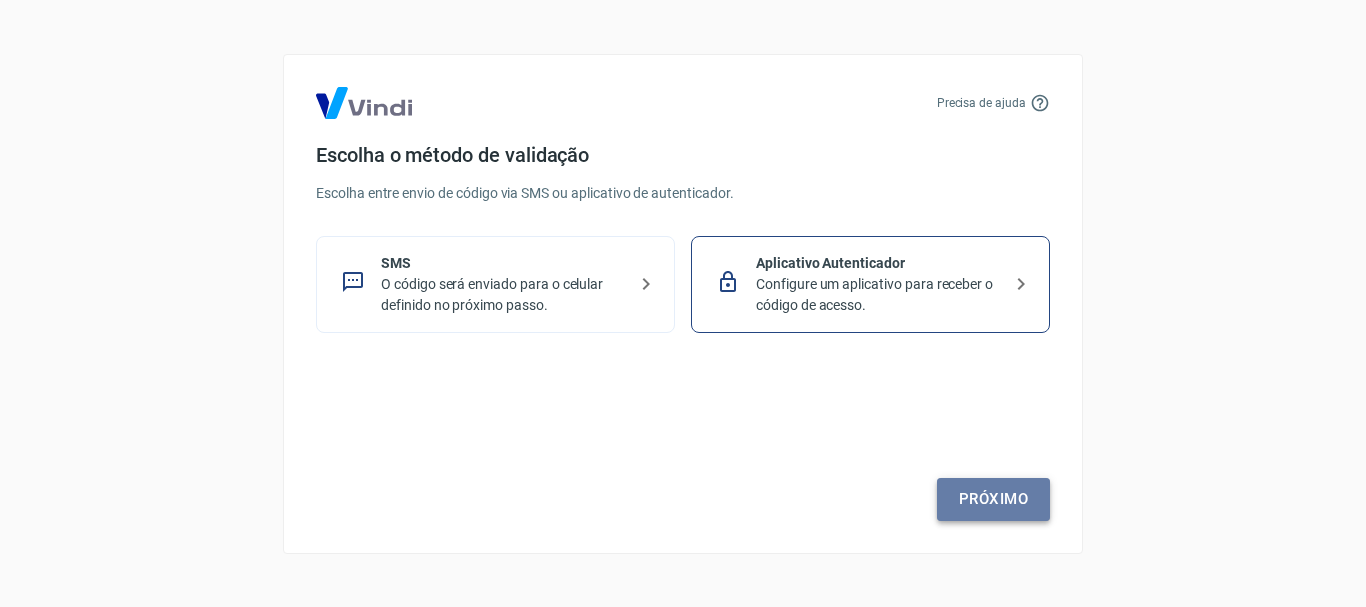click on "Próximo" at bounding box center (993, 499) 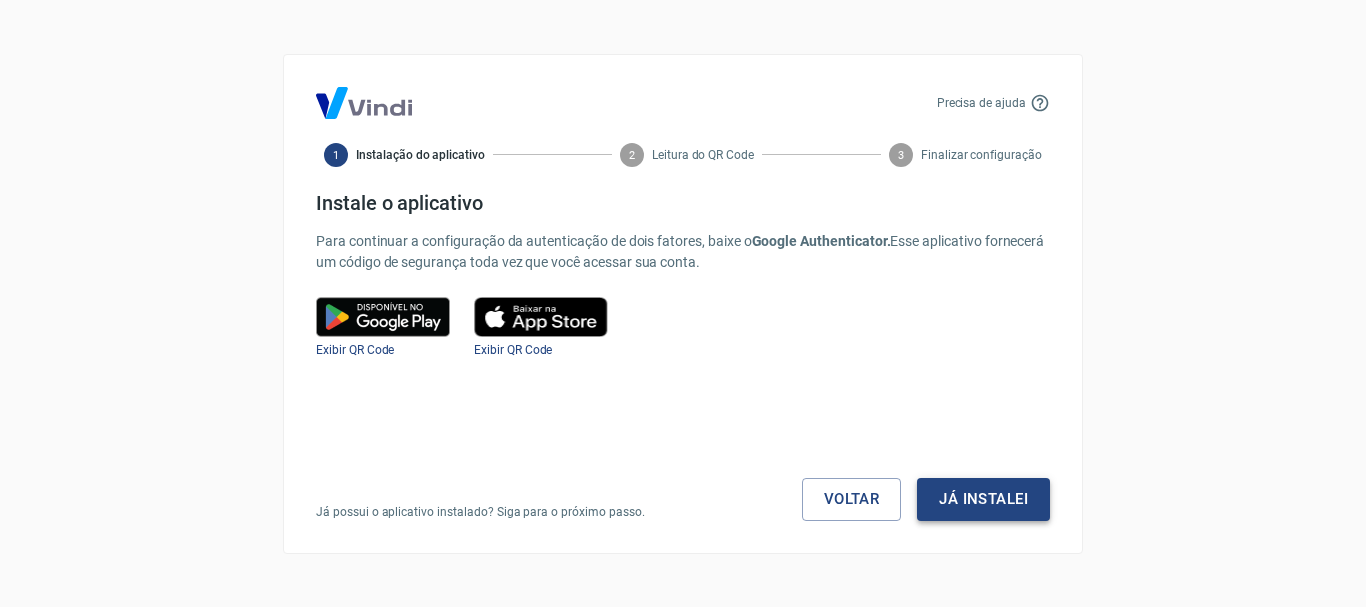 click on "Já instalei" at bounding box center (983, 499) 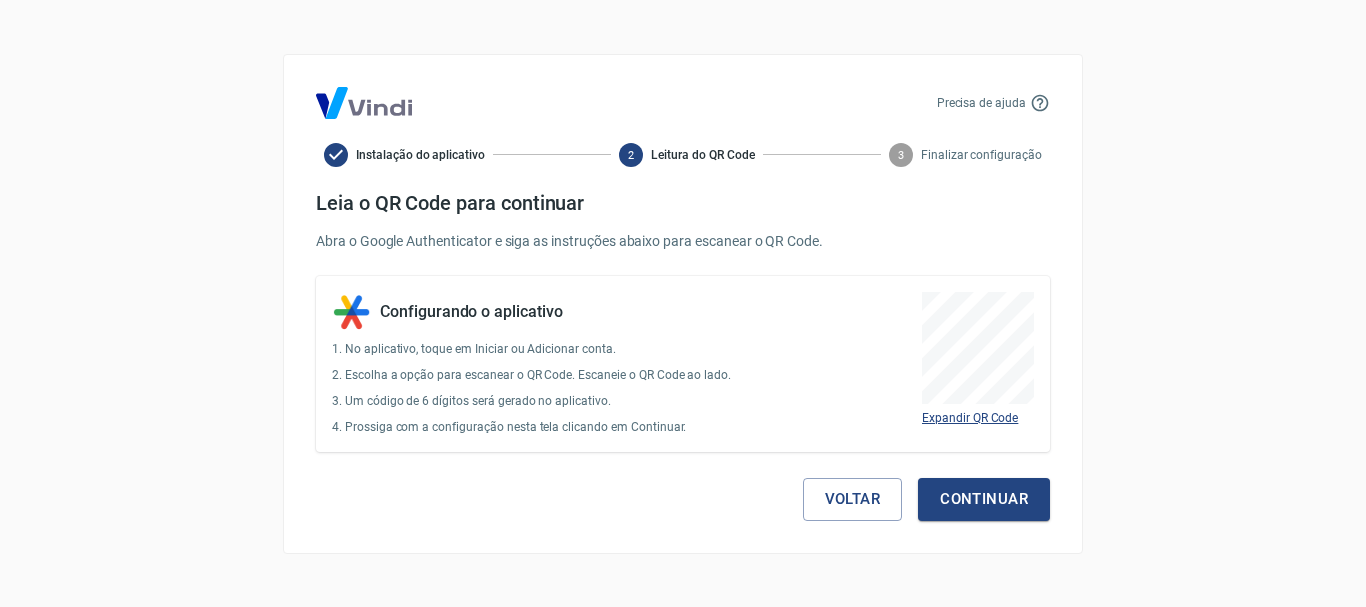 click on "Expandir QR Code" at bounding box center [970, 418] 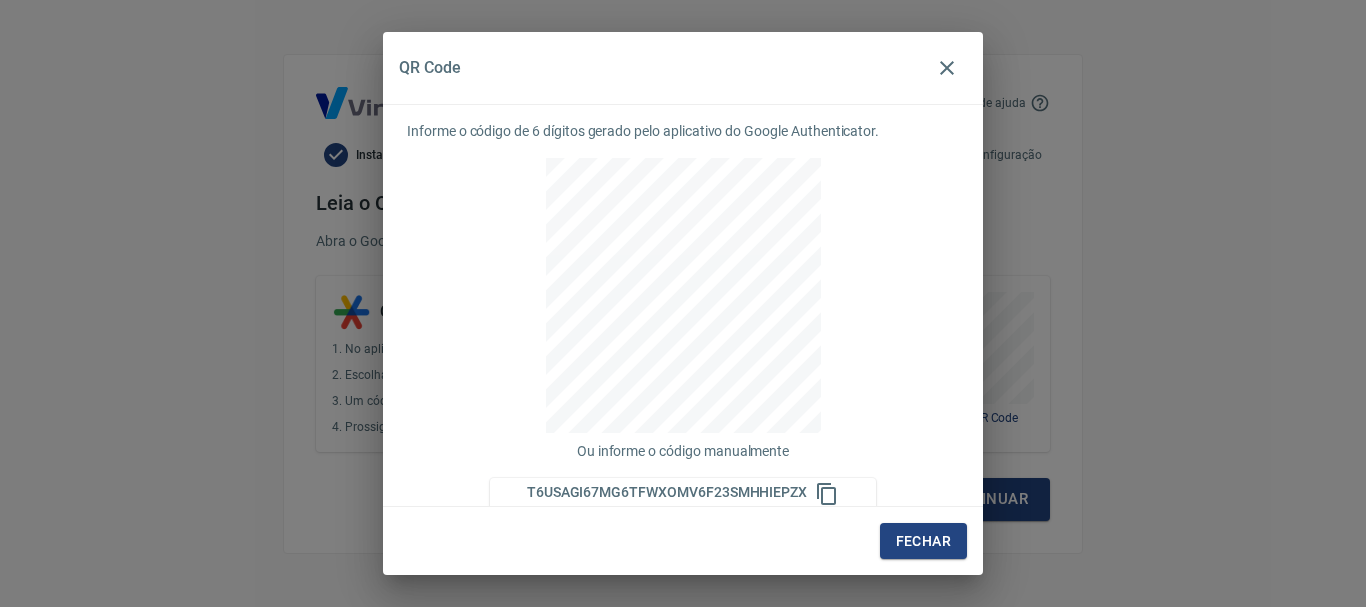 scroll, scrollTop: 20, scrollLeft: 0, axis: vertical 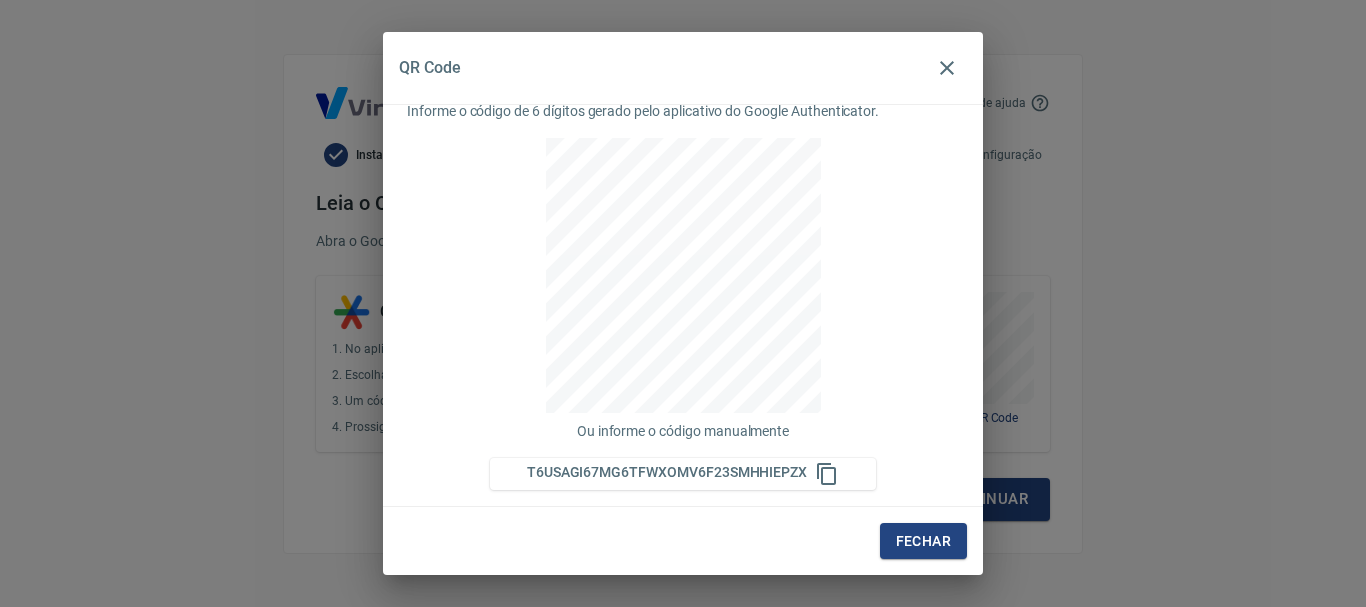 click on "Informe o código de 6 dígitos gerado pelo aplicativo do Google Authenticator. Ou informe o código manualmente T6USAGI67MG6TFWXOMV6F23SMHHIEPZX" at bounding box center [683, 305] 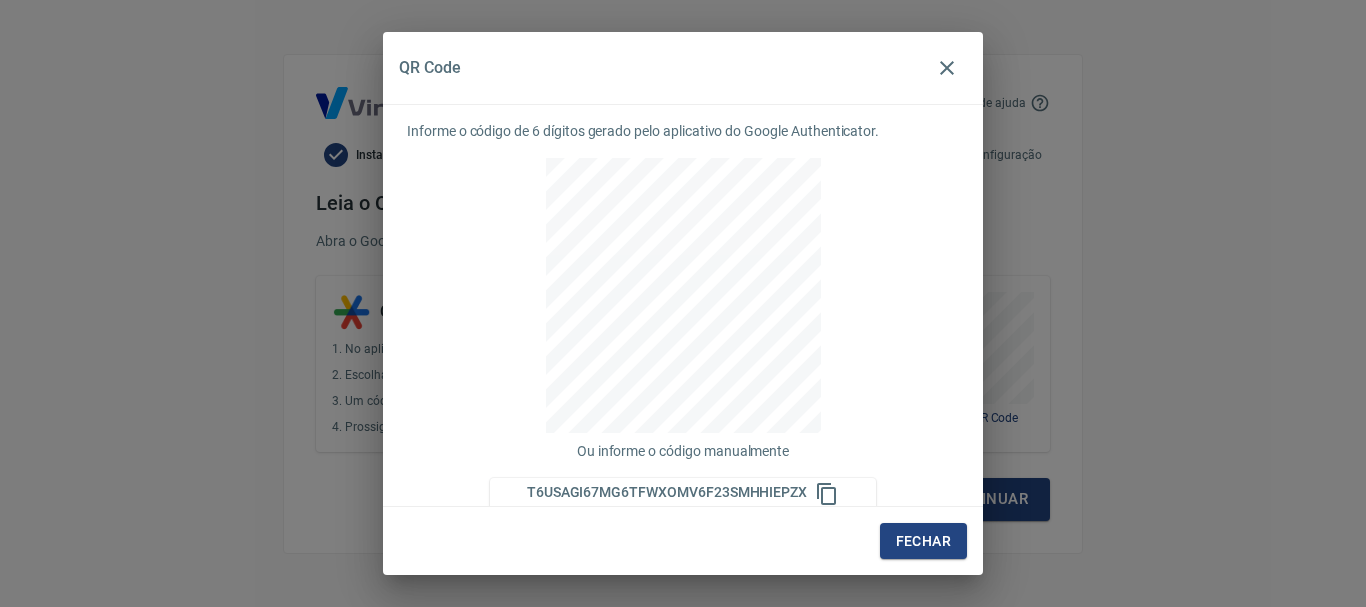 scroll, scrollTop: 20, scrollLeft: 0, axis: vertical 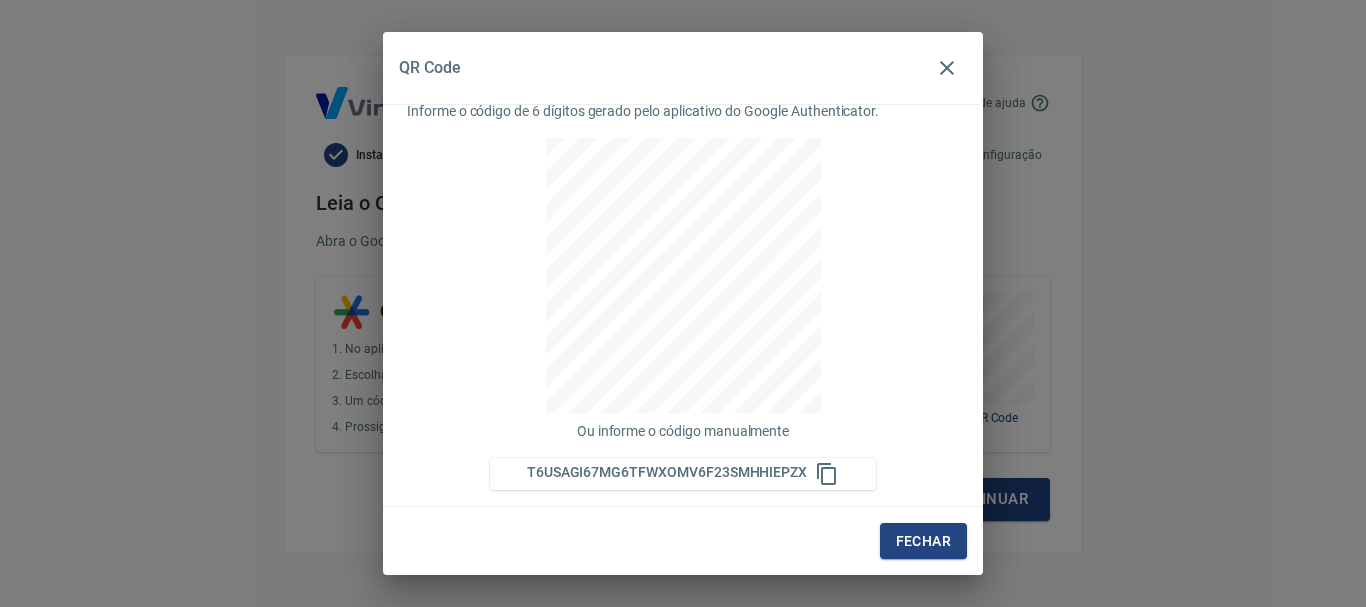 click 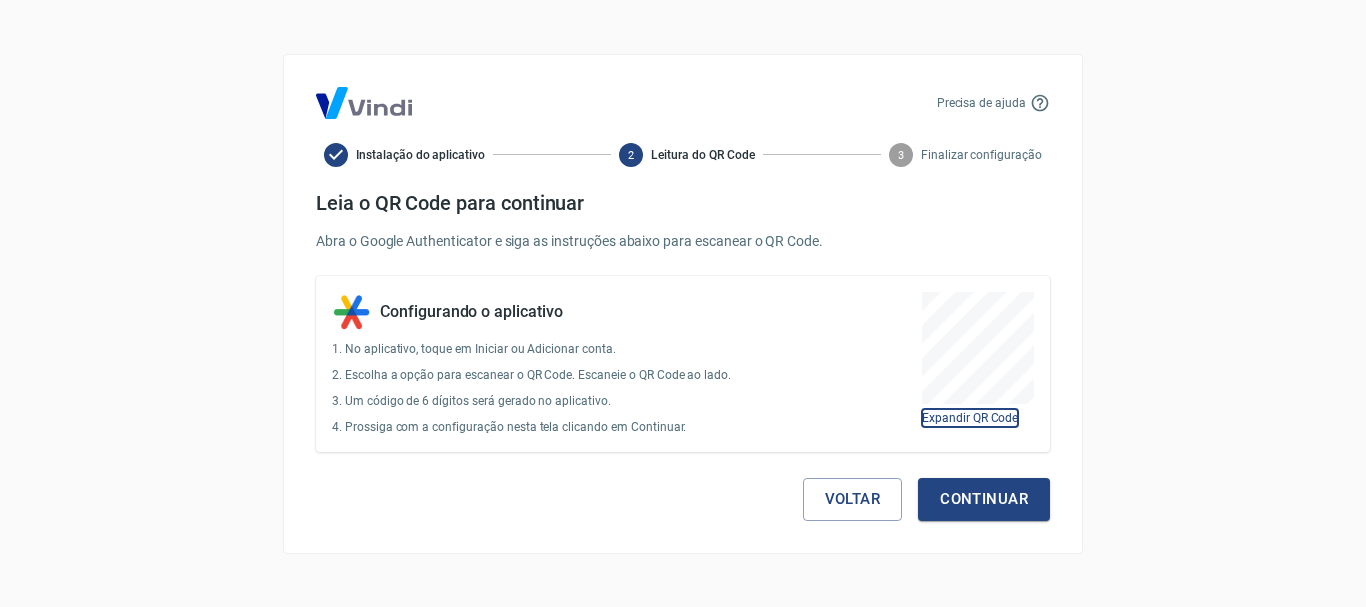 type 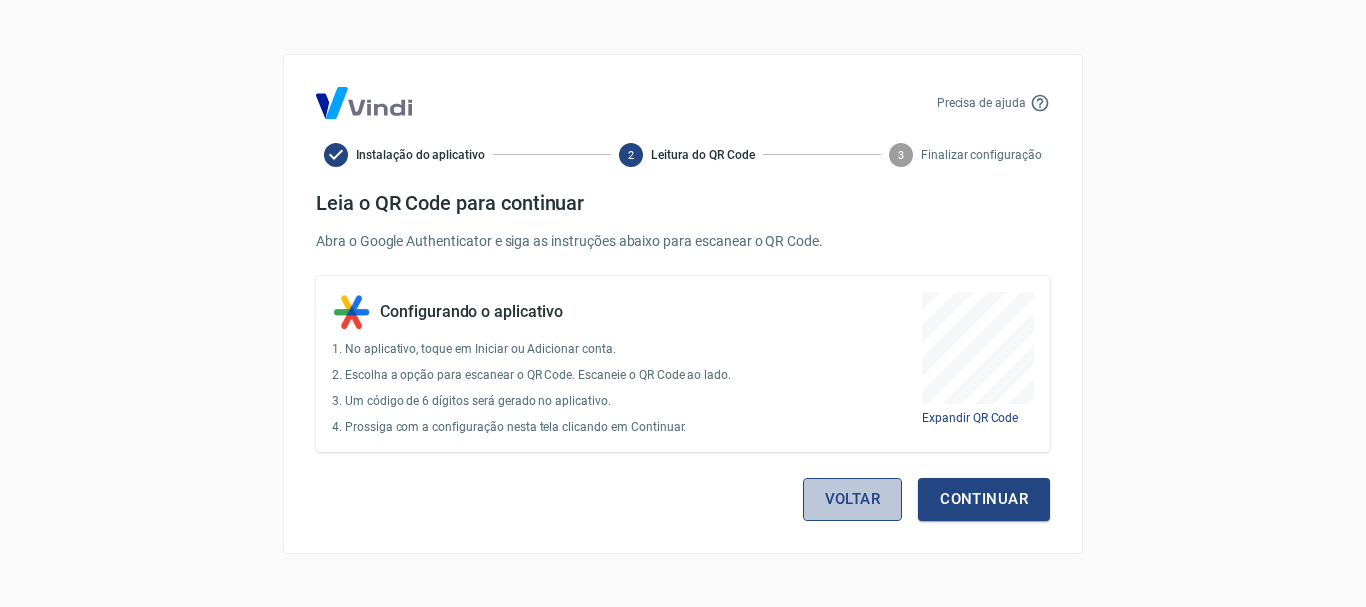click on "Voltar" at bounding box center [853, 499] 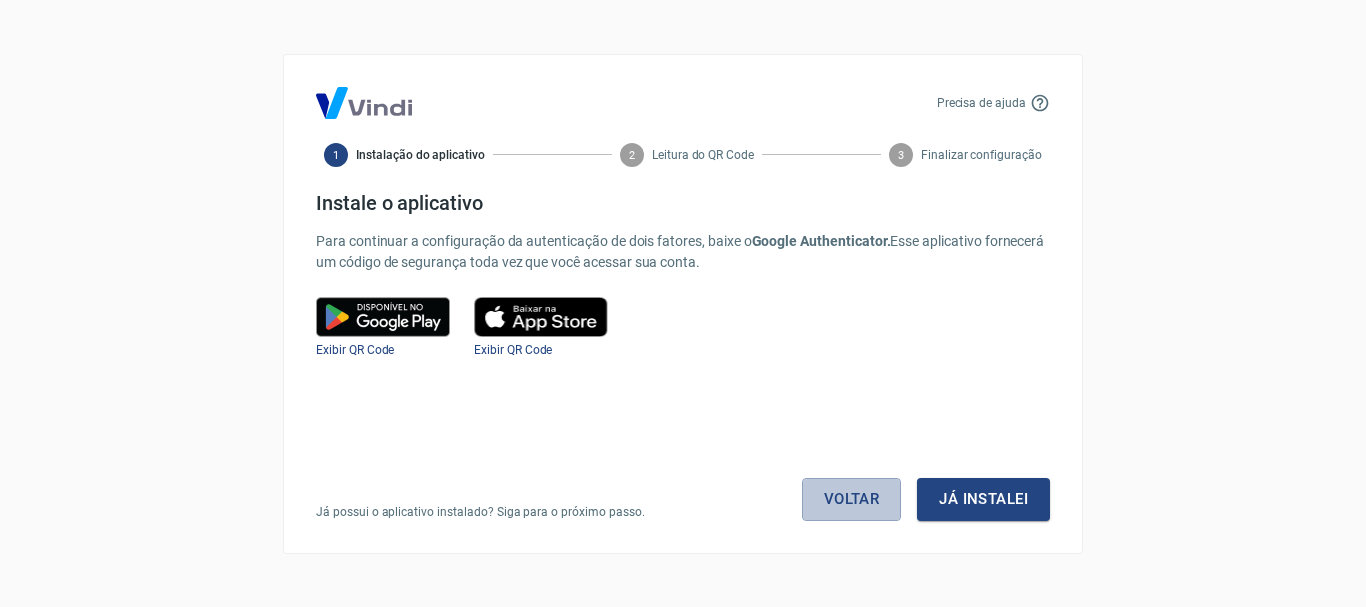 click on "Voltar" at bounding box center [852, 499] 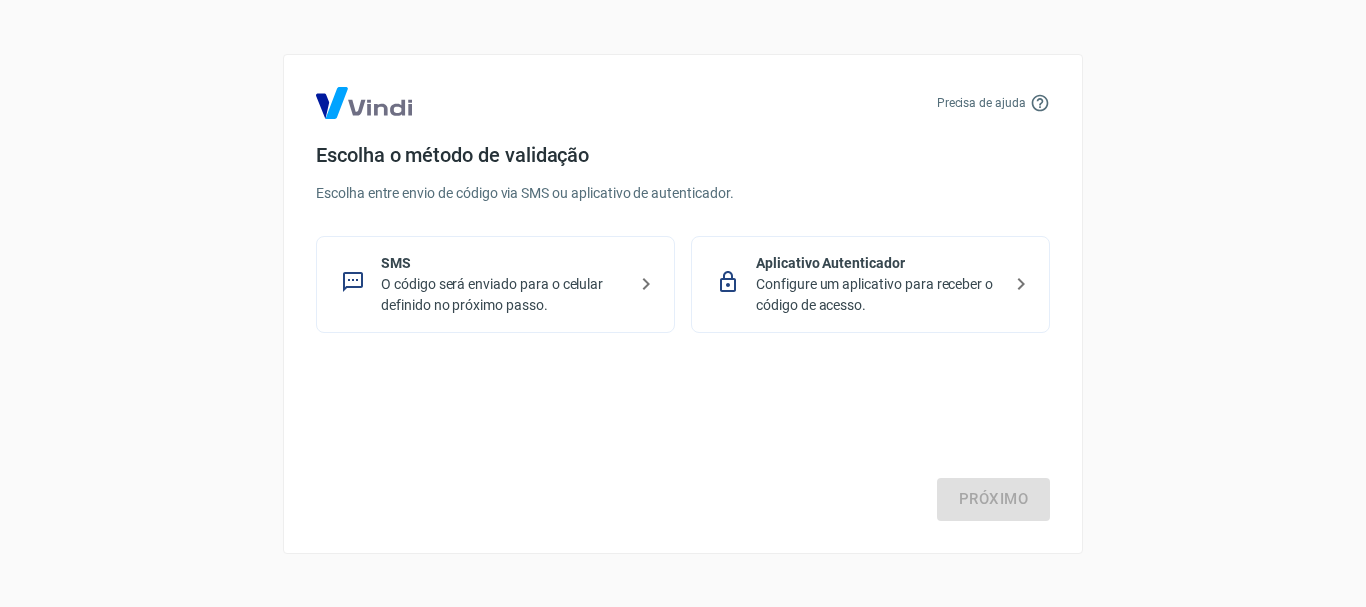 click on "O código será enviado para o celular definido no próximo passo." at bounding box center [503, 295] 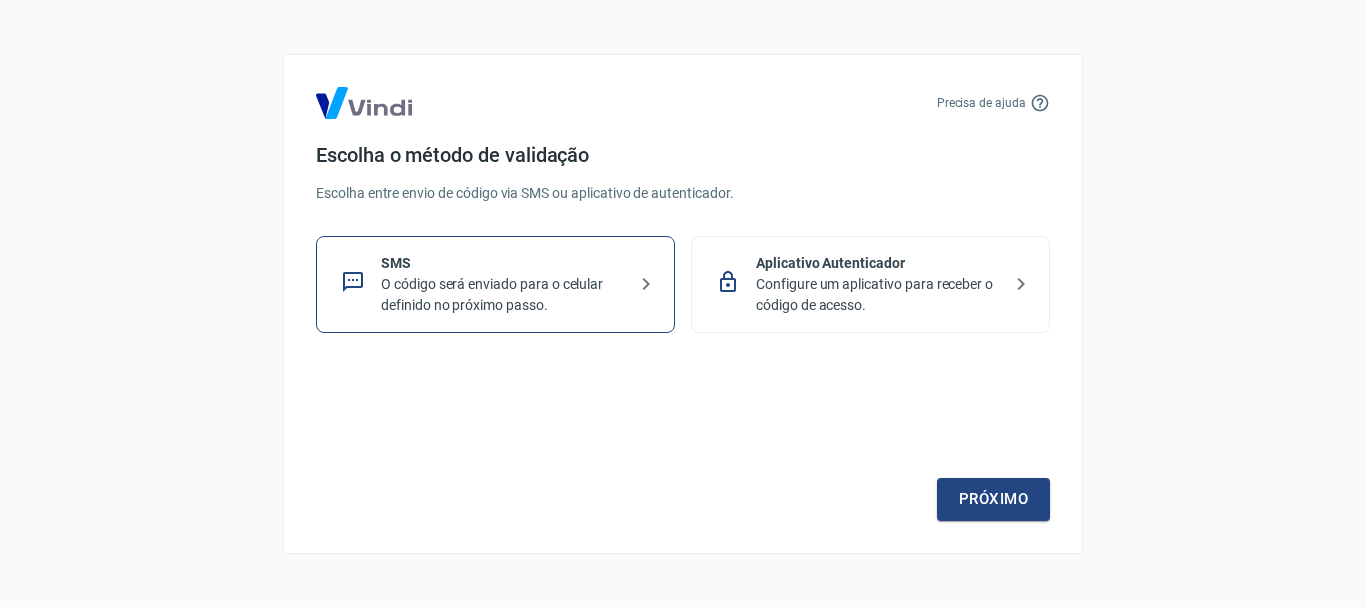 click on "Precisa de ajuda Escolha o método de validação Escolha entre envio de código via SMS ou aplicativo de autenticador. SMS O código será enviado para o celular definido no próximo passo. Aplicativo Autenticador Configure um aplicativo para receber o código de acesso. Próximo" at bounding box center [683, 304] 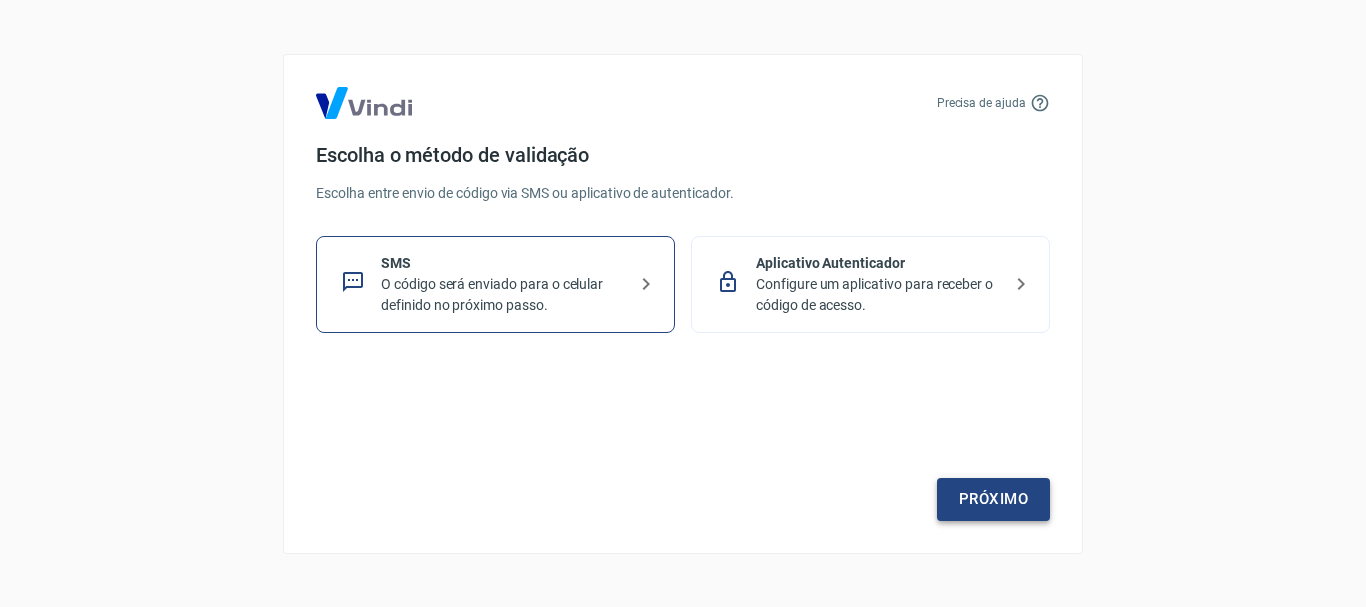 click on "Próximo" at bounding box center (993, 499) 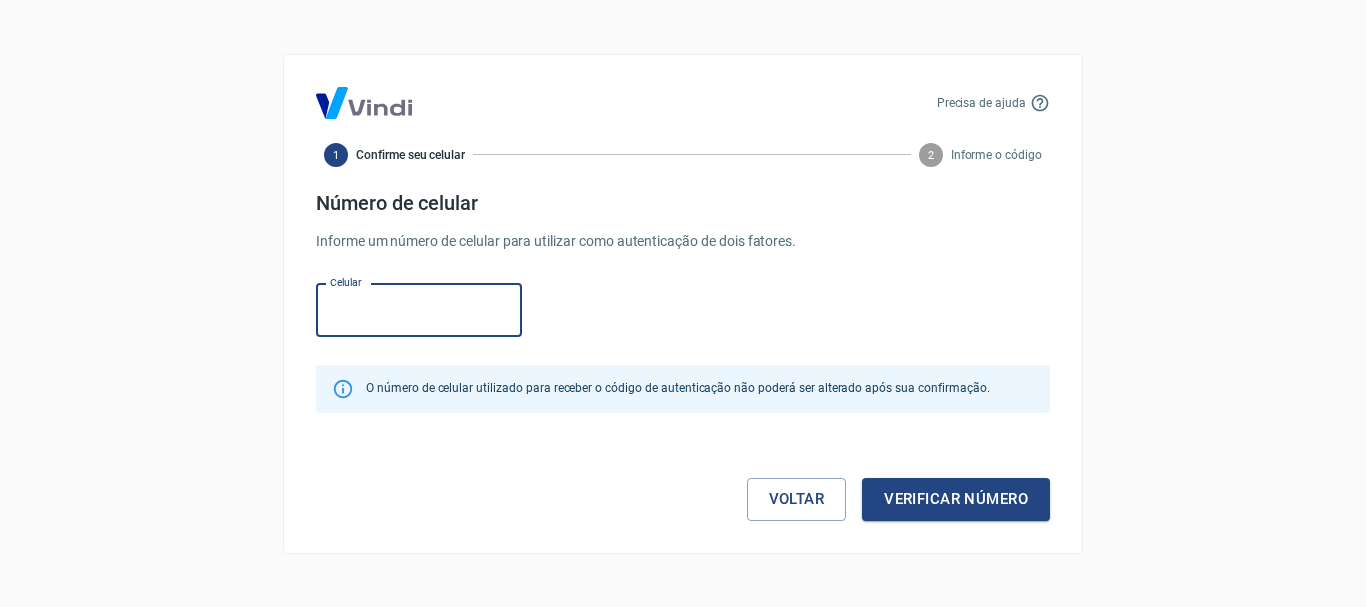 click on "Celular" at bounding box center (419, 310) 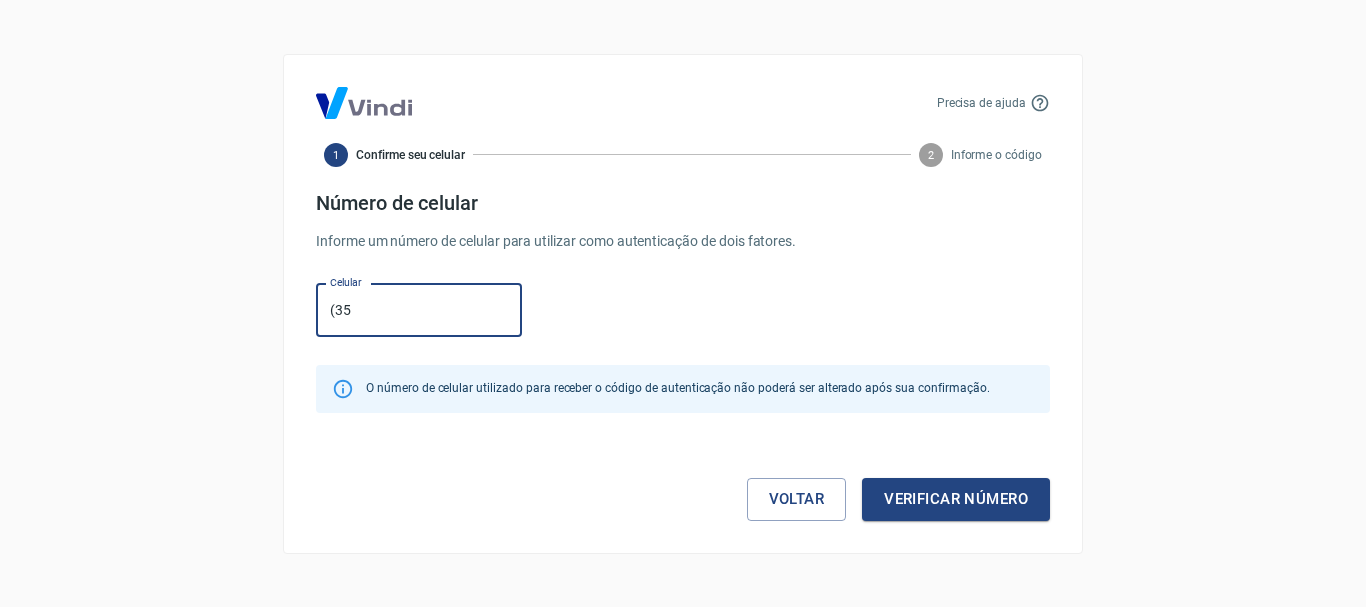type on "(35) 91001-5482" 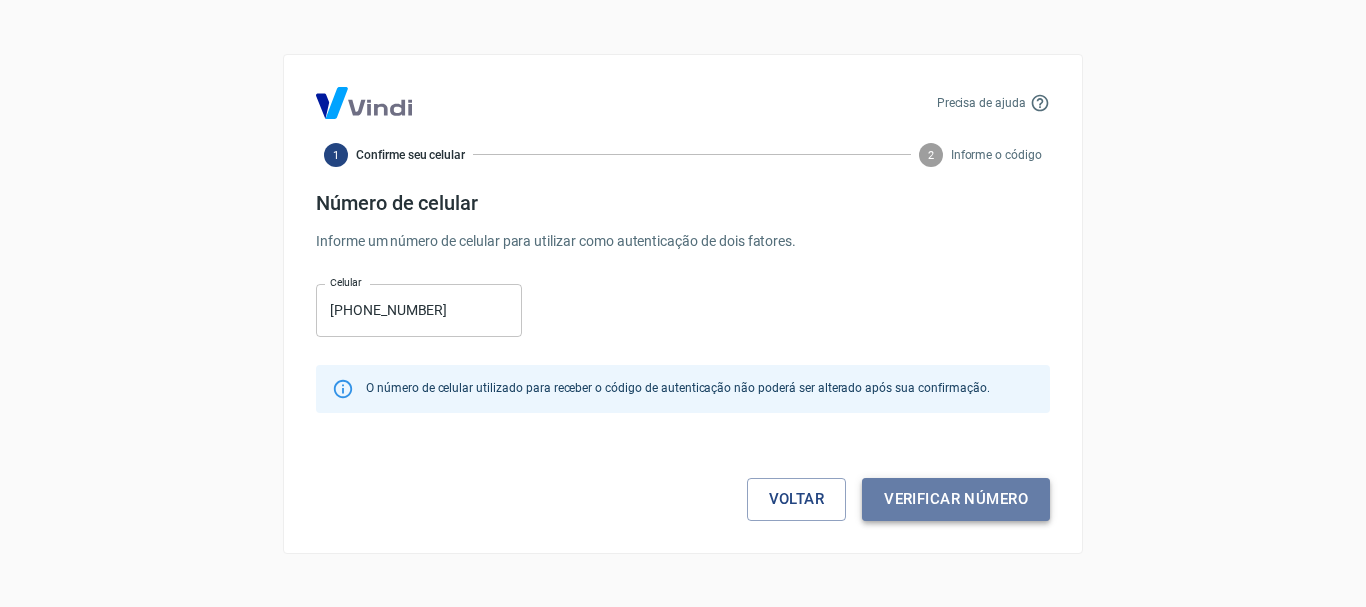 click on "Verificar número" at bounding box center (956, 499) 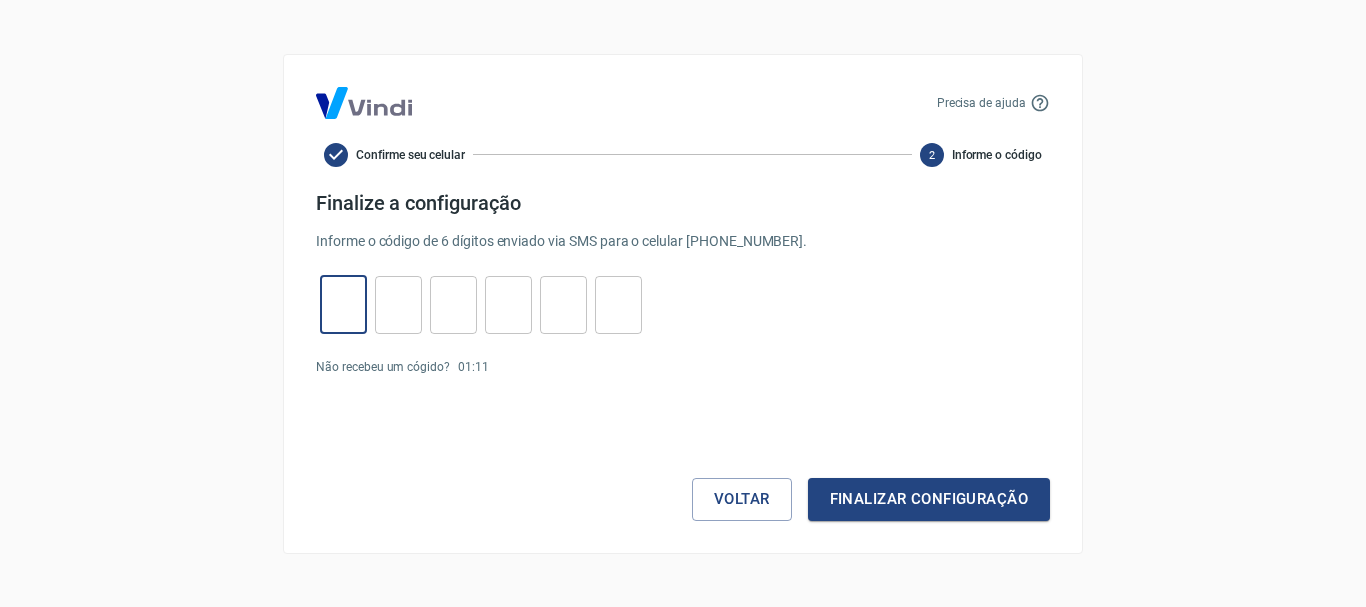 click at bounding box center [343, 304] 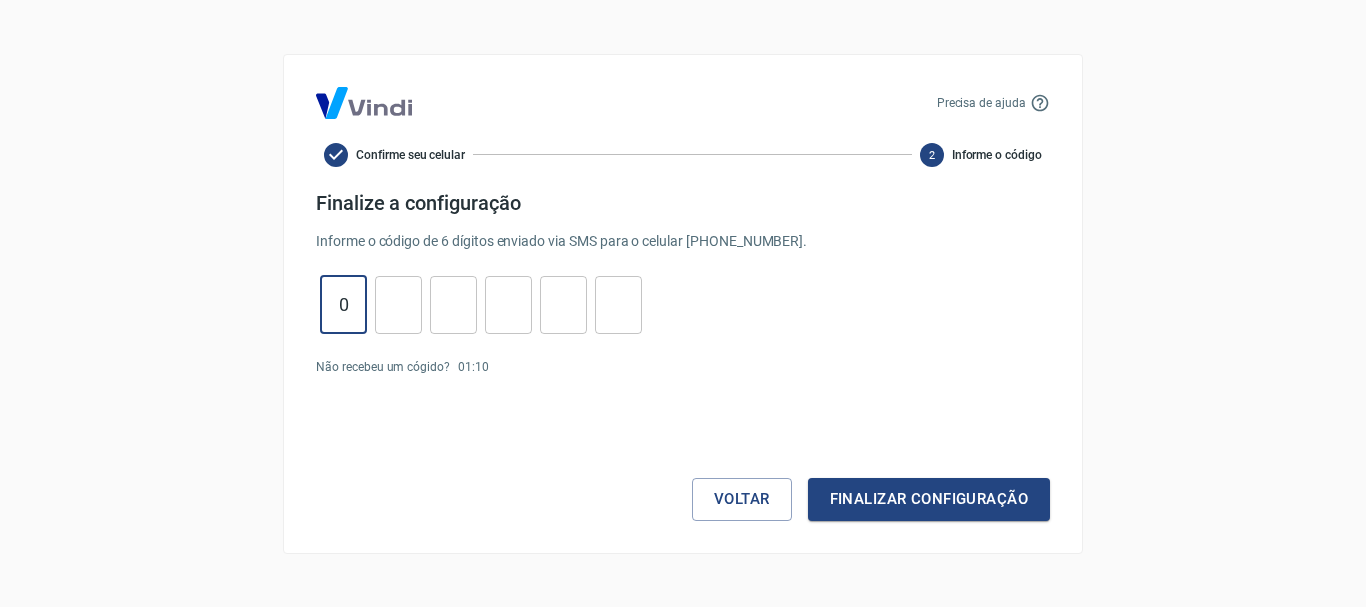 type on "0" 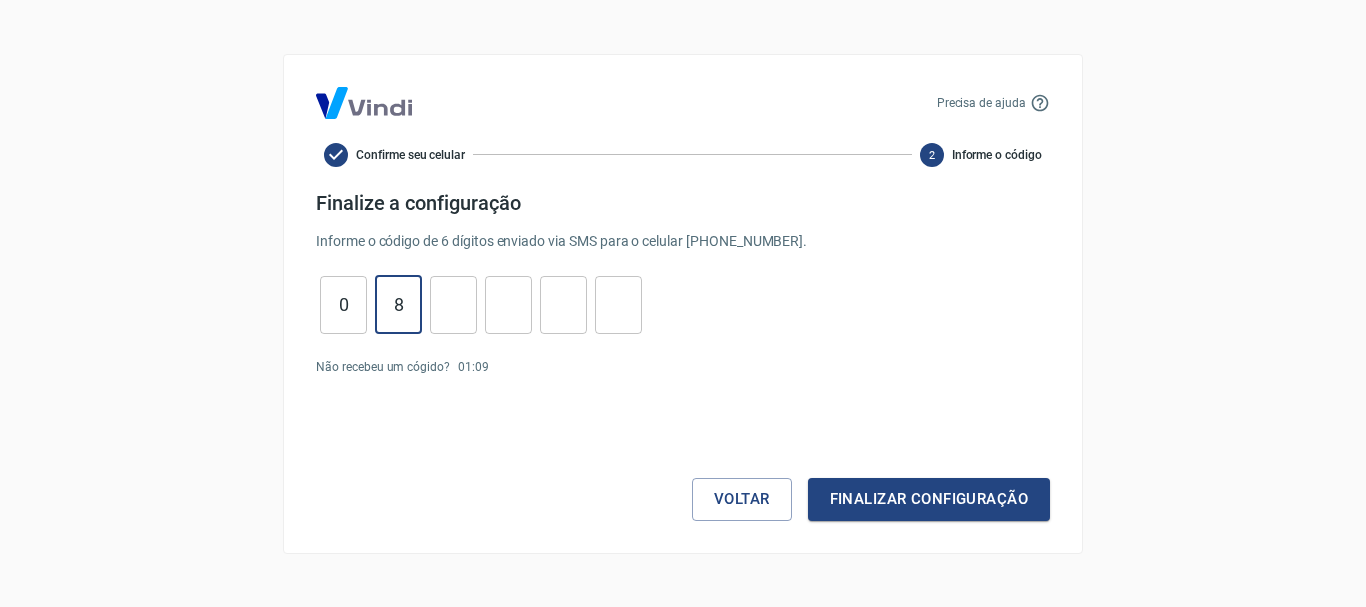 type on "8" 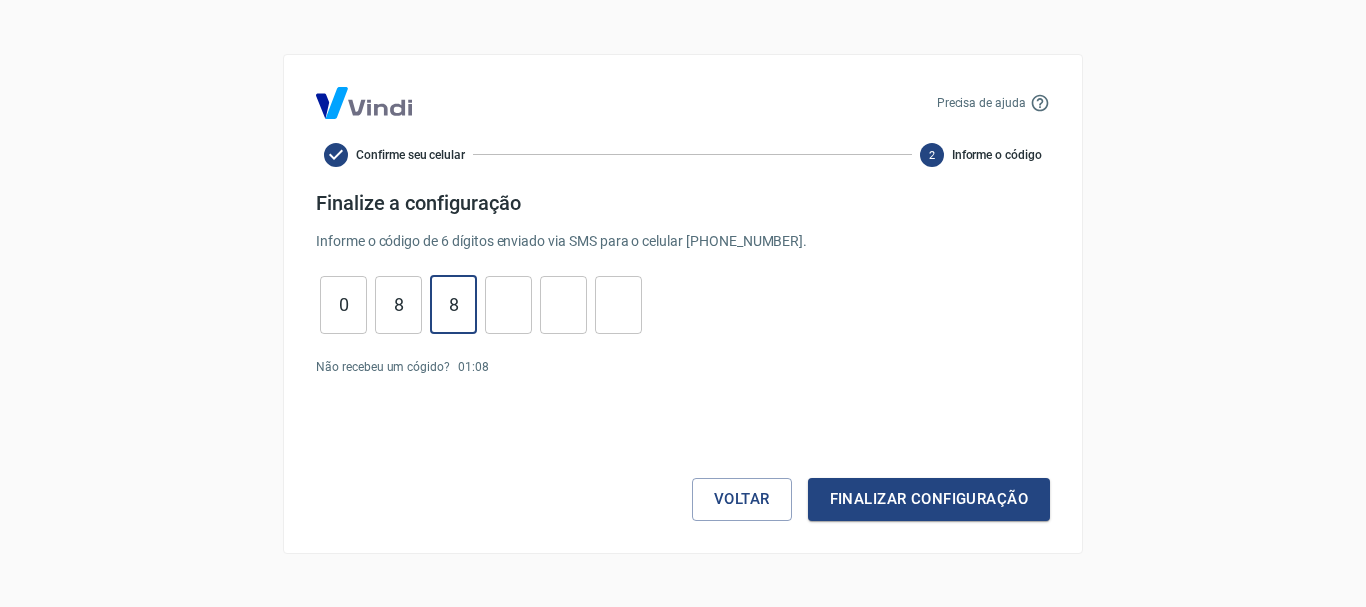 type on "8" 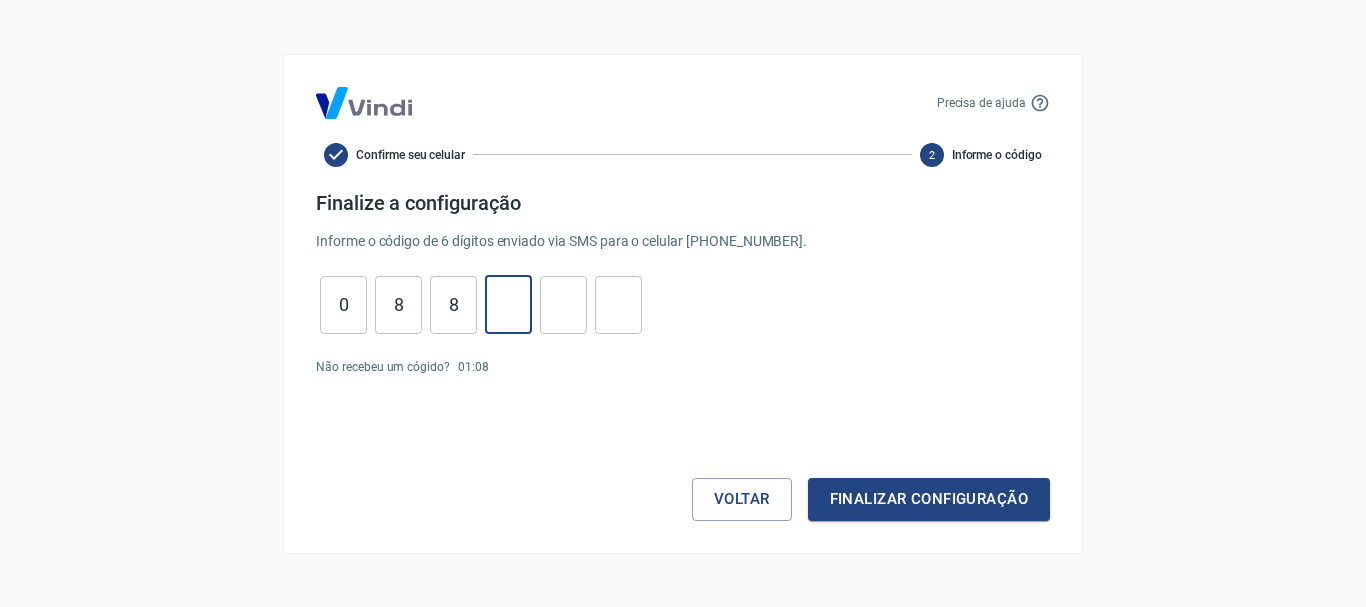 type on "7" 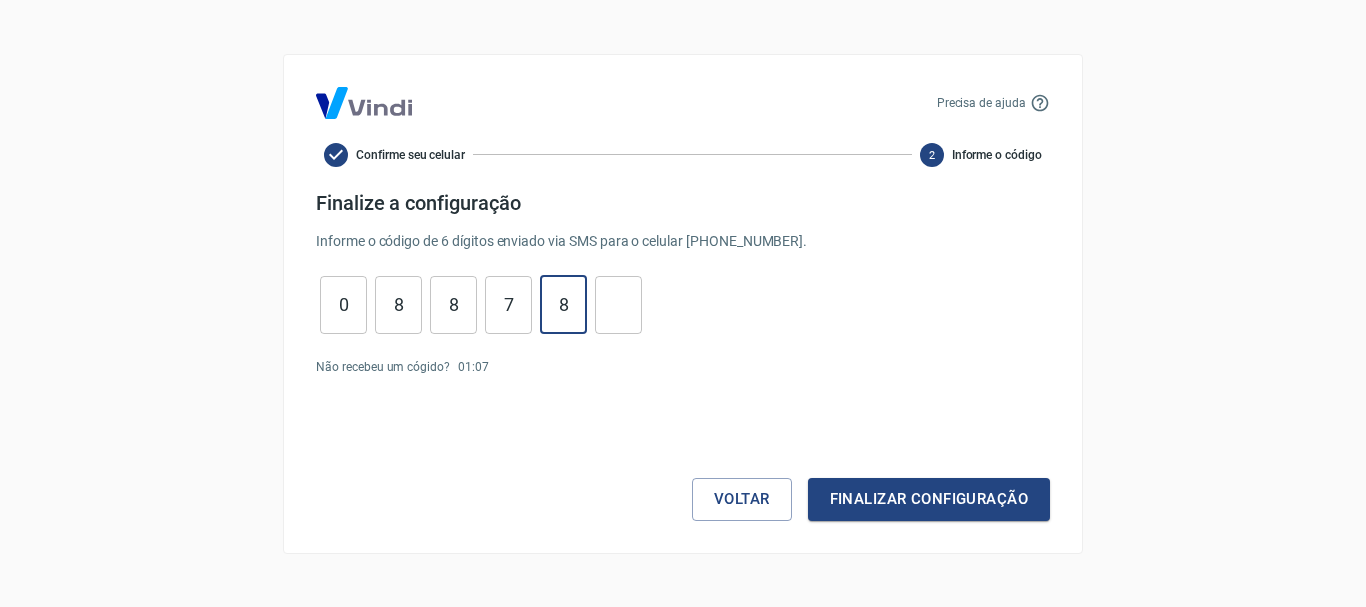 type on "8" 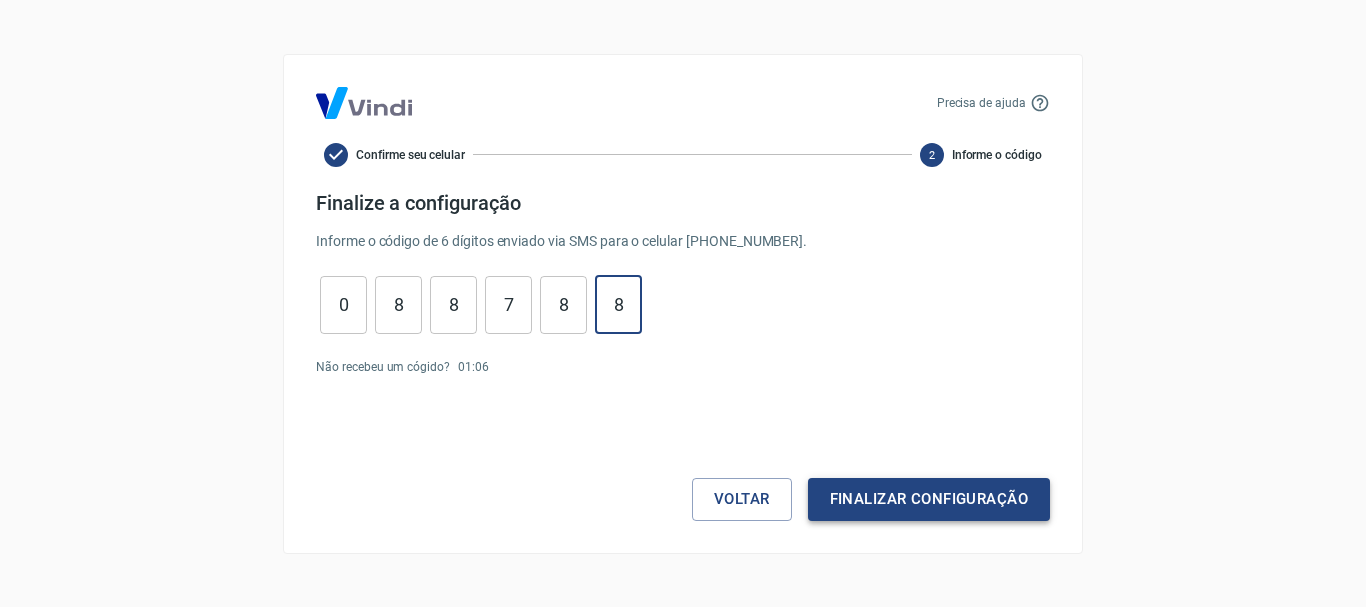type on "8" 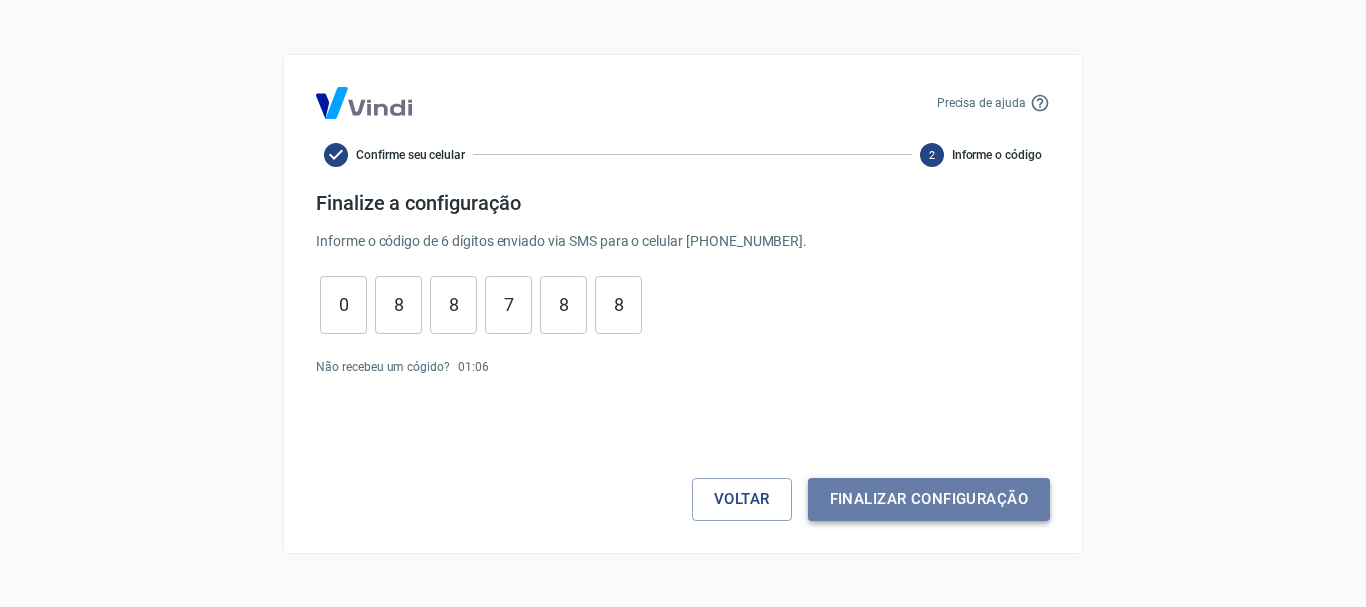 click on "Finalizar configuração" at bounding box center (929, 499) 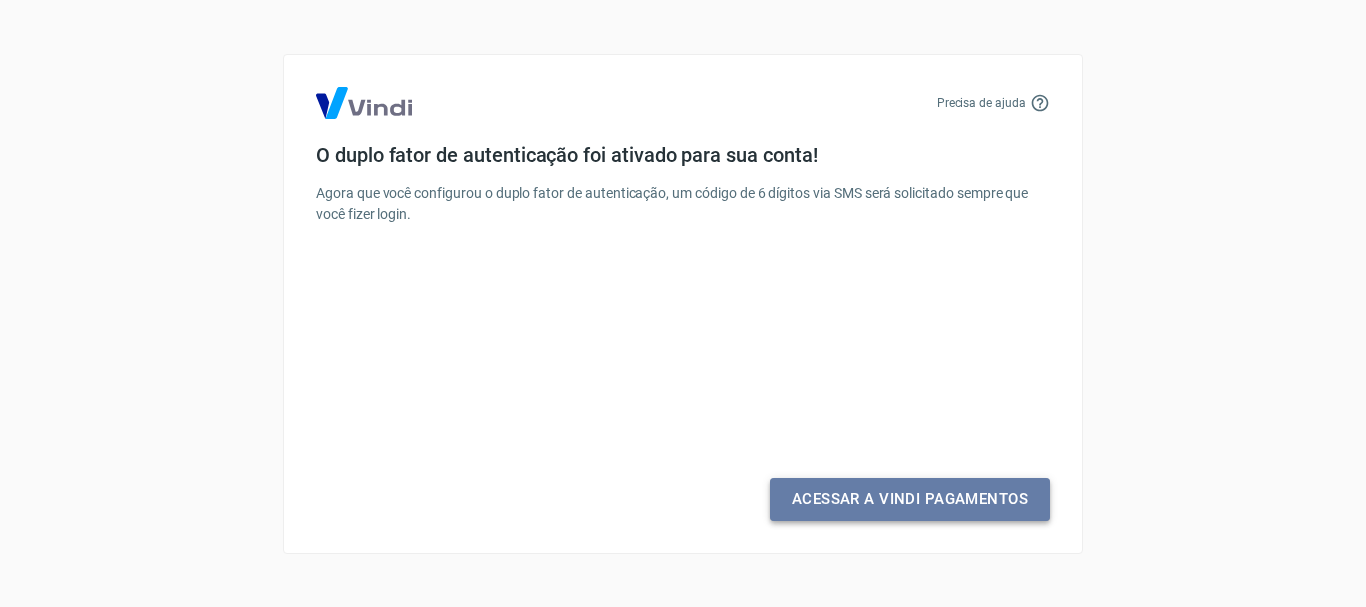 click on "Acessar a Vindi Pagamentos" at bounding box center (910, 499) 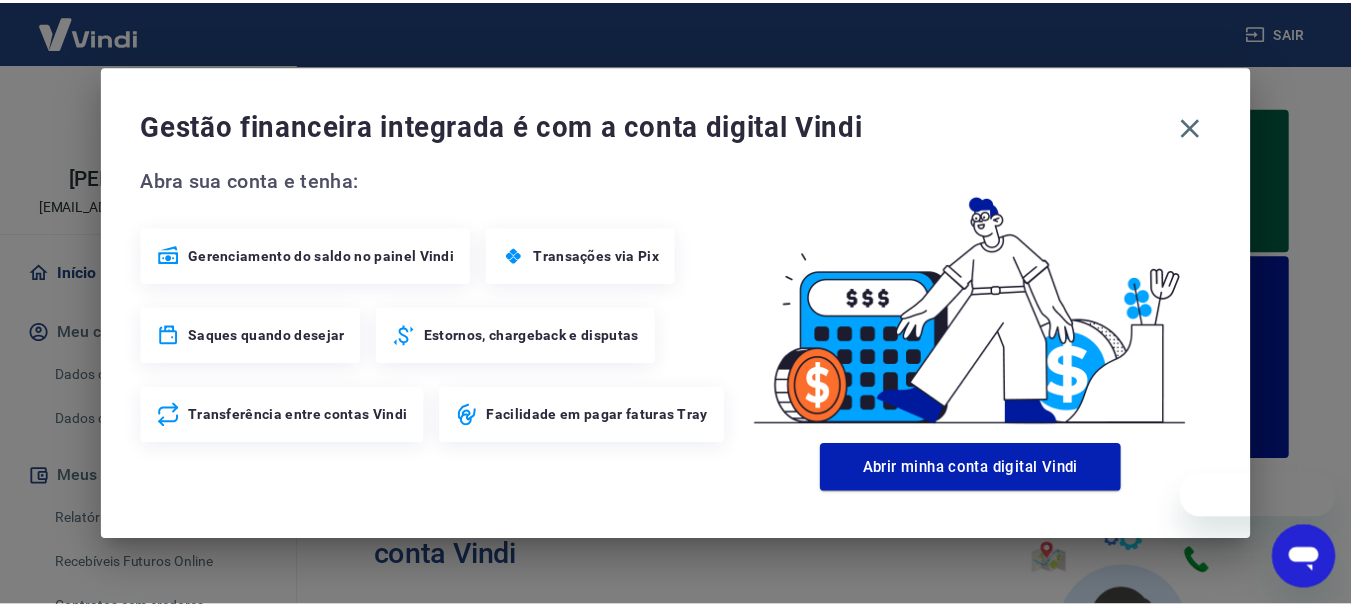 scroll, scrollTop: 0, scrollLeft: 0, axis: both 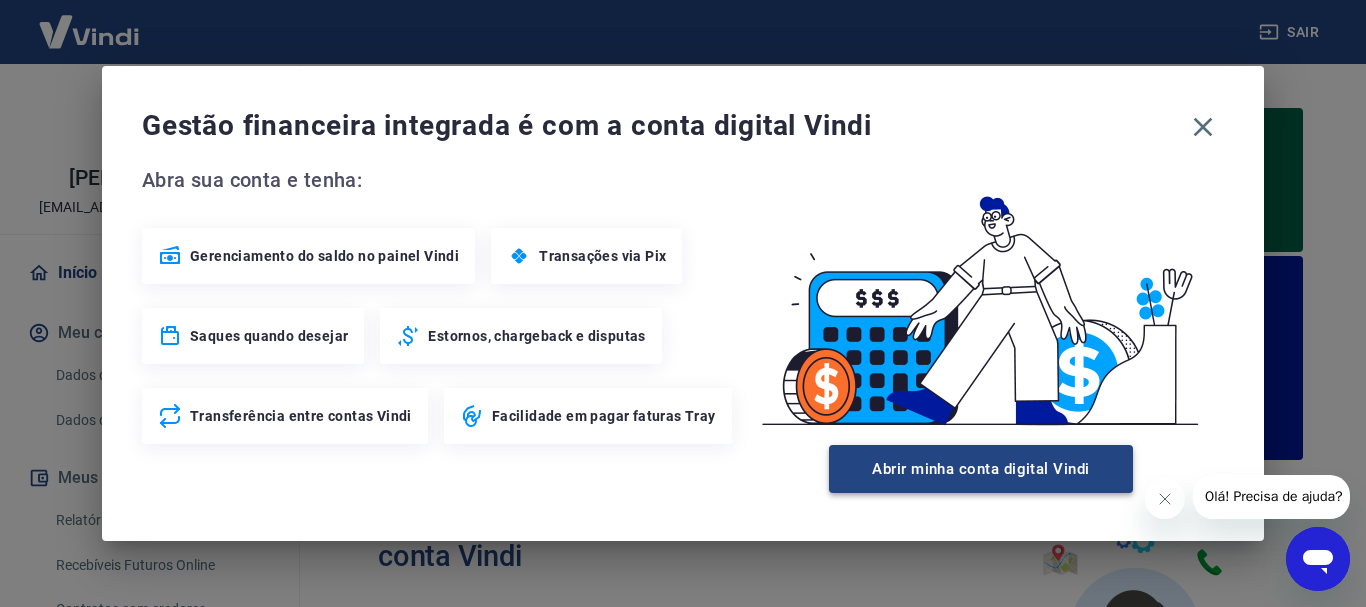 click on "Abrir minha conta digital Vindi" at bounding box center [981, 469] 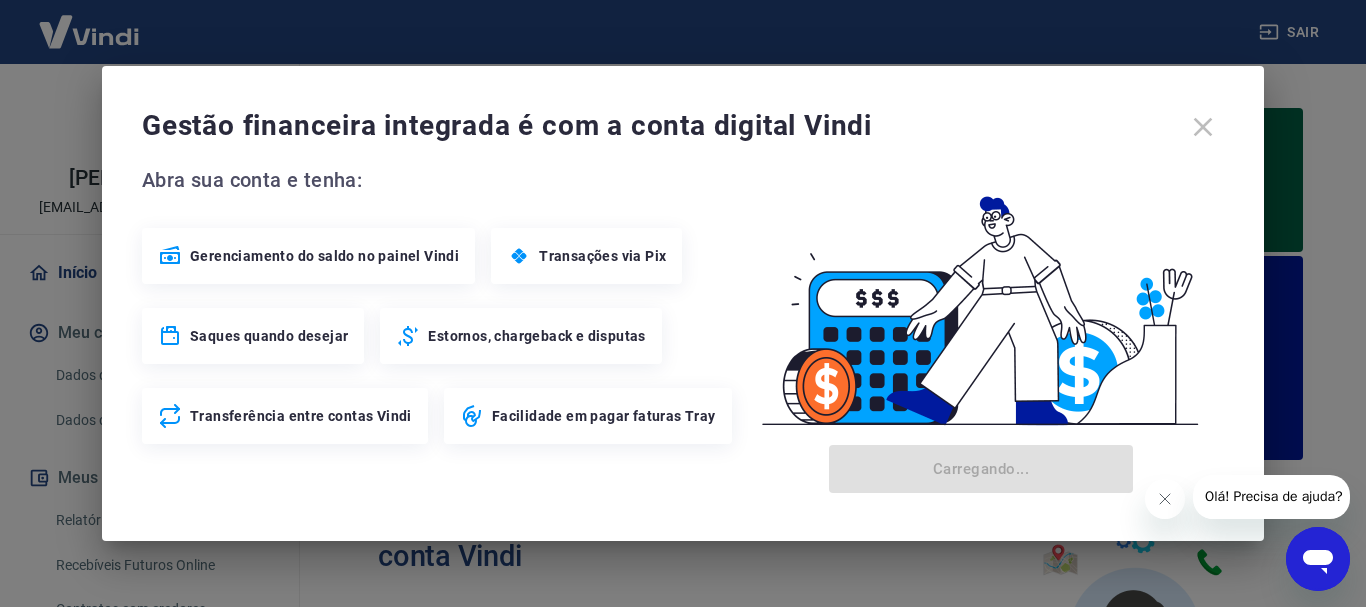 click on "Gestão financeira integrada é com a conta digital Vindi" at bounding box center (683, 127) 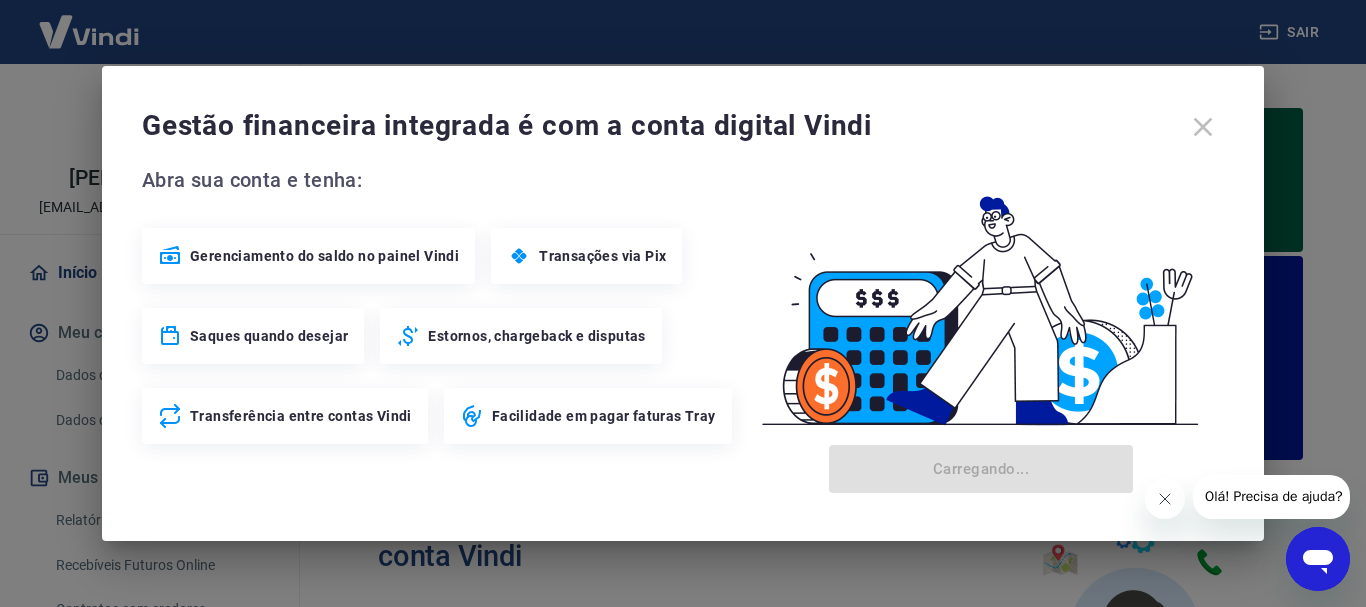 click 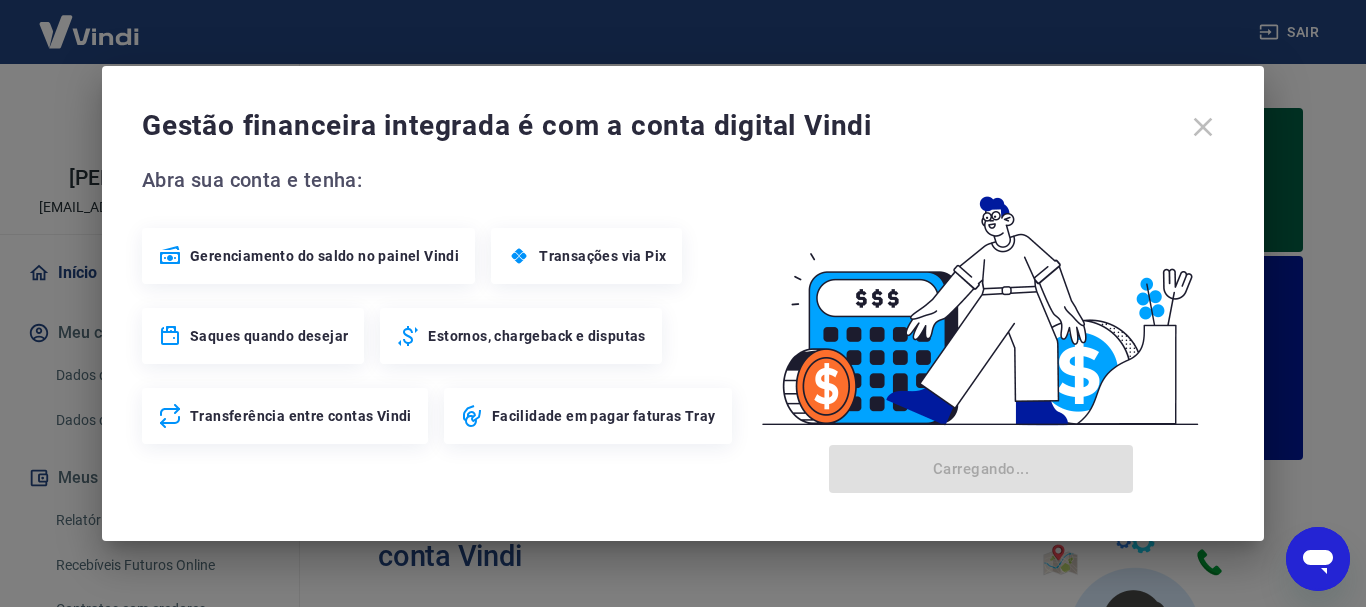 click on "Gestão financeira integrada é com a conta digital Vindi" at bounding box center (683, 127) 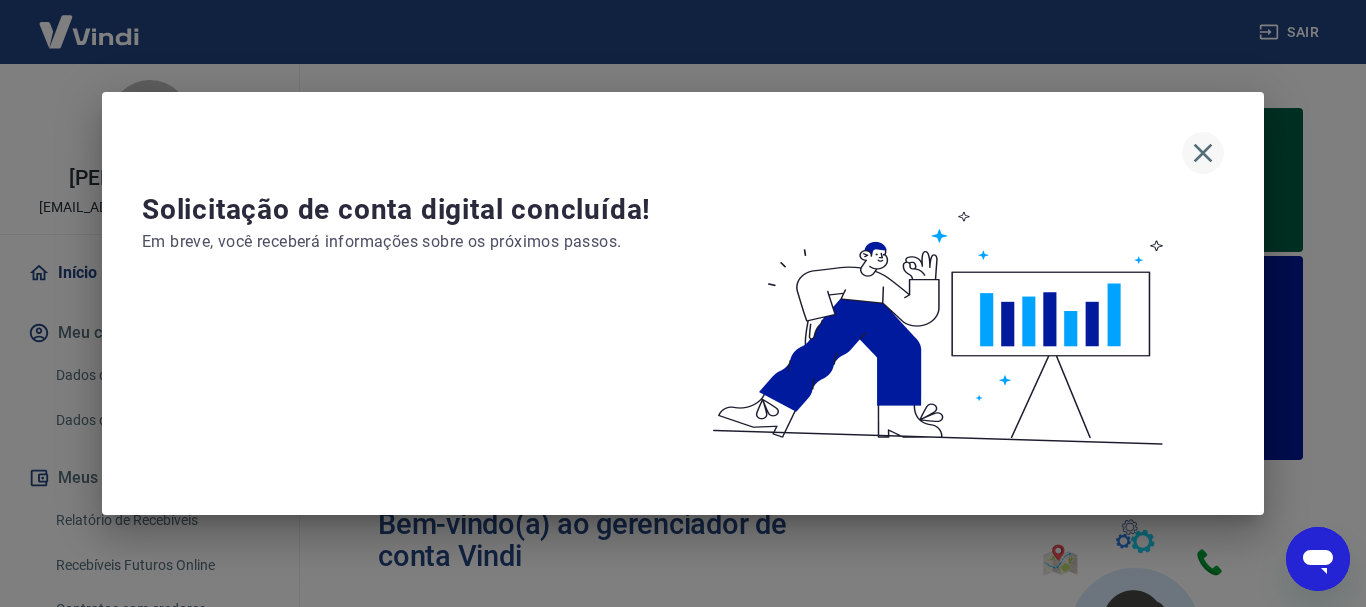 click 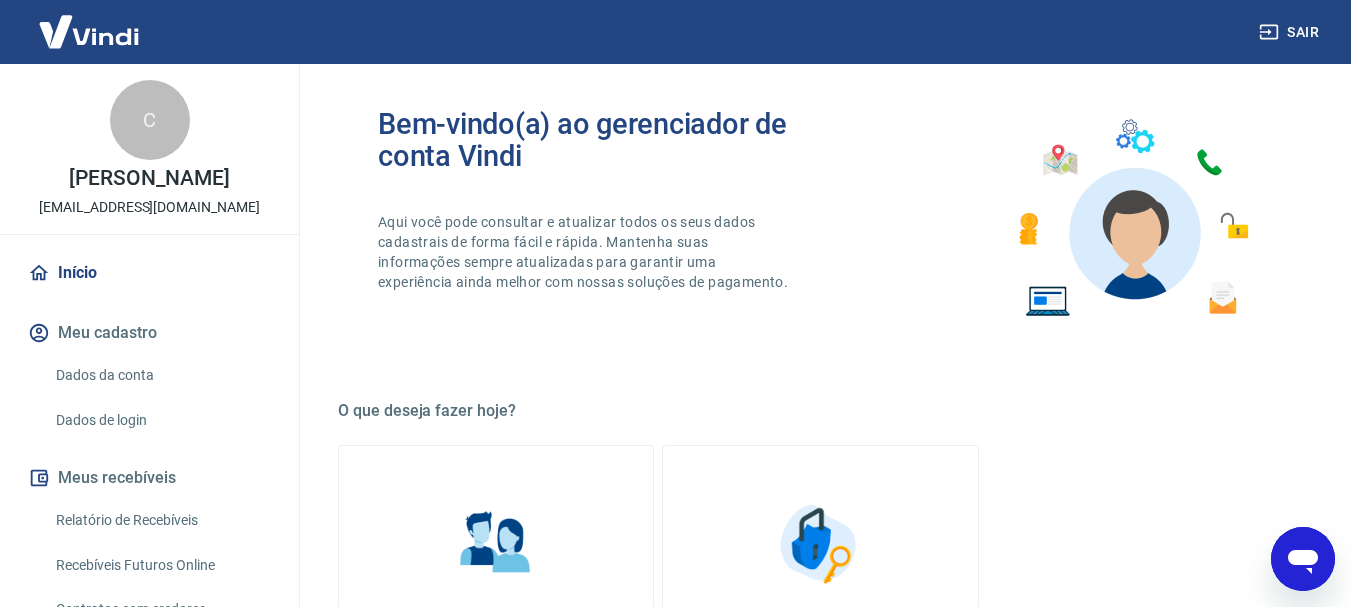scroll, scrollTop: 500, scrollLeft: 0, axis: vertical 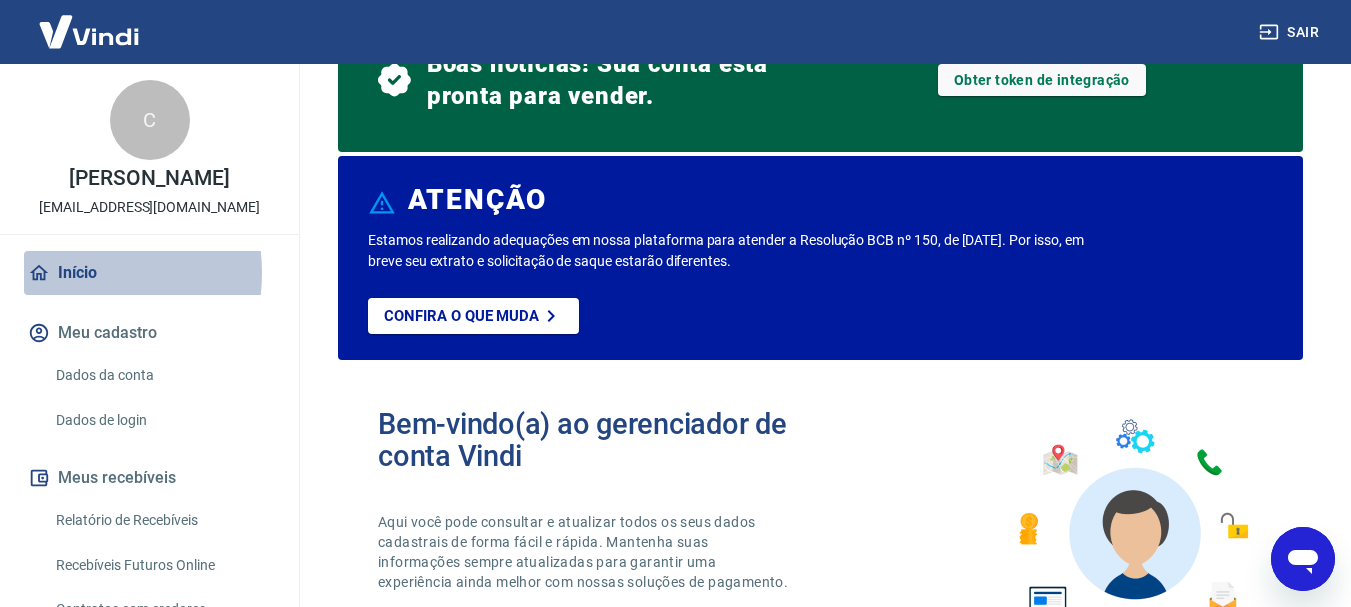 click on "Início" at bounding box center (149, 273) 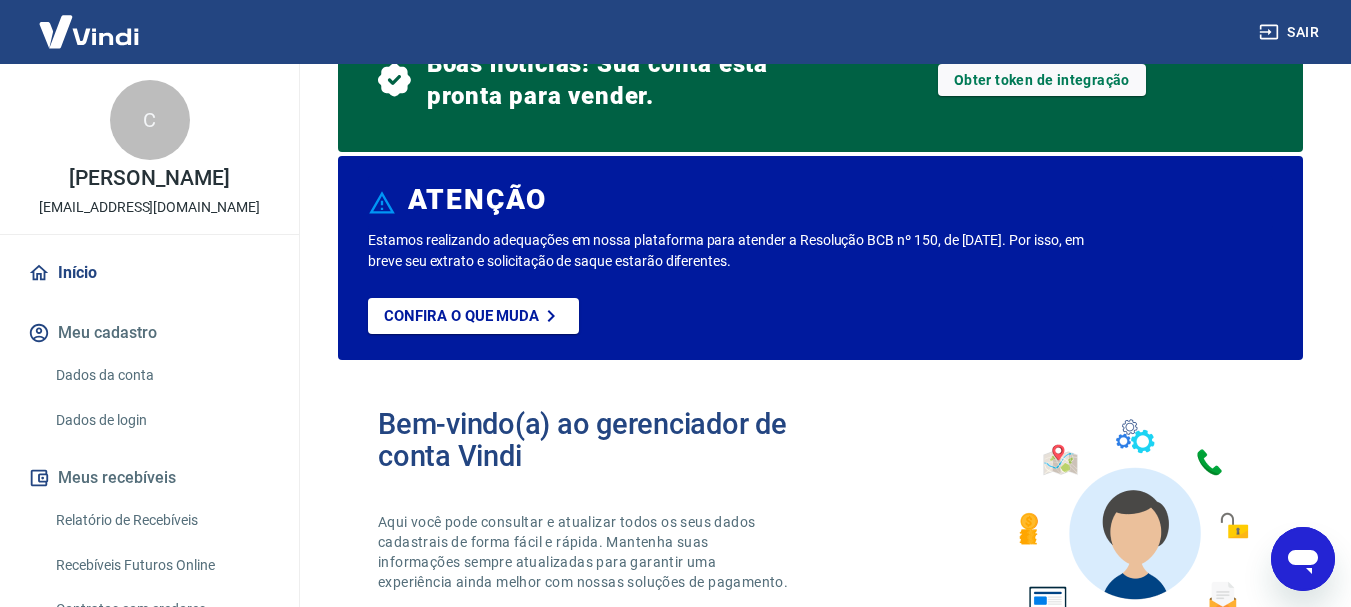 scroll, scrollTop: 0, scrollLeft: 0, axis: both 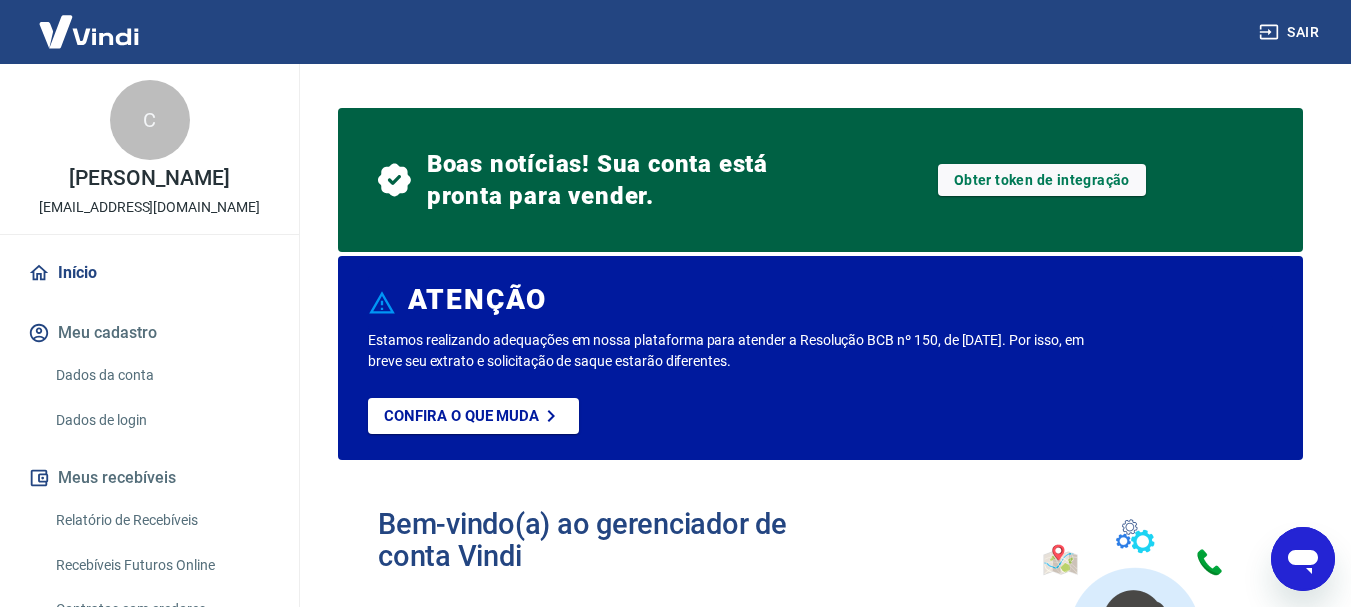 click at bounding box center [89, 31] 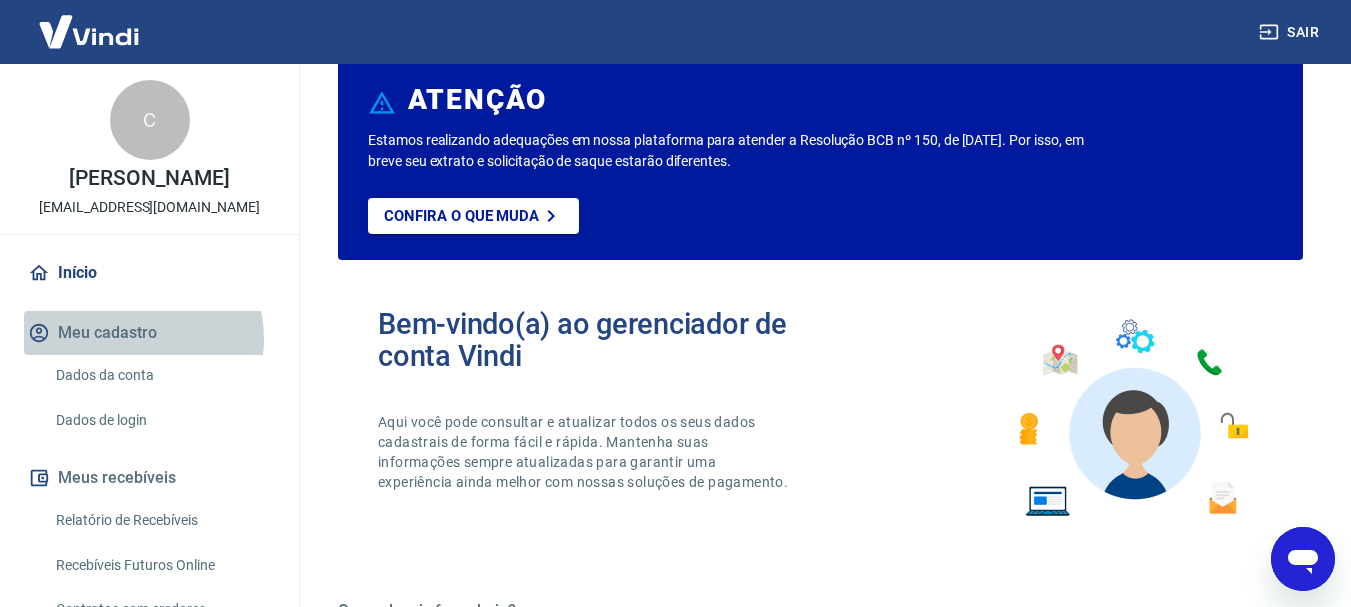 click on "Meu cadastro" at bounding box center (149, 333) 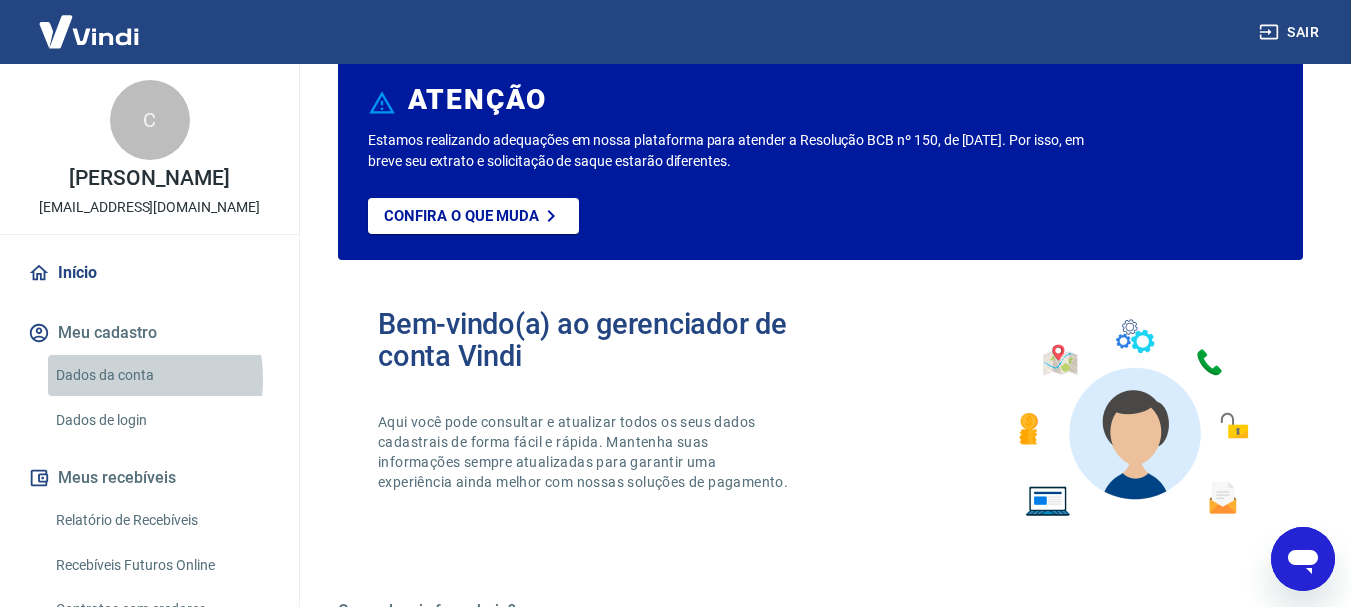 click on "Dados da conta" at bounding box center (161, 375) 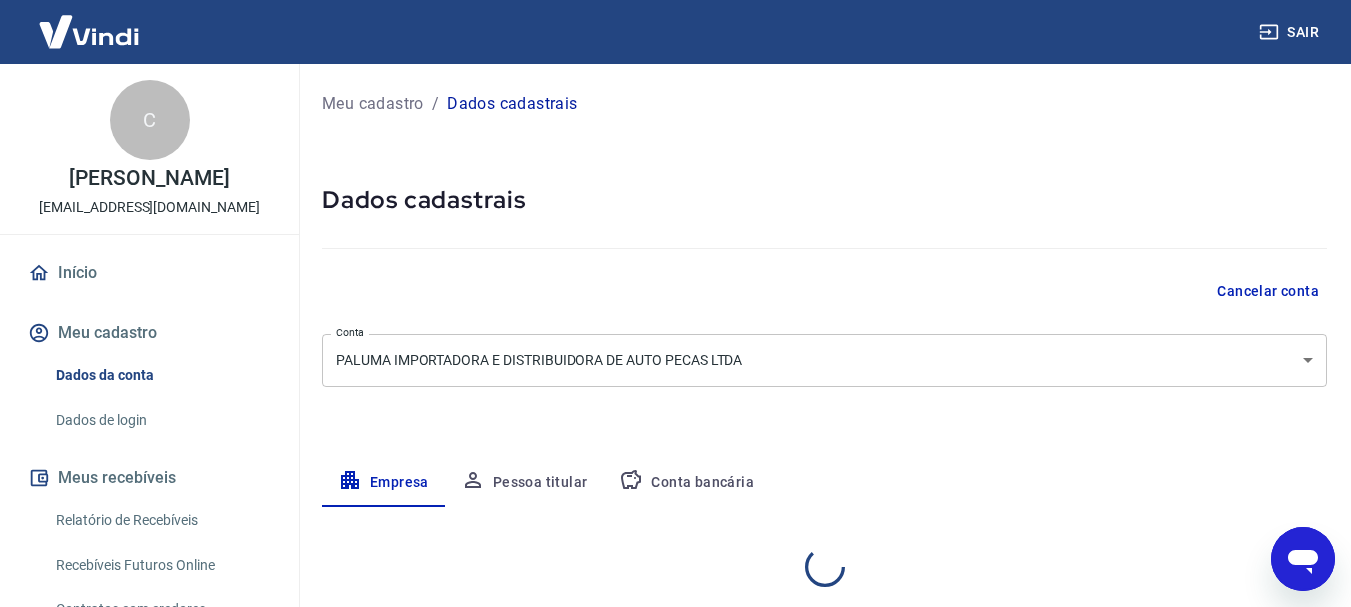 select on "MG" 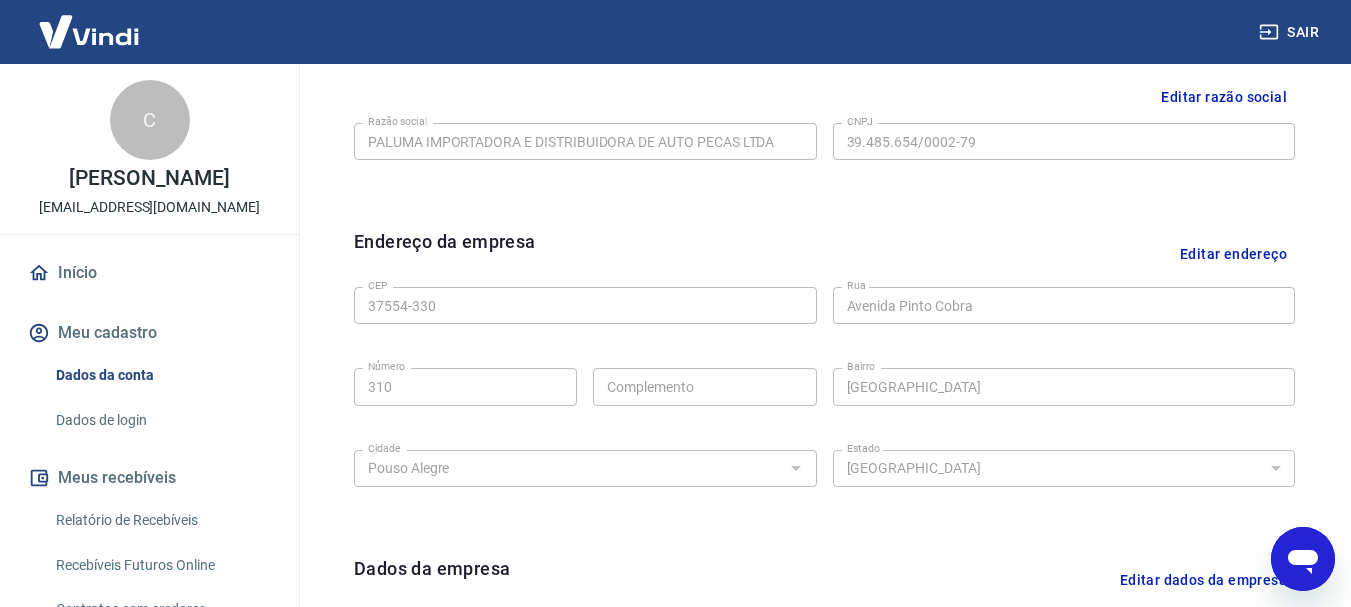 scroll, scrollTop: 300, scrollLeft: 0, axis: vertical 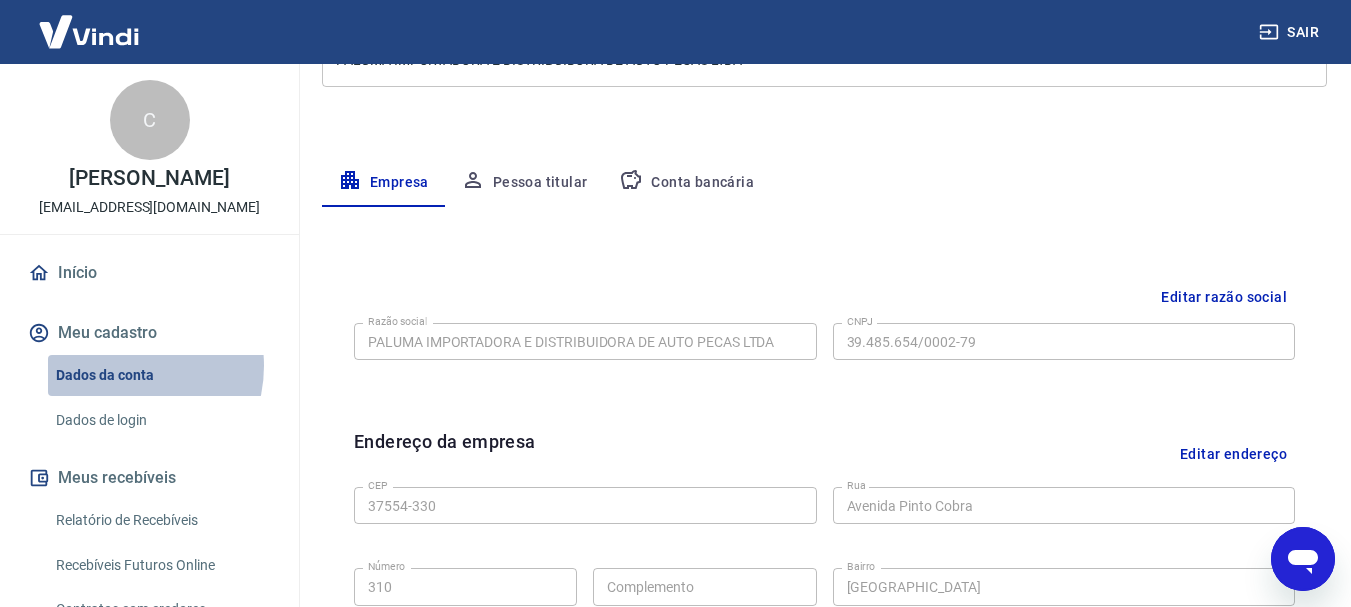 click on "Dados da conta" at bounding box center (161, 375) 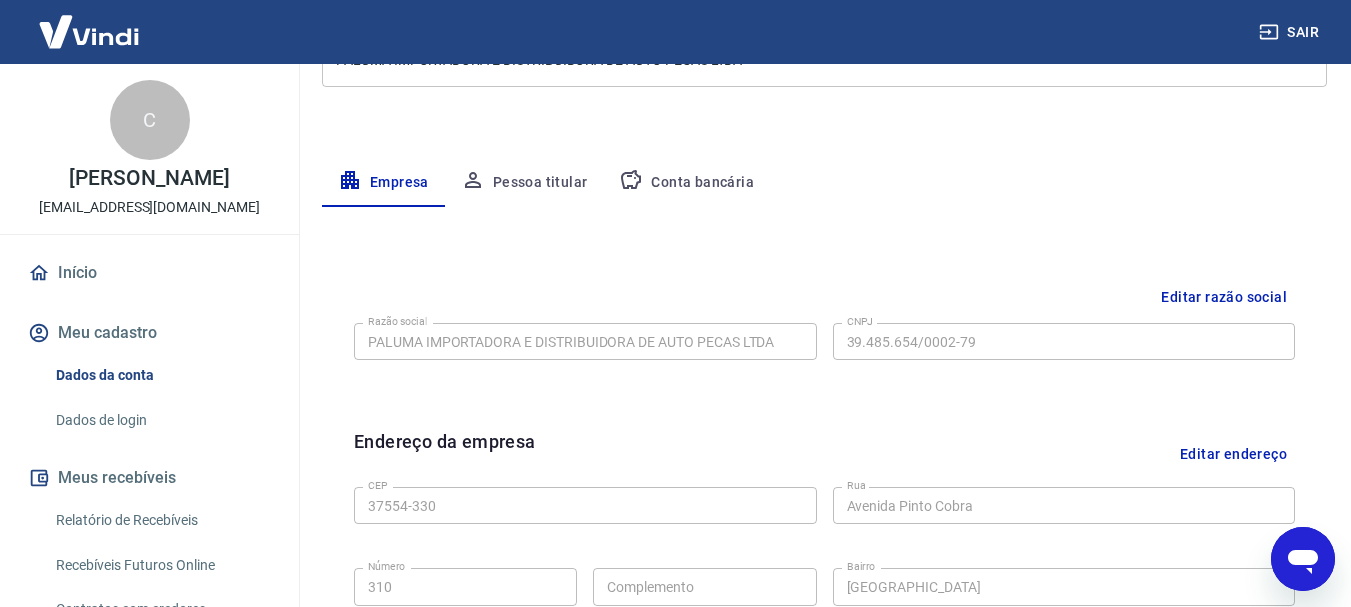 click on "Dados de login" at bounding box center (161, 420) 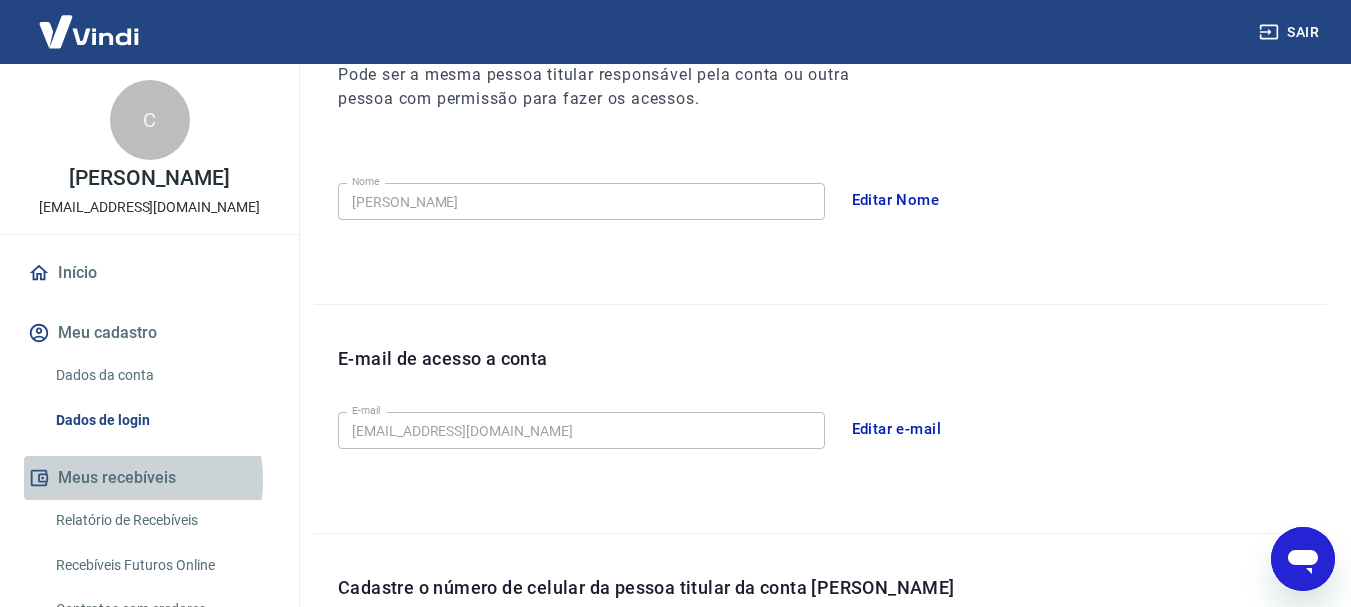 click on "Meus recebíveis" at bounding box center (149, 478) 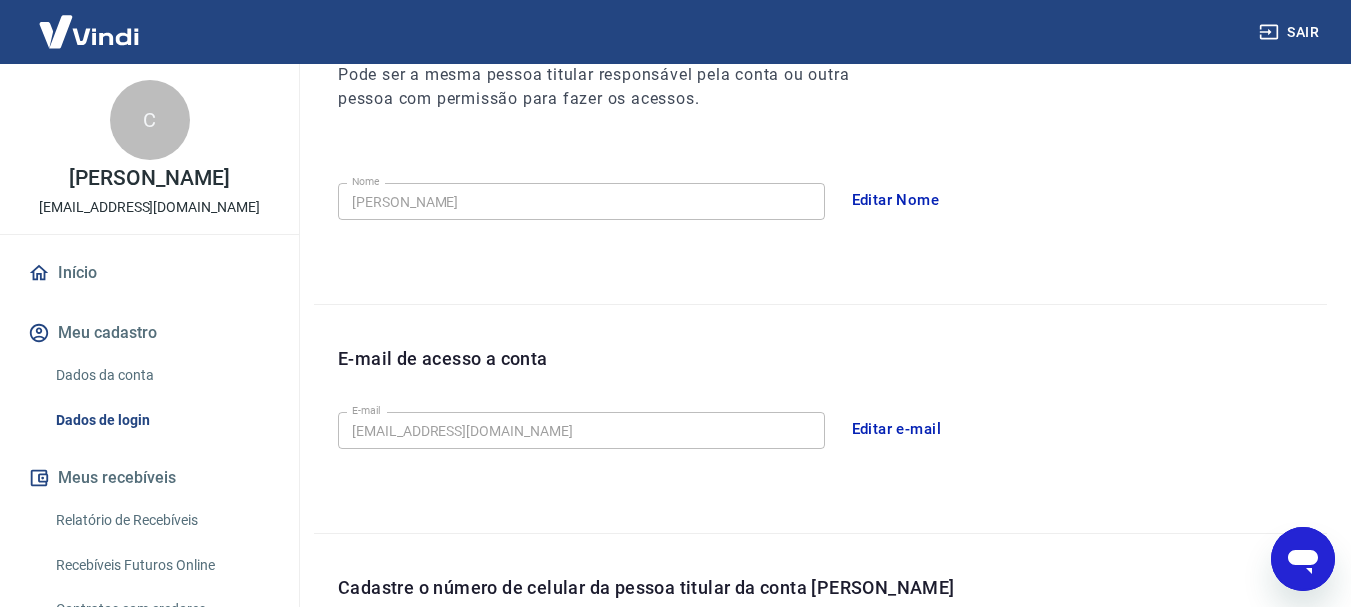 click on "Relatório de Recebíveis" at bounding box center [161, 520] 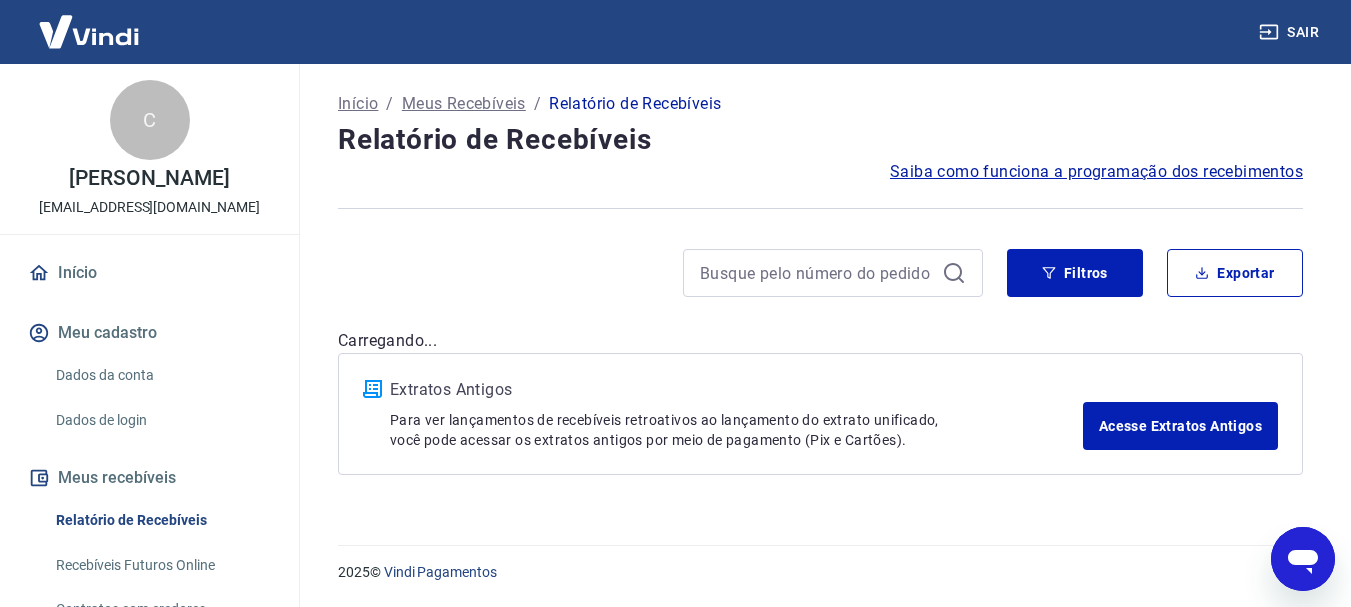 scroll, scrollTop: 0, scrollLeft: 0, axis: both 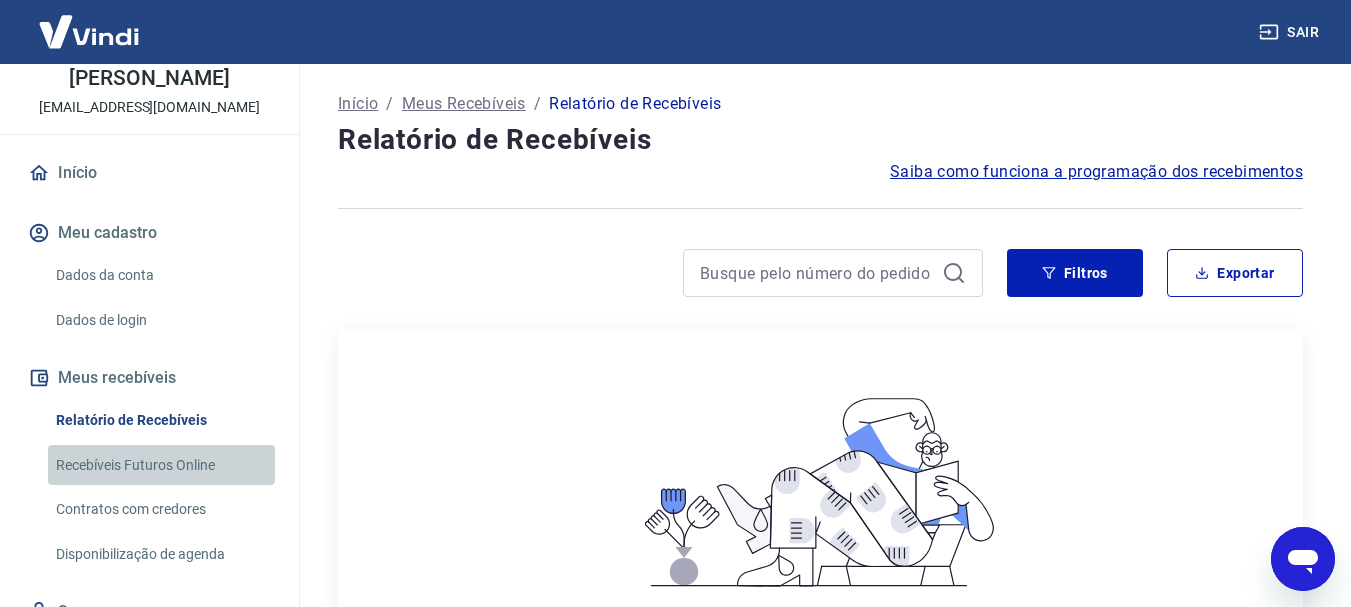 click on "Recebíveis Futuros Online" at bounding box center [161, 465] 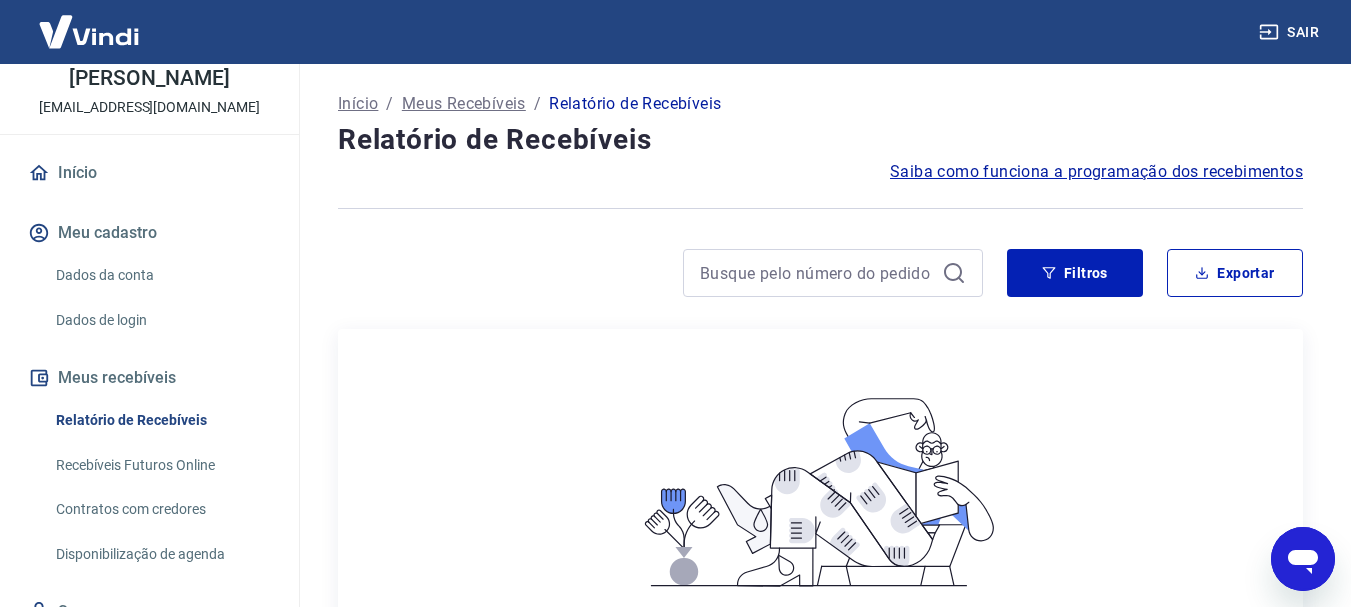 scroll, scrollTop: 187, scrollLeft: 0, axis: vertical 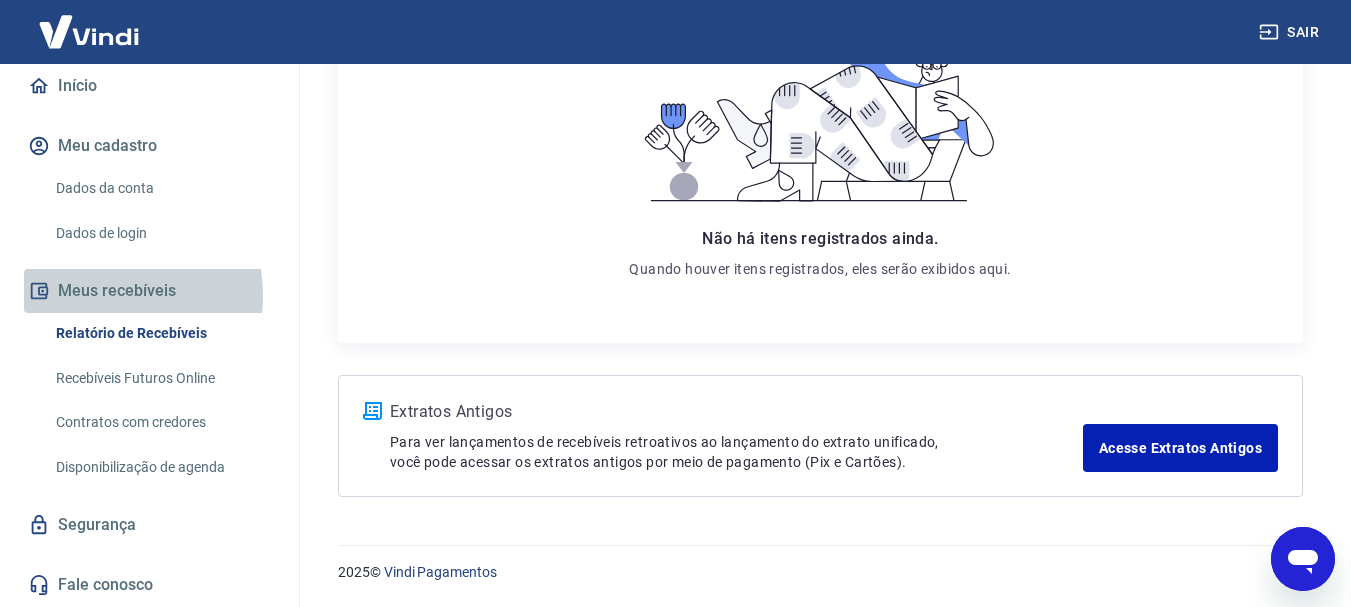 click on "Meus recebíveis" at bounding box center (149, 291) 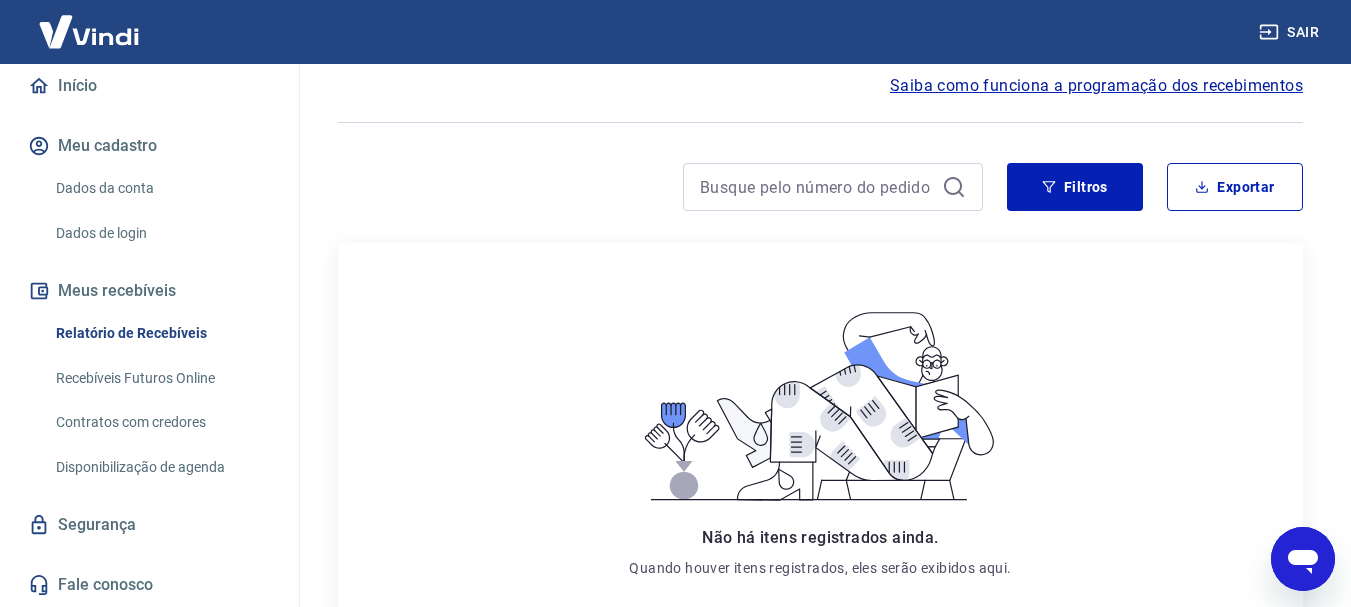 scroll, scrollTop: 0, scrollLeft: 0, axis: both 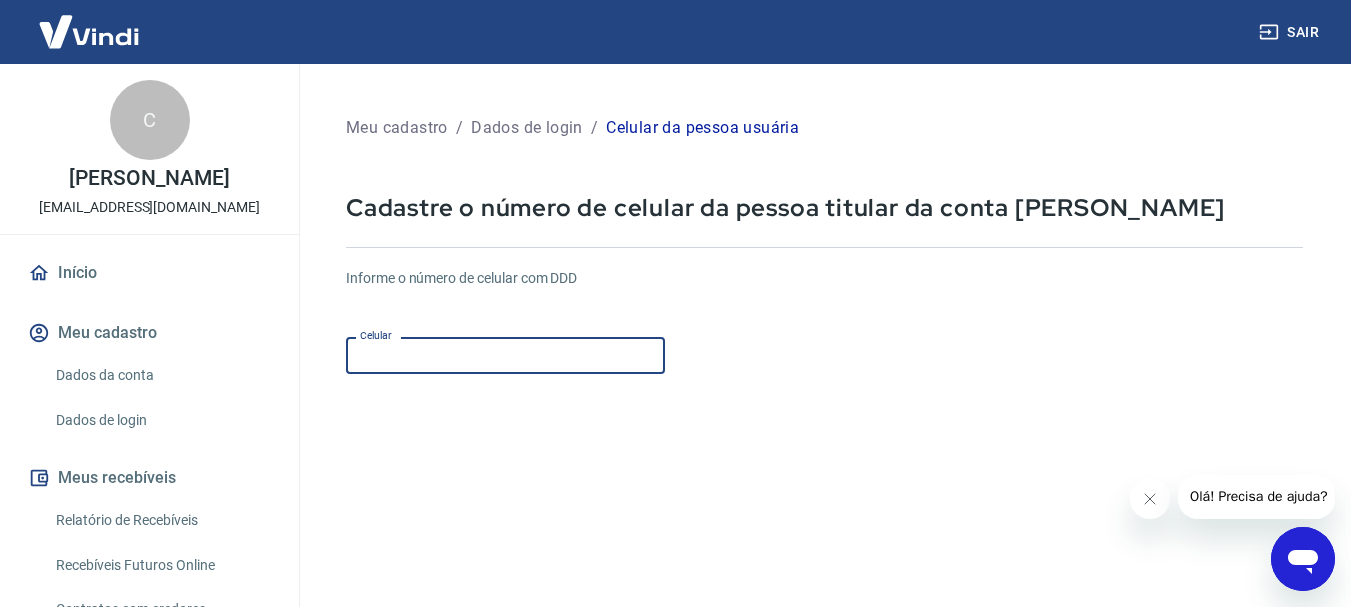 click on "Celular" at bounding box center (505, 355) 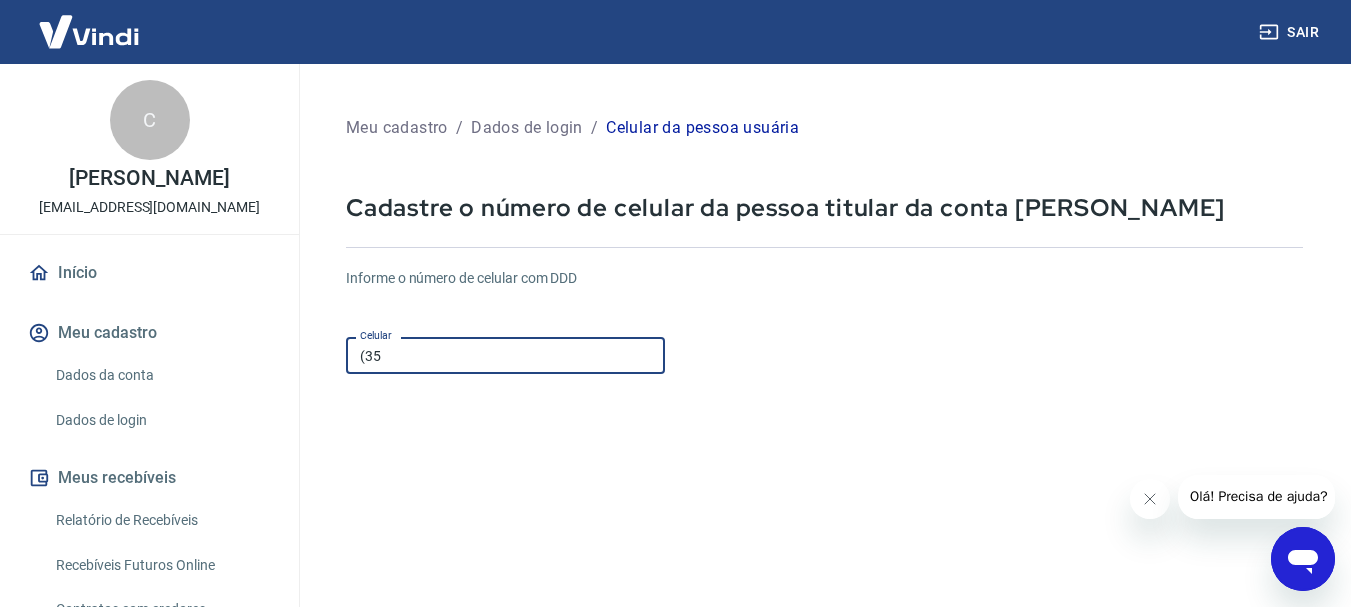 type on "(3" 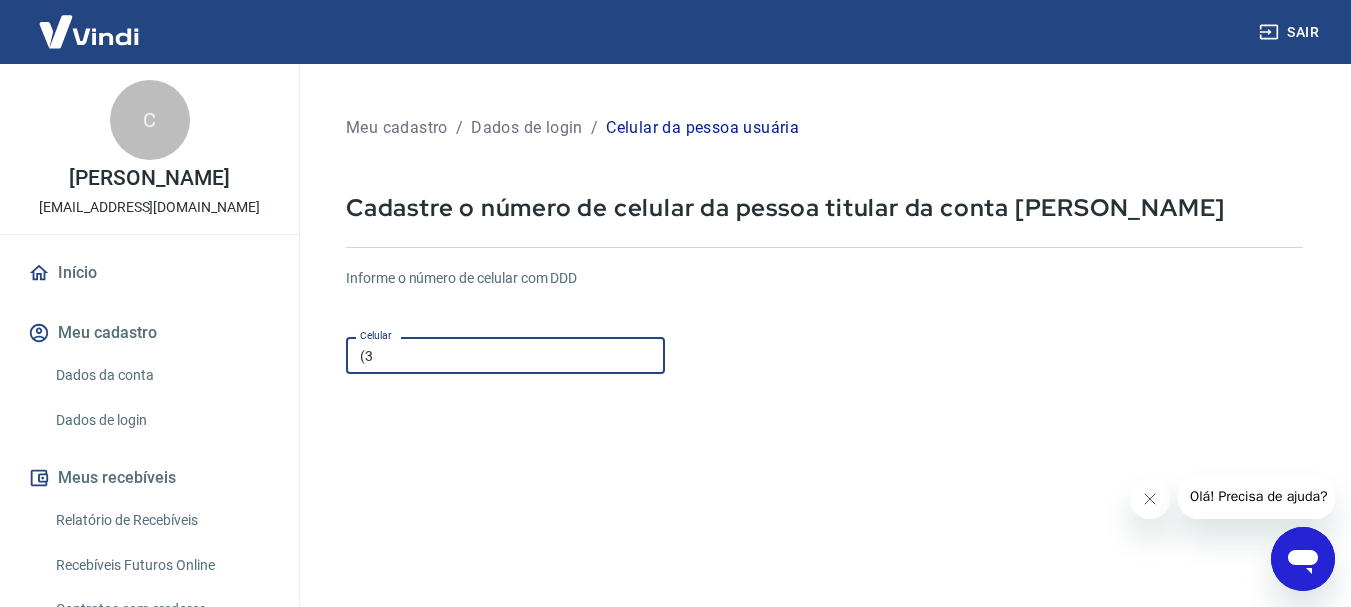 type 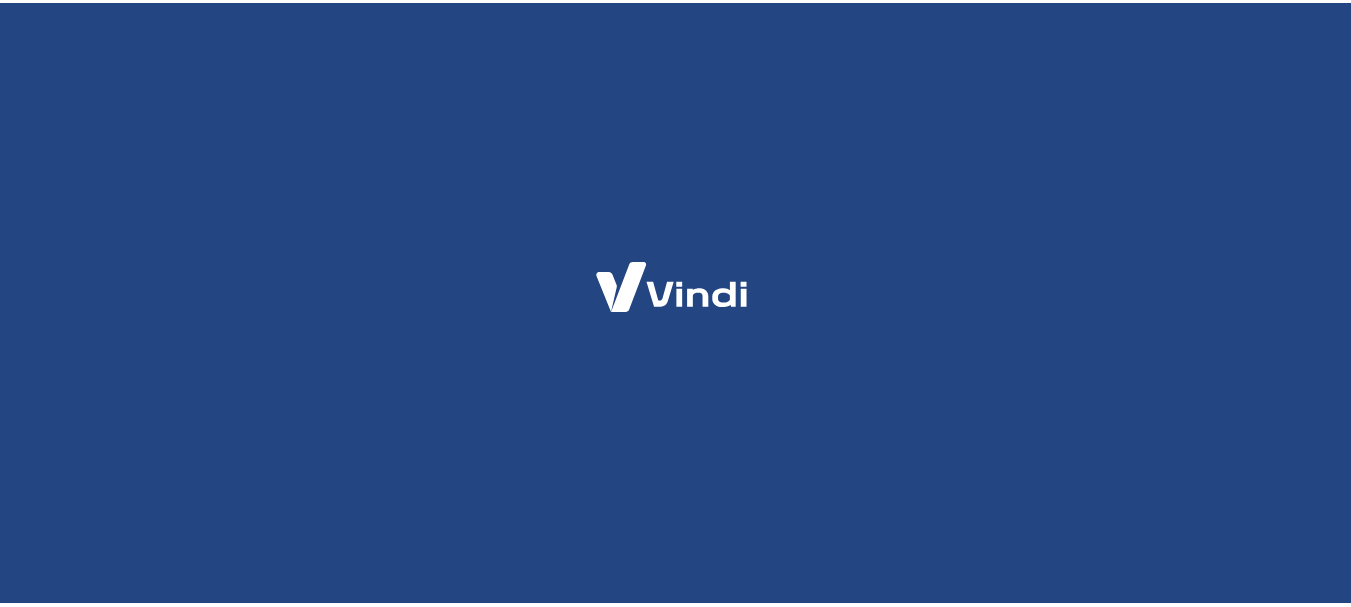 scroll, scrollTop: 0, scrollLeft: 0, axis: both 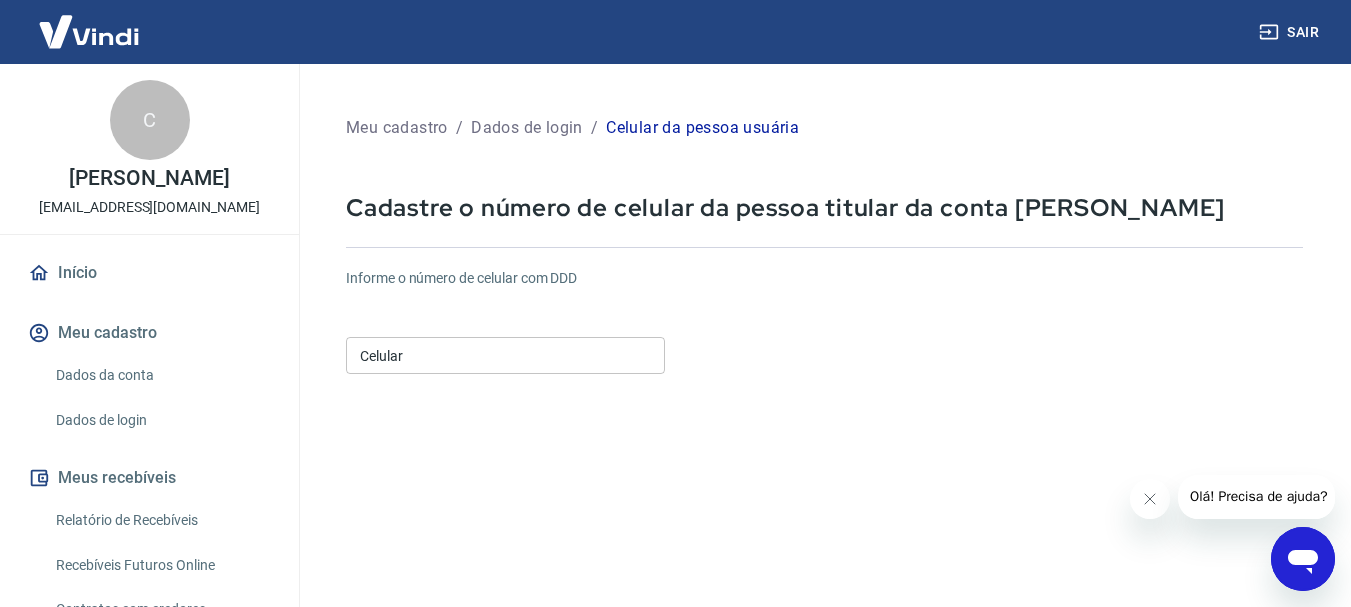 click on "Celular" at bounding box center (505, 355) 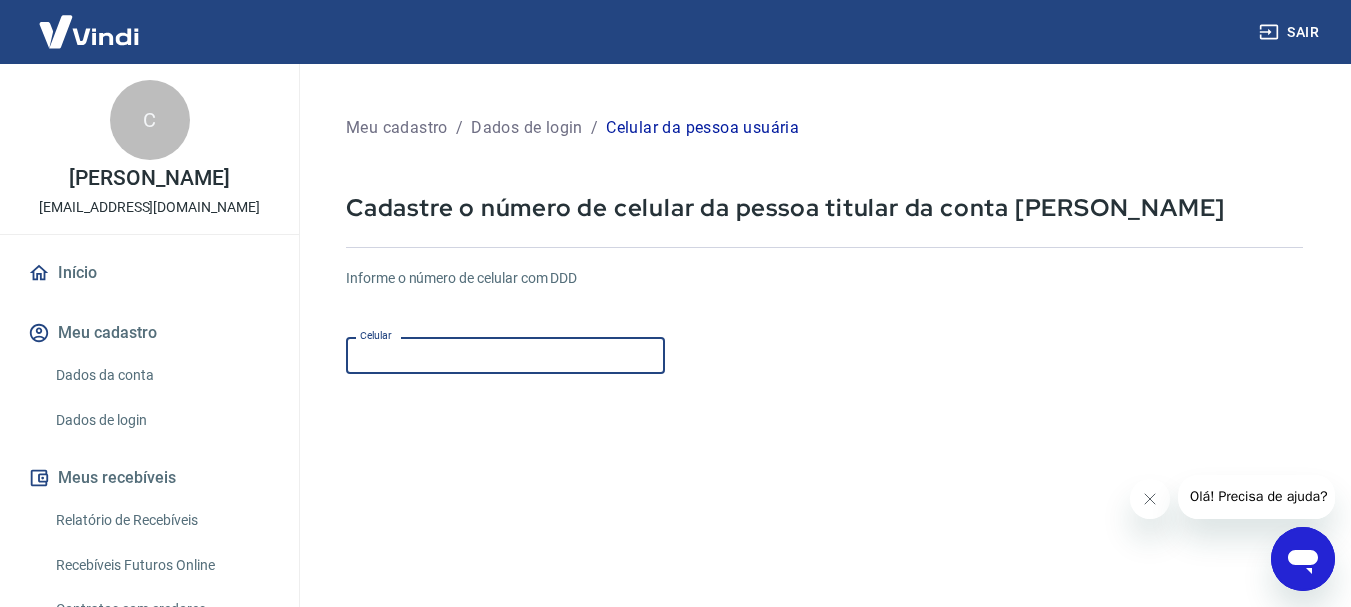 scroll, scrollTop: 0, scrollLeft: 0, axis: both 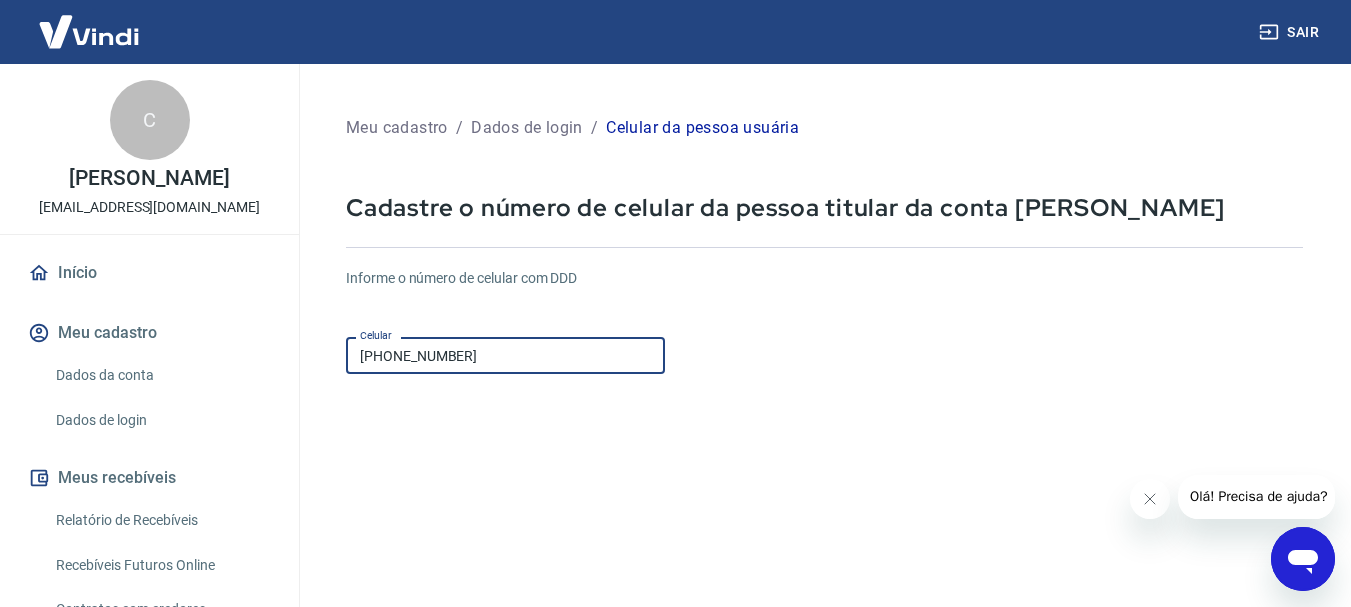 click on "Continuar" at bounding box center [401, 814] 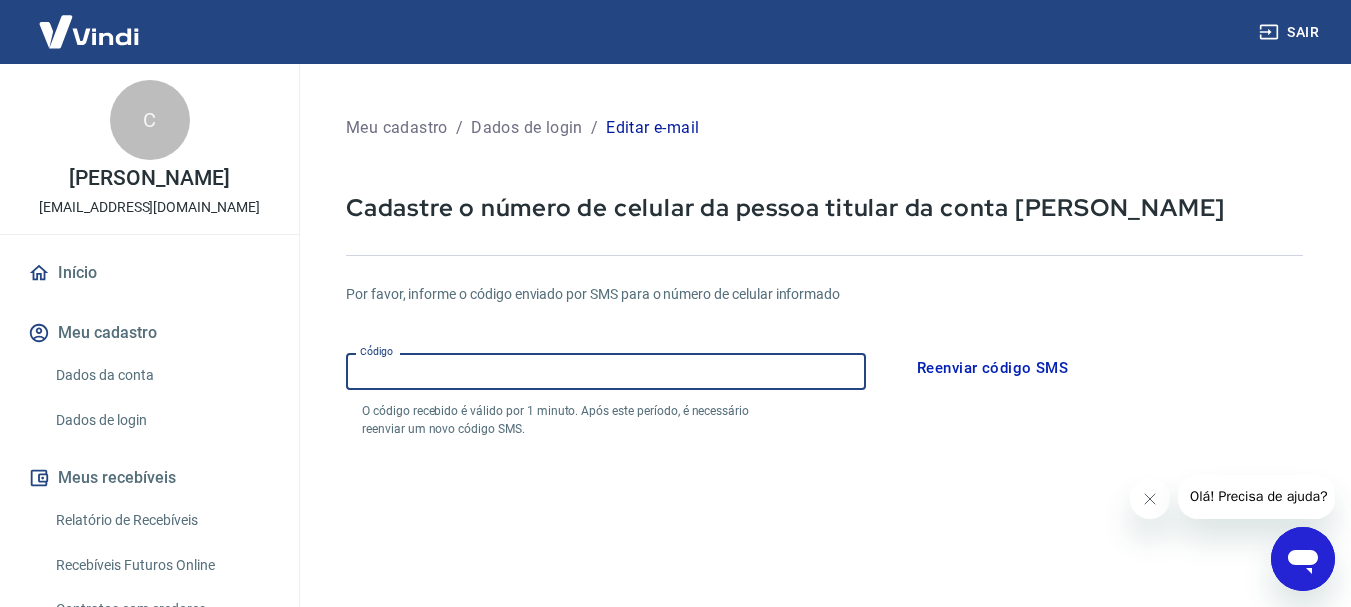 click on "Código" at bounding box center (606, 371) 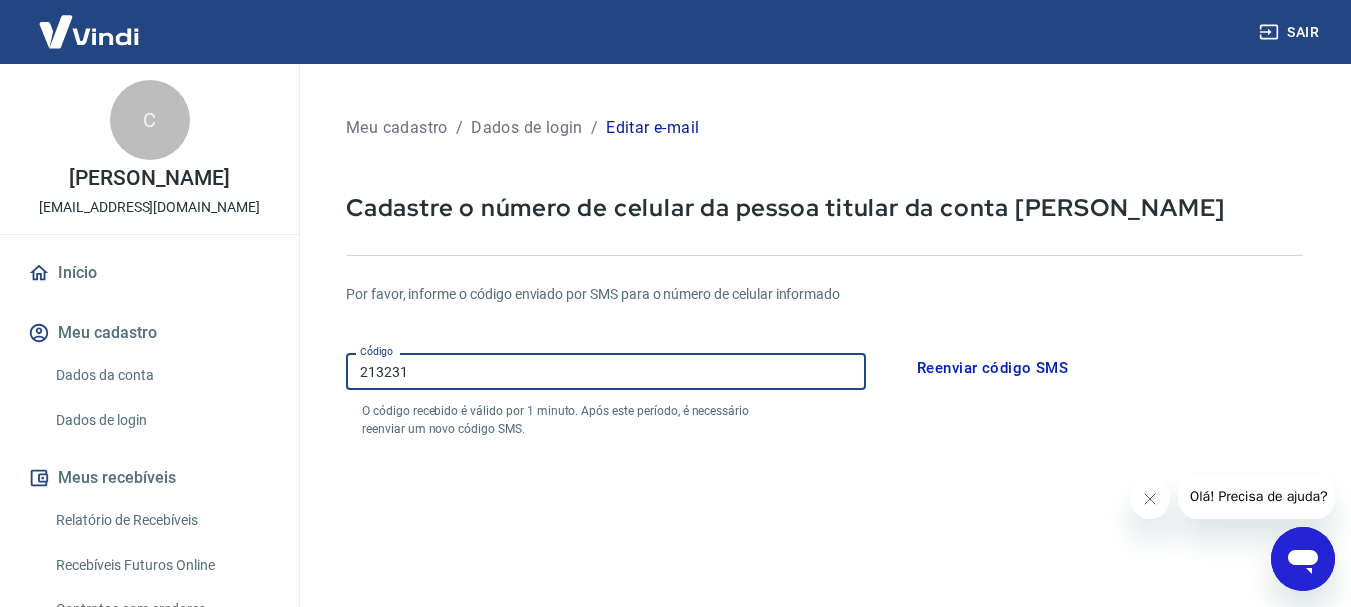 type on "213231" 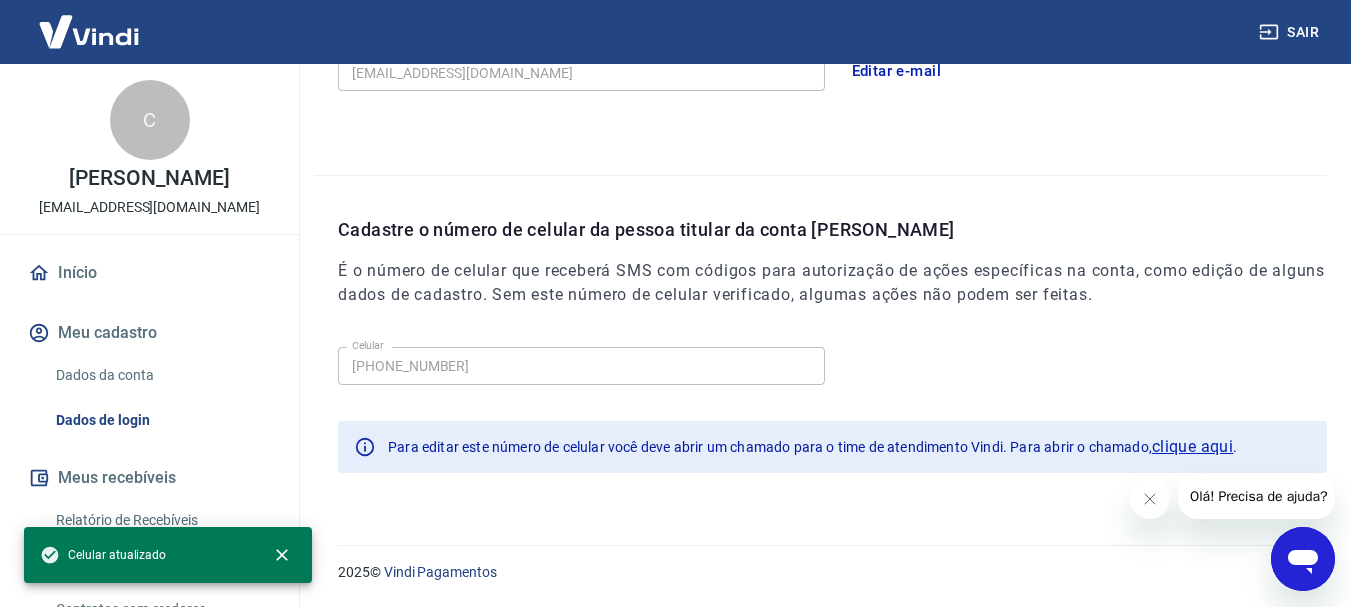 scroll, scrollTop: 0, scrollLeft: 0, axis: both 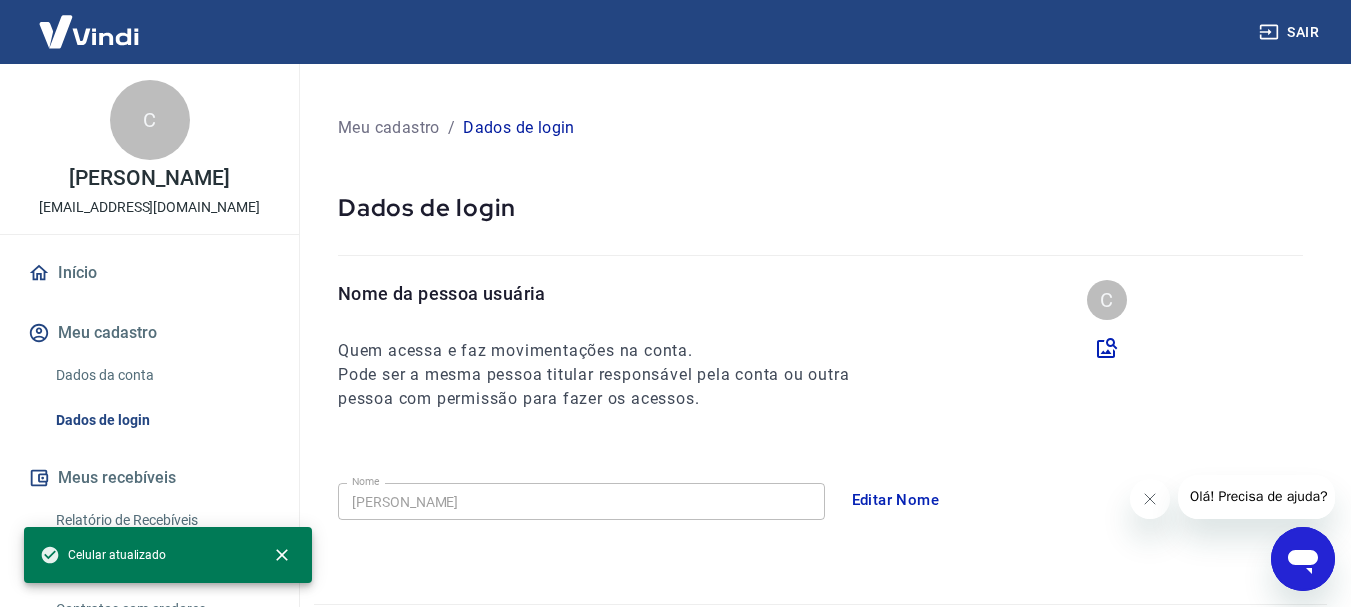 click at bounding box center [89, 31] 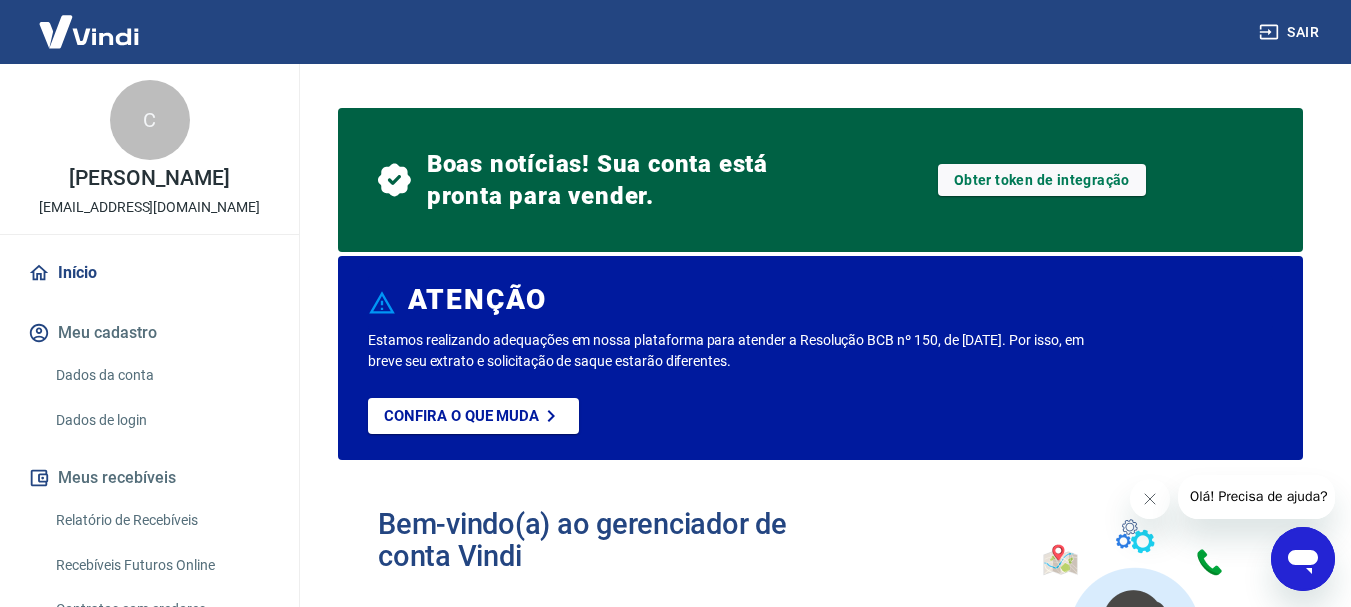 scroll, scrollTop: 500, scrollLeft: 0, axis: vertical 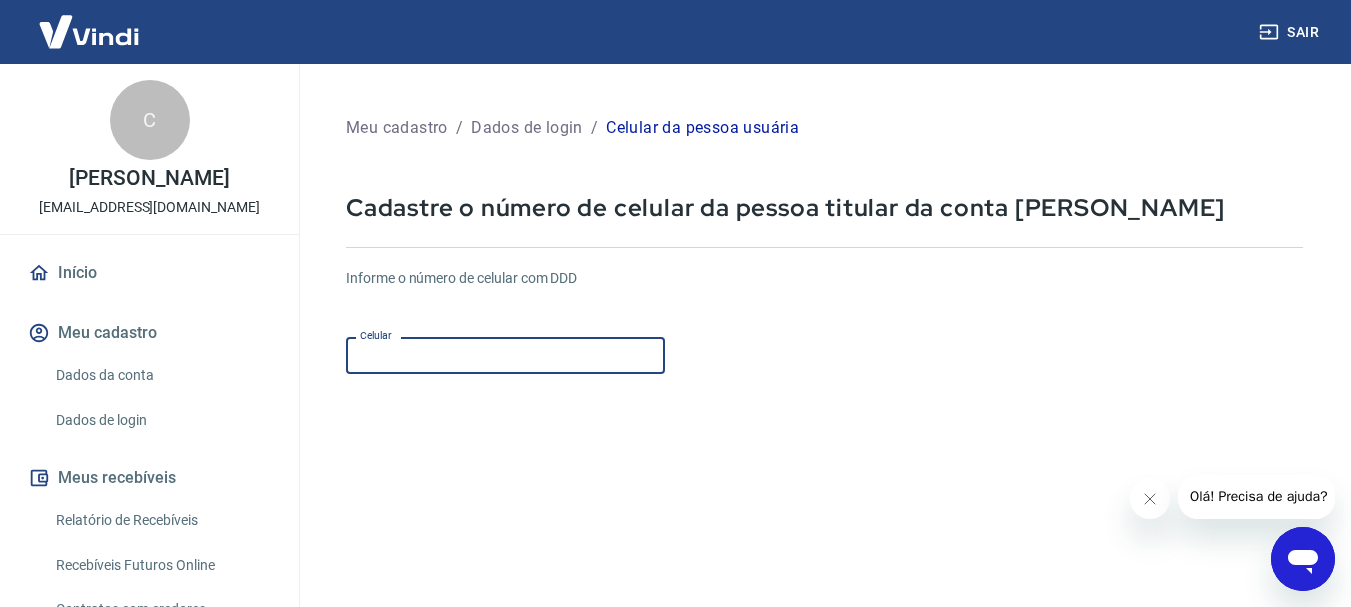 click on "Celular" at bounding box center (505, 355) 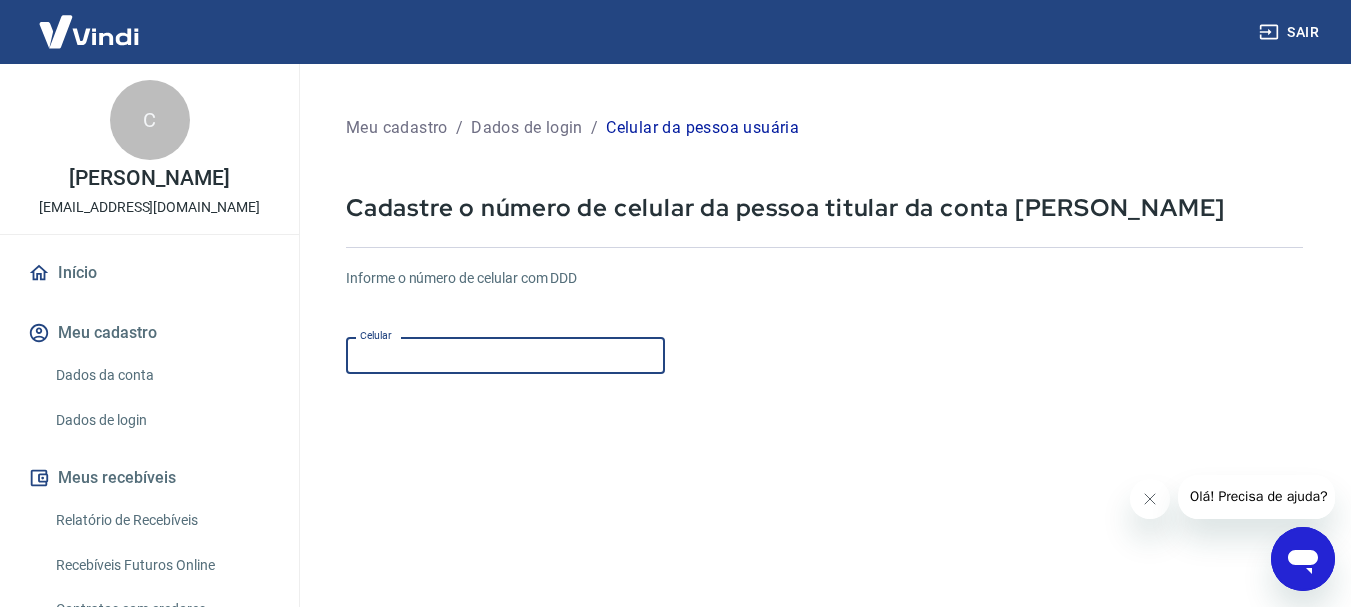 type on "[PHONE_NUMBER]" 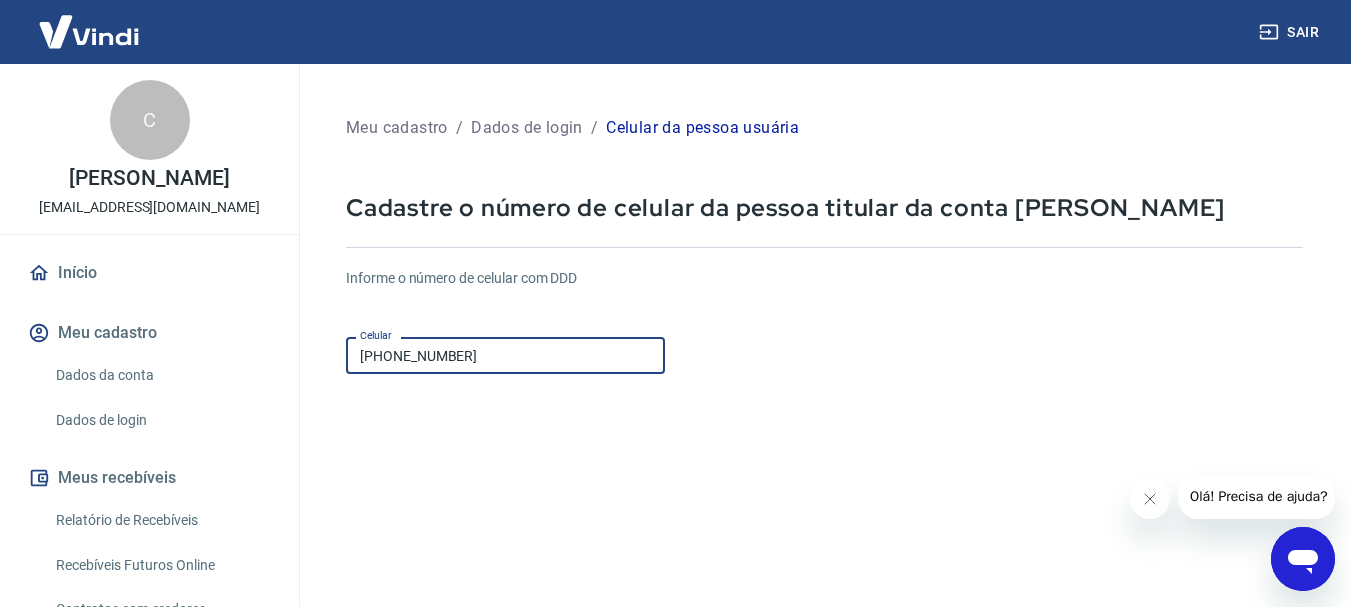 click on "Continuar" at bounding box center [401, 814] 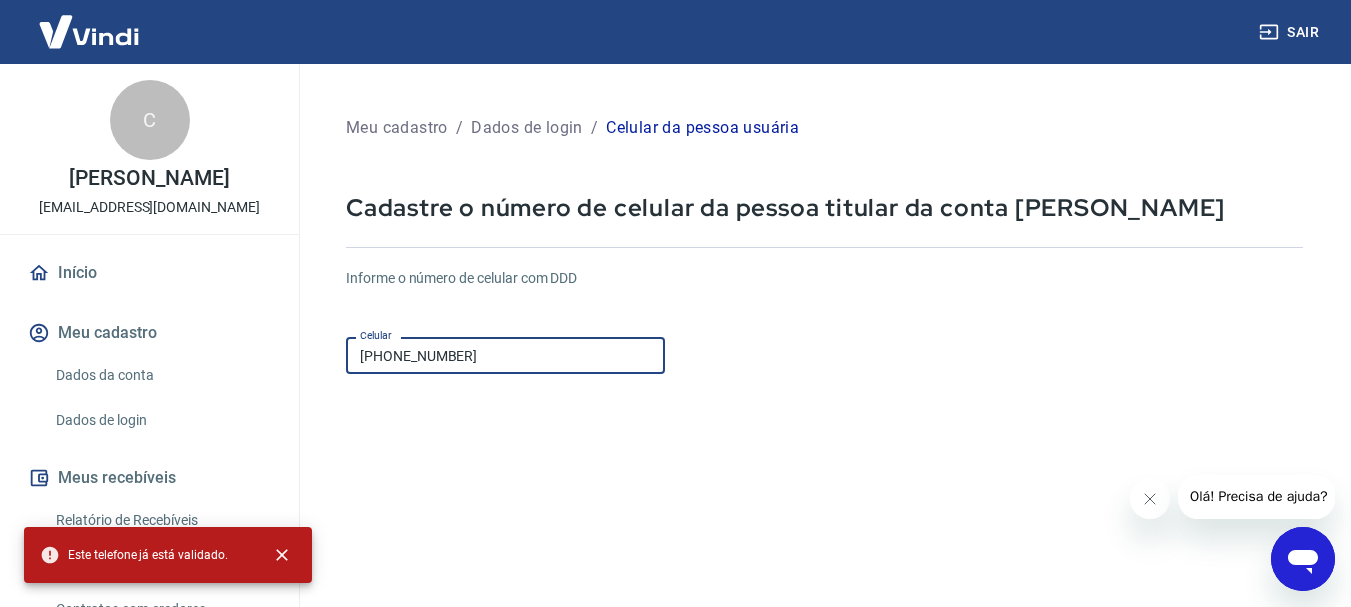 scroll, scrollTop: 100, scrollLeft: 0, axis: vertical 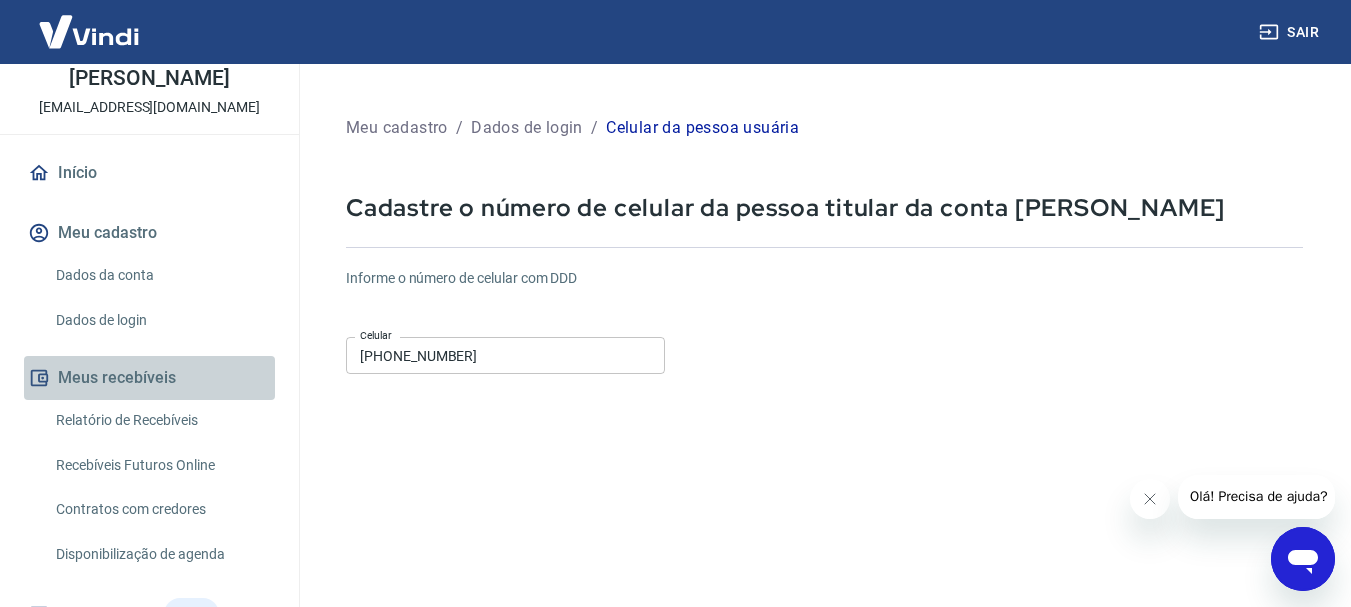 click on "Meus recebíveis" at bounding box center (149, 378) 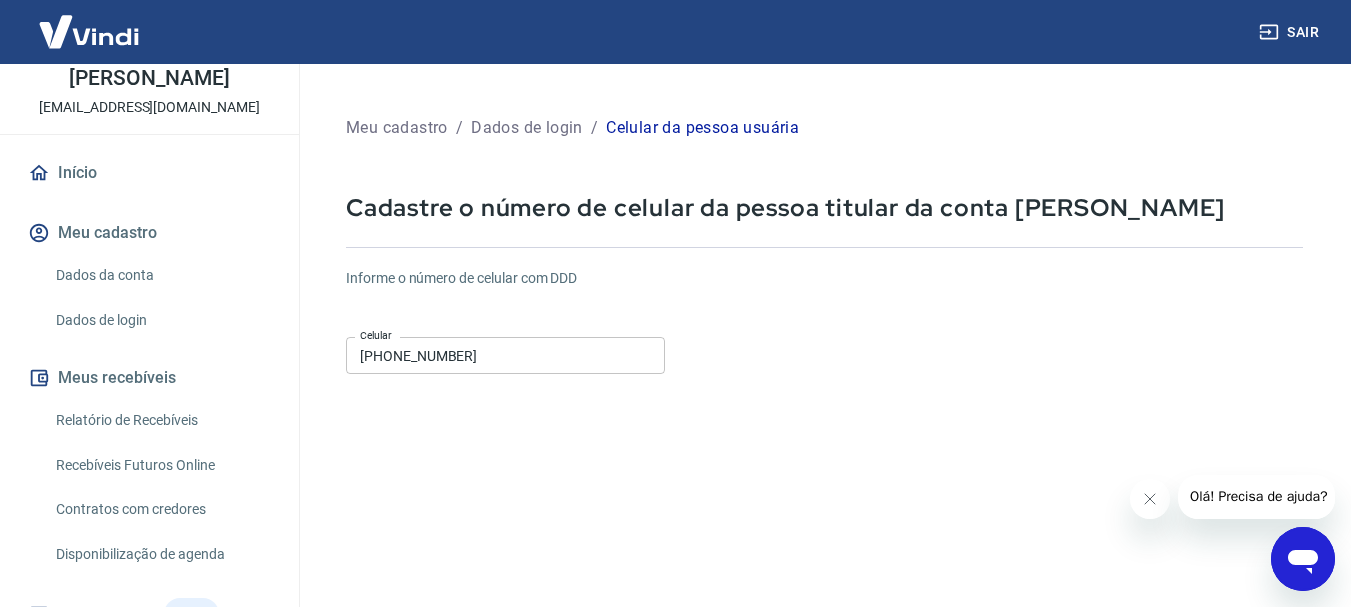 scroll, scrollTop: 251, scrollLeft: 0, axis: vertical 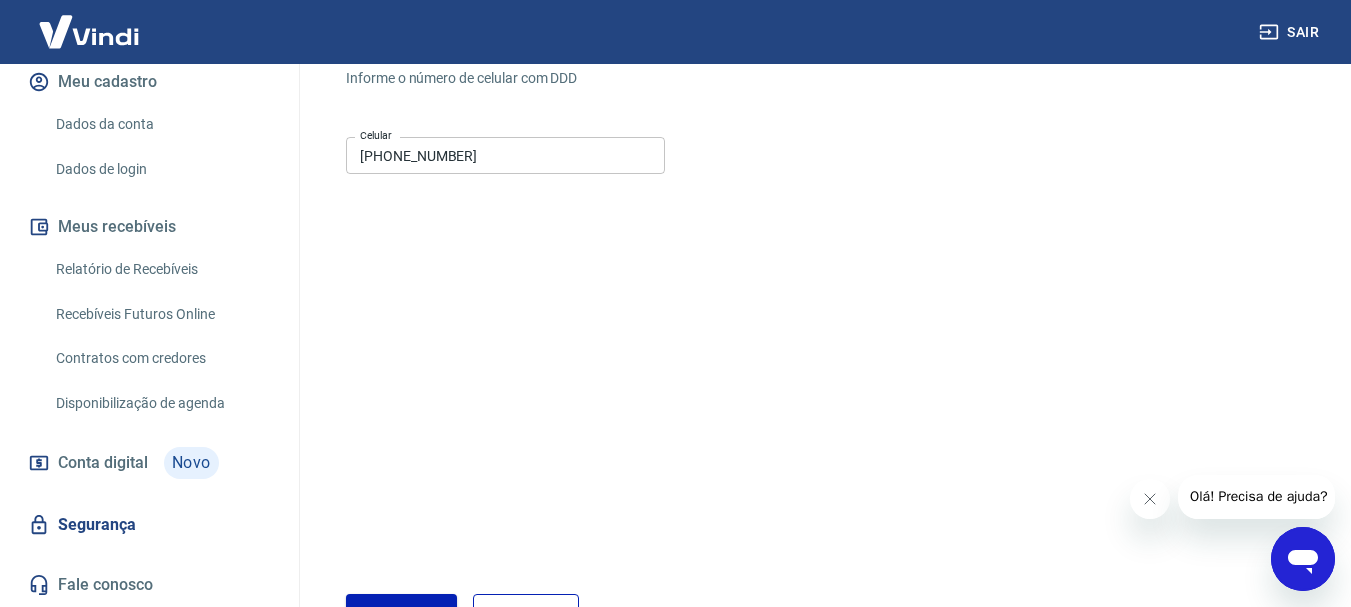 click on "Conta digital" at bounding box center [103, 463] 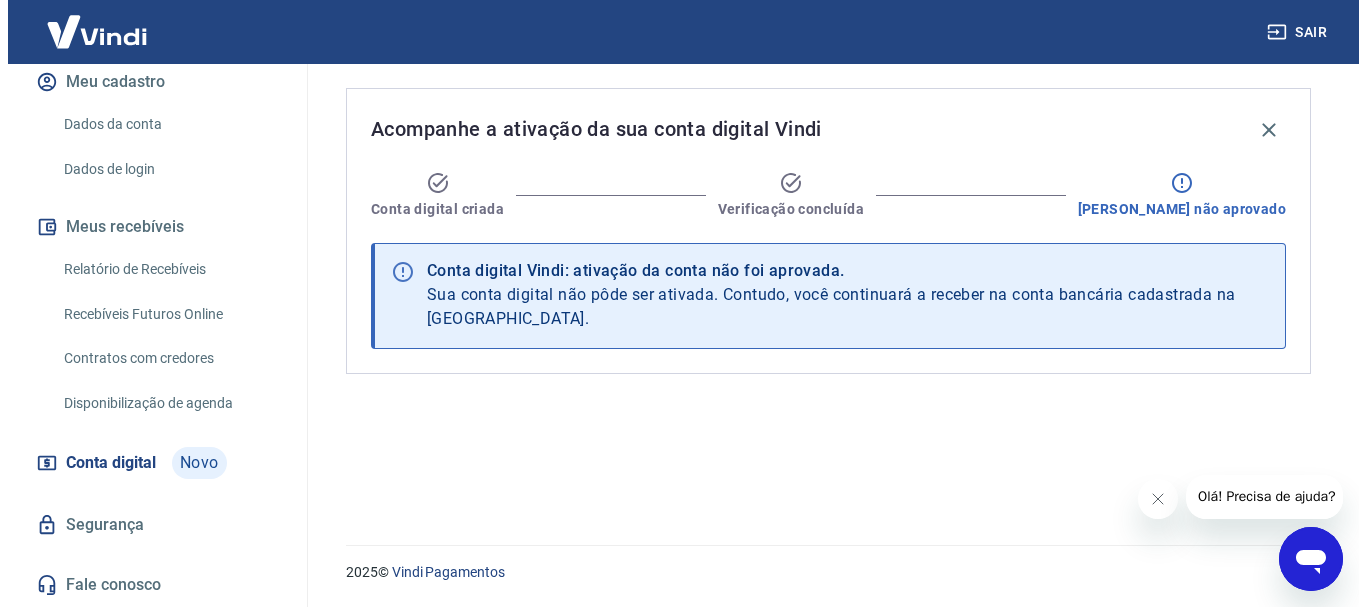 scroll, scrollTop: 0, scrollLeft: 0, axis: both 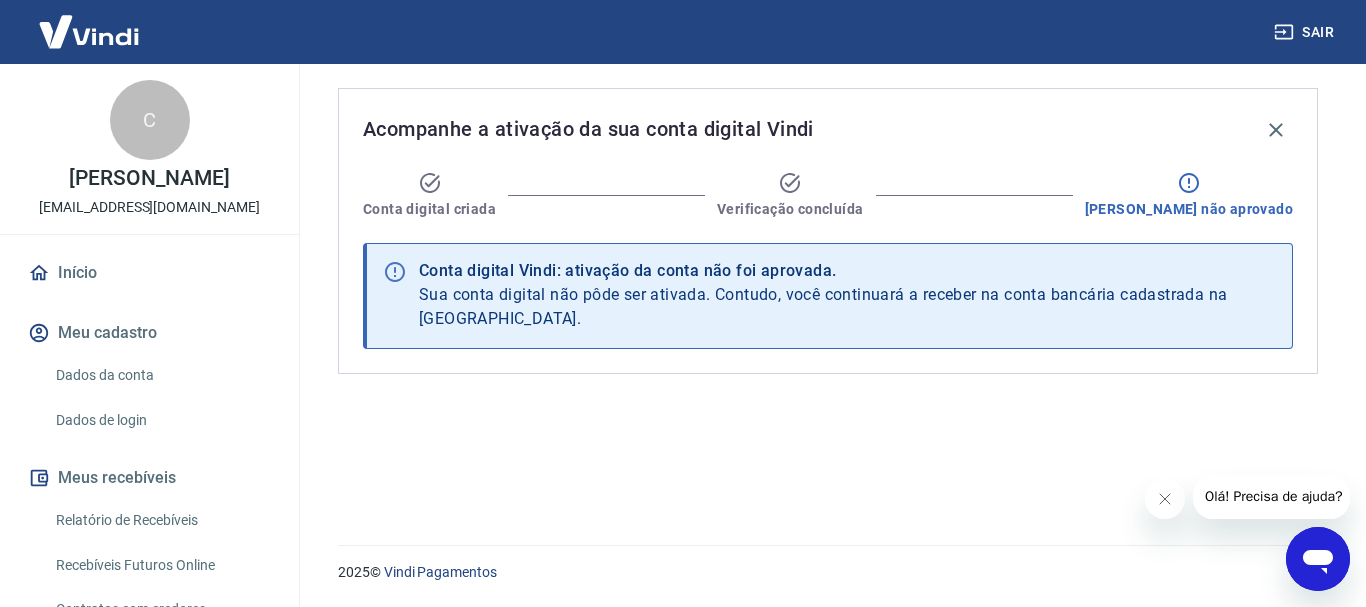 click at bounding box center [89, 31] 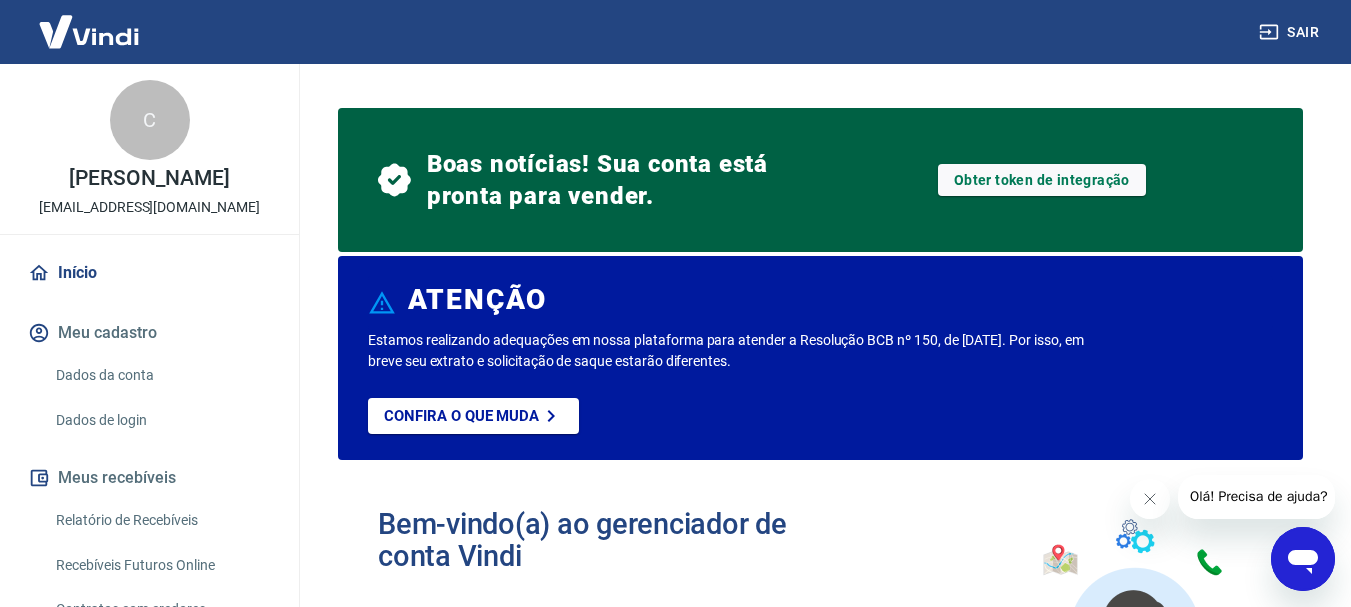 click at bounding box center (89, 31) 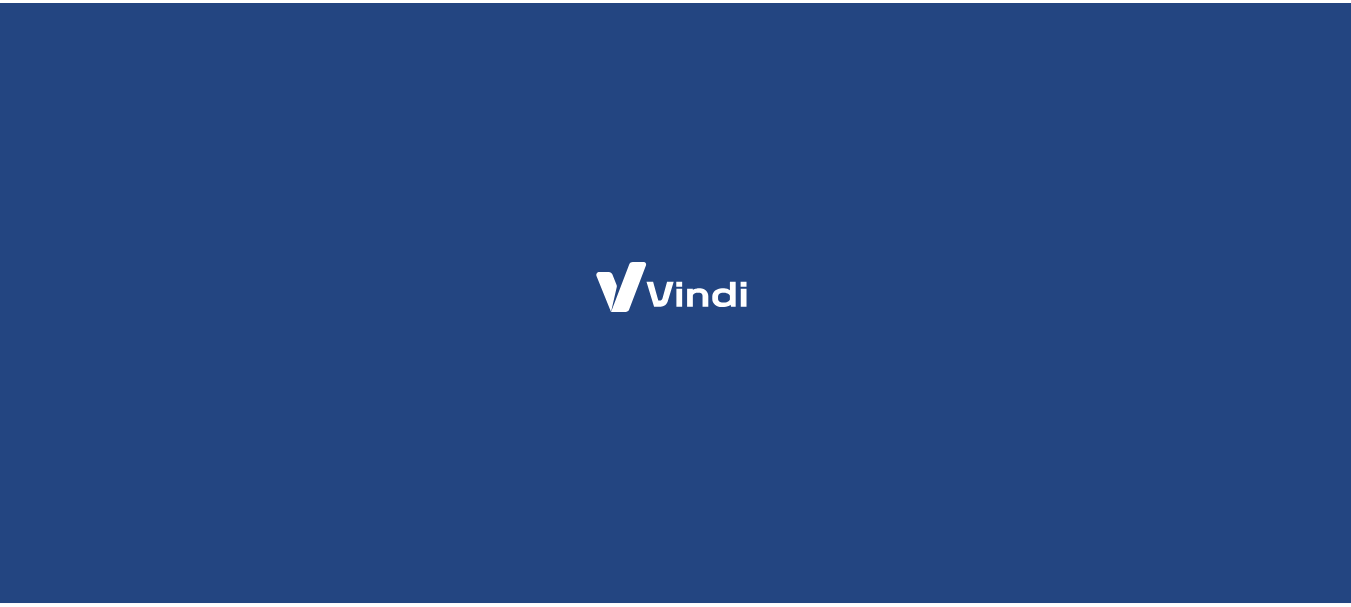 scroll, scrollTop: 0, scrollLeft: 0, axis: both 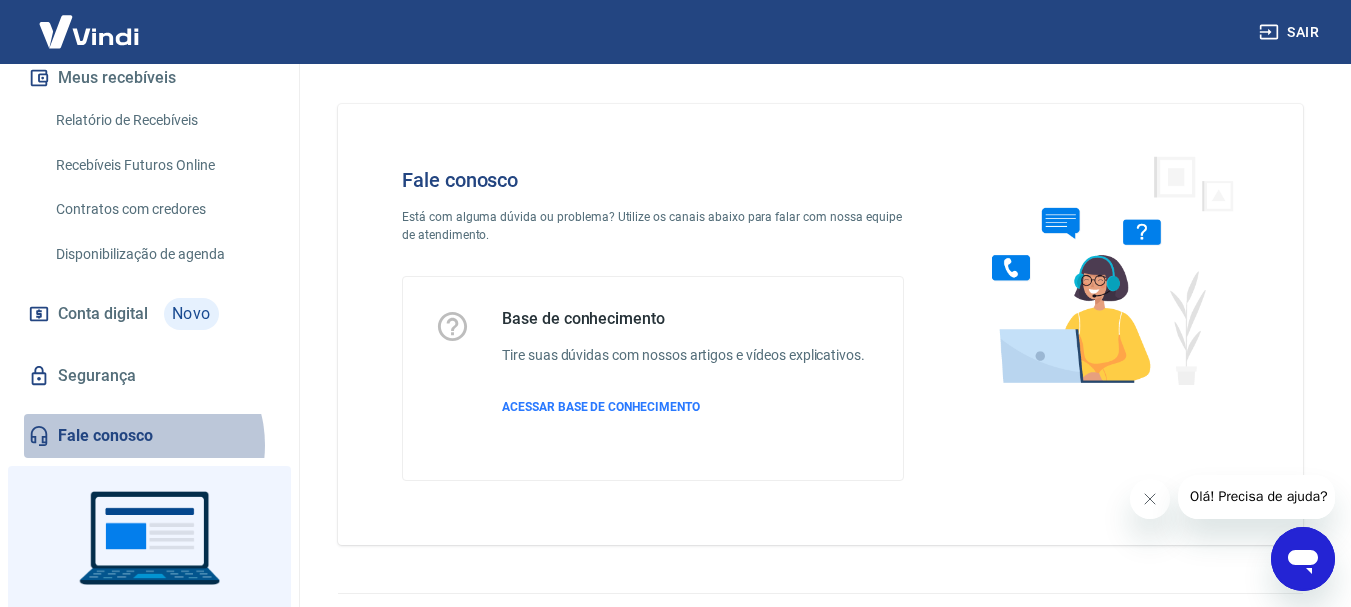 click on "Fale conosco" at bounding box center (149, 436) 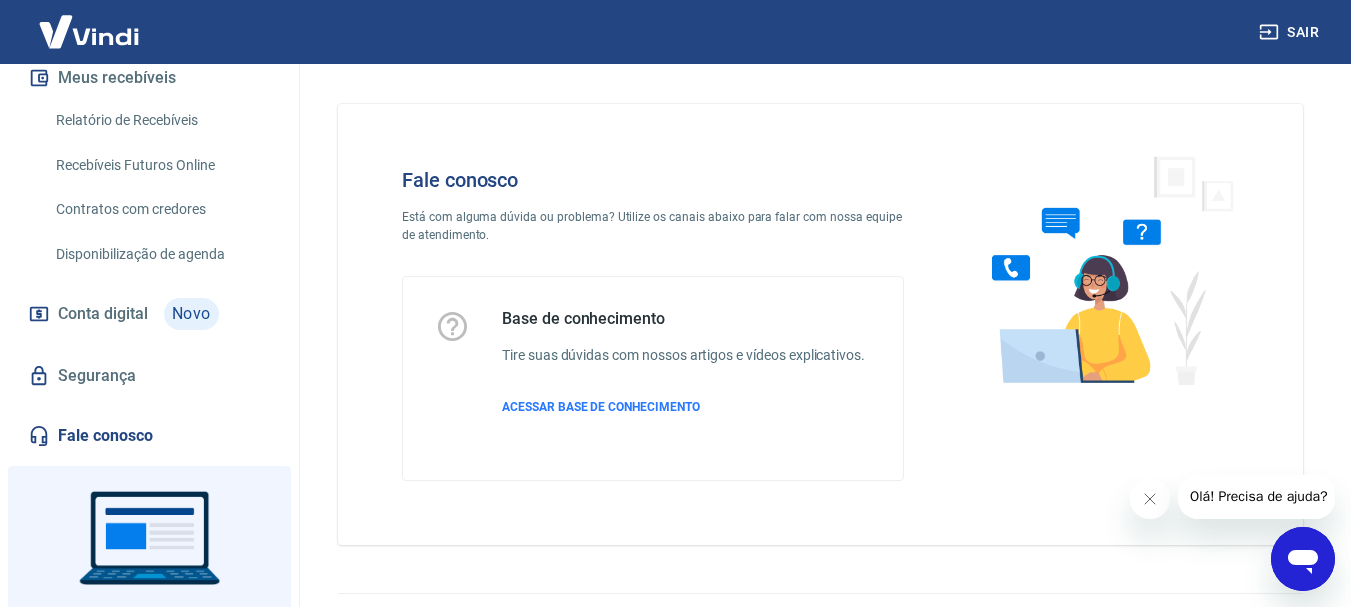scroll, scrollTop: 493, scrollLeft: 0, axis: vertical 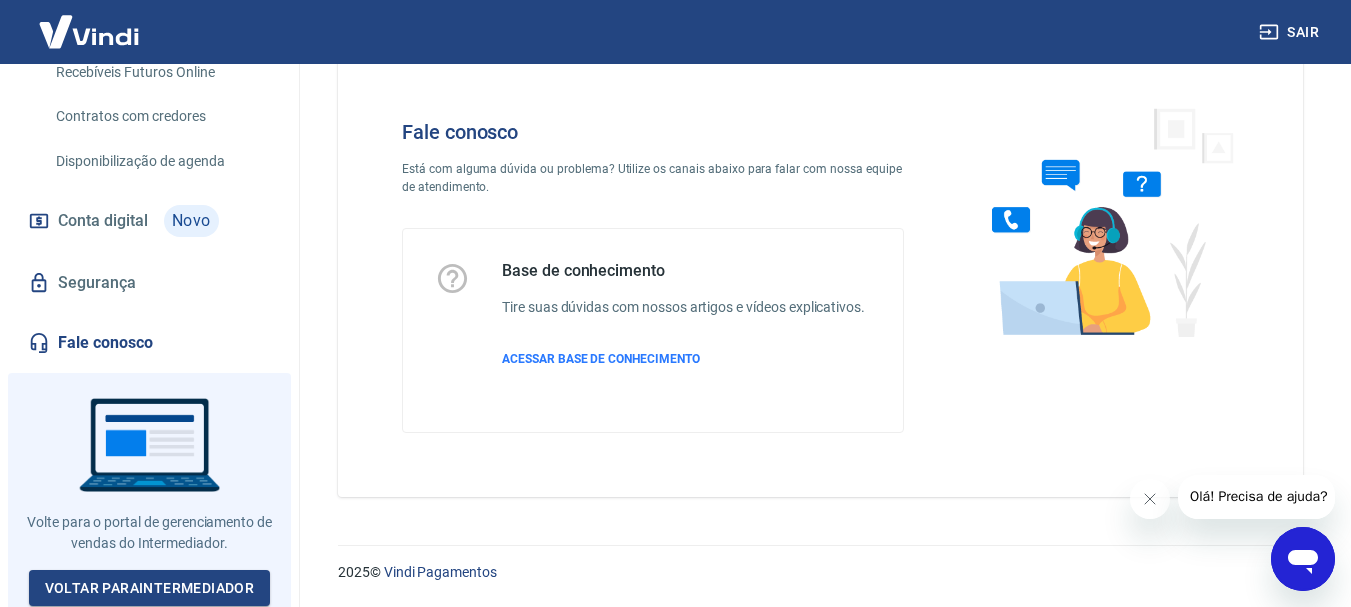 click on "Olá! Precisa de ajuda?" at bounding box center [1259, 496] 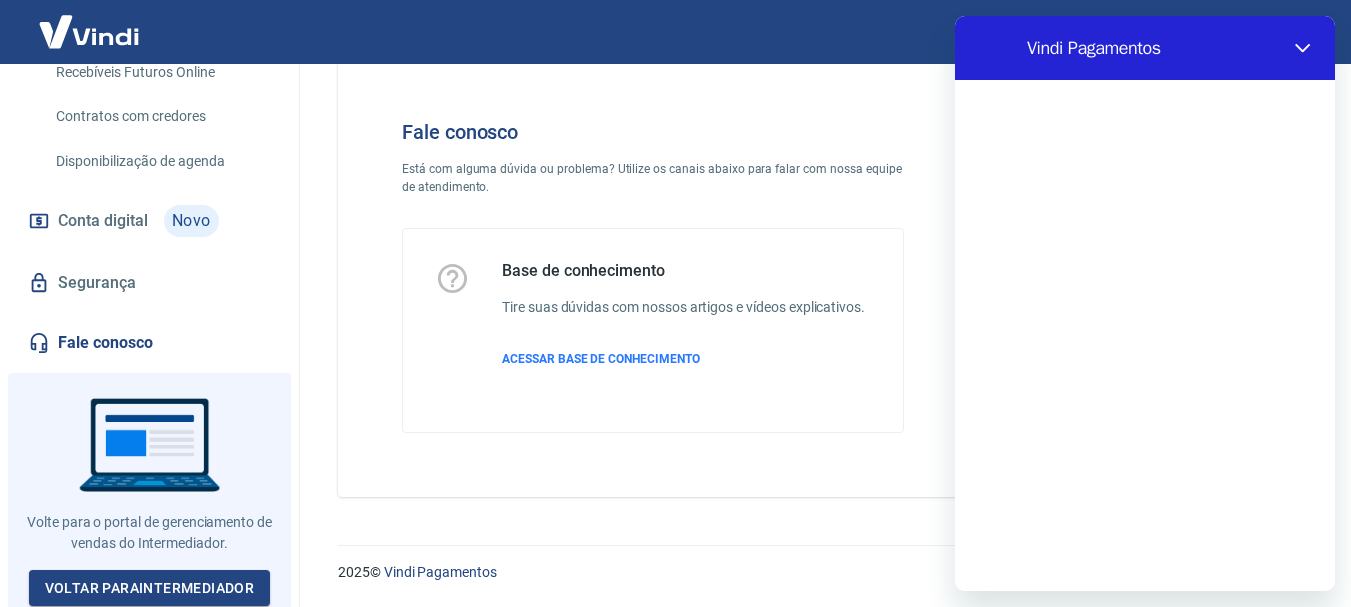 scroll, scrollTop: 0, scrollLeft: 0, axis: both 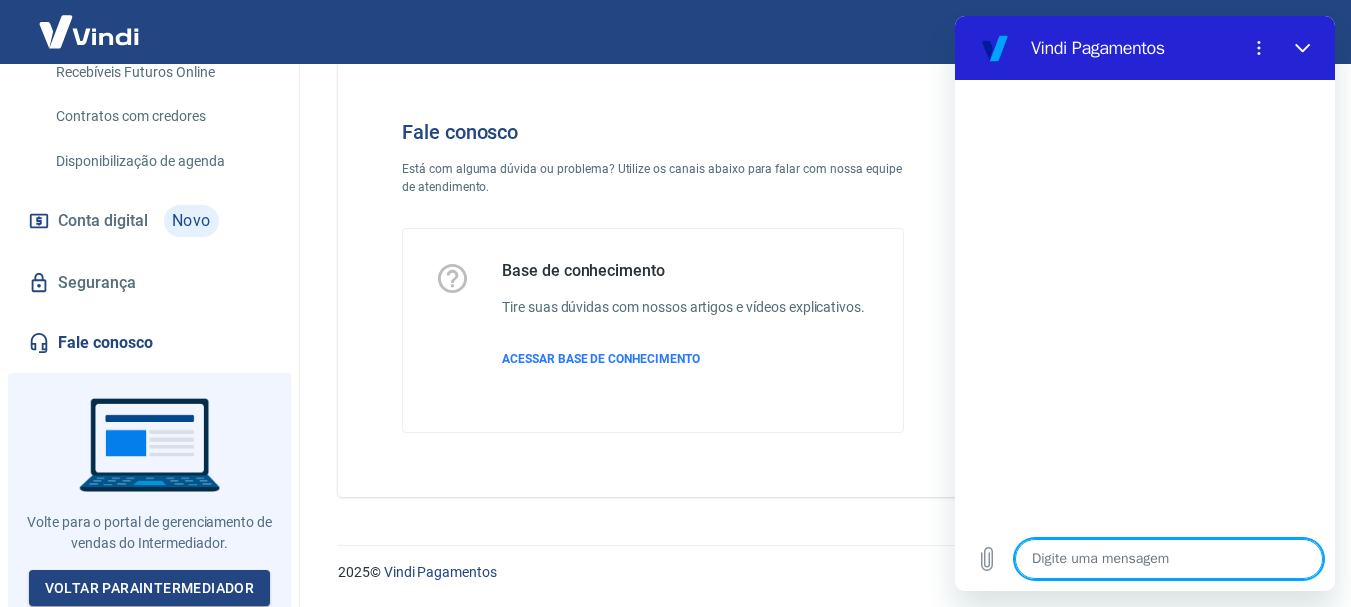 type on "a" 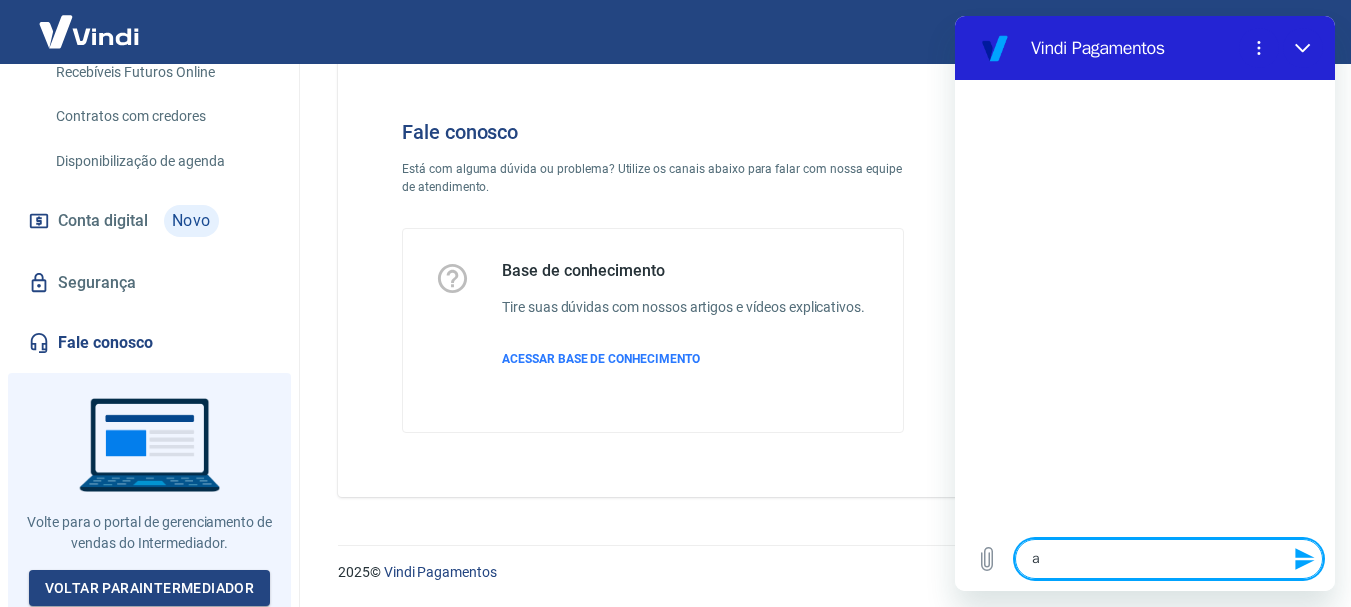 type on "ad" 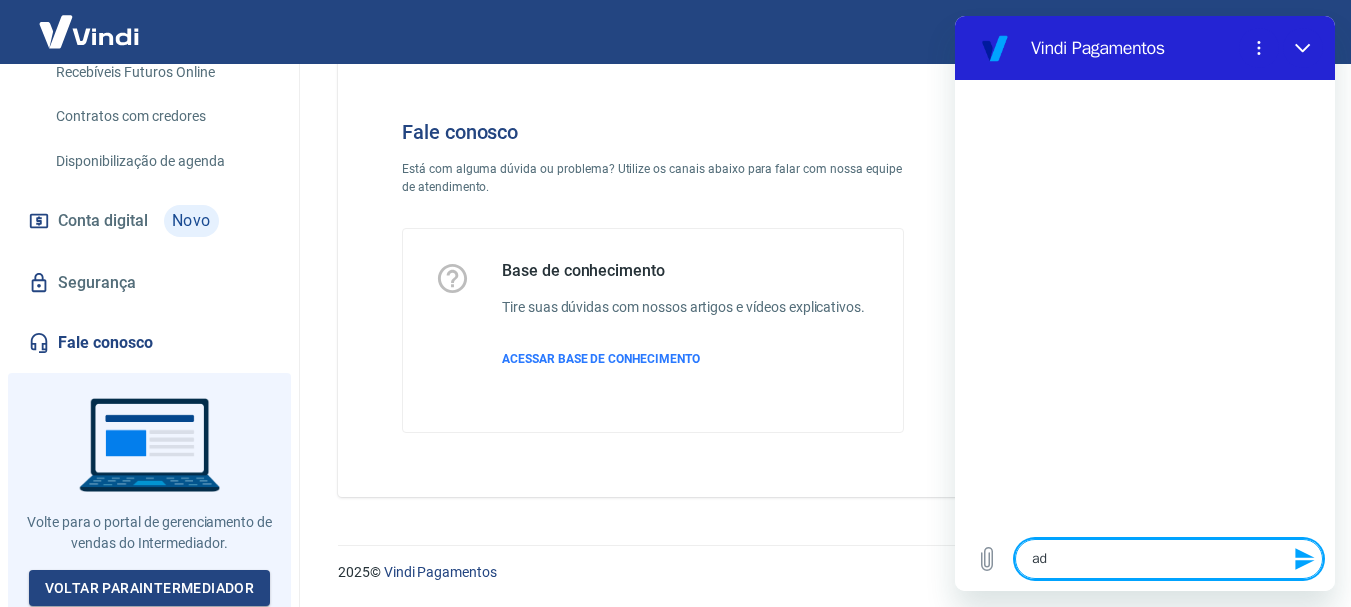type on "adi" 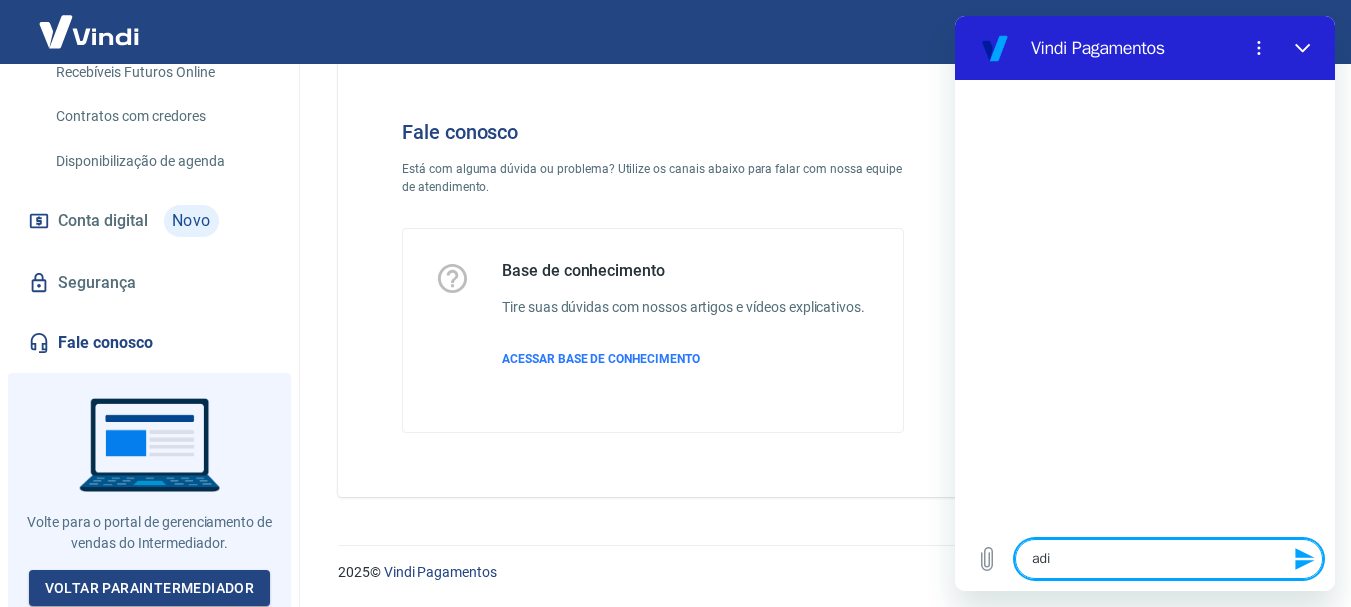 type on "adic" 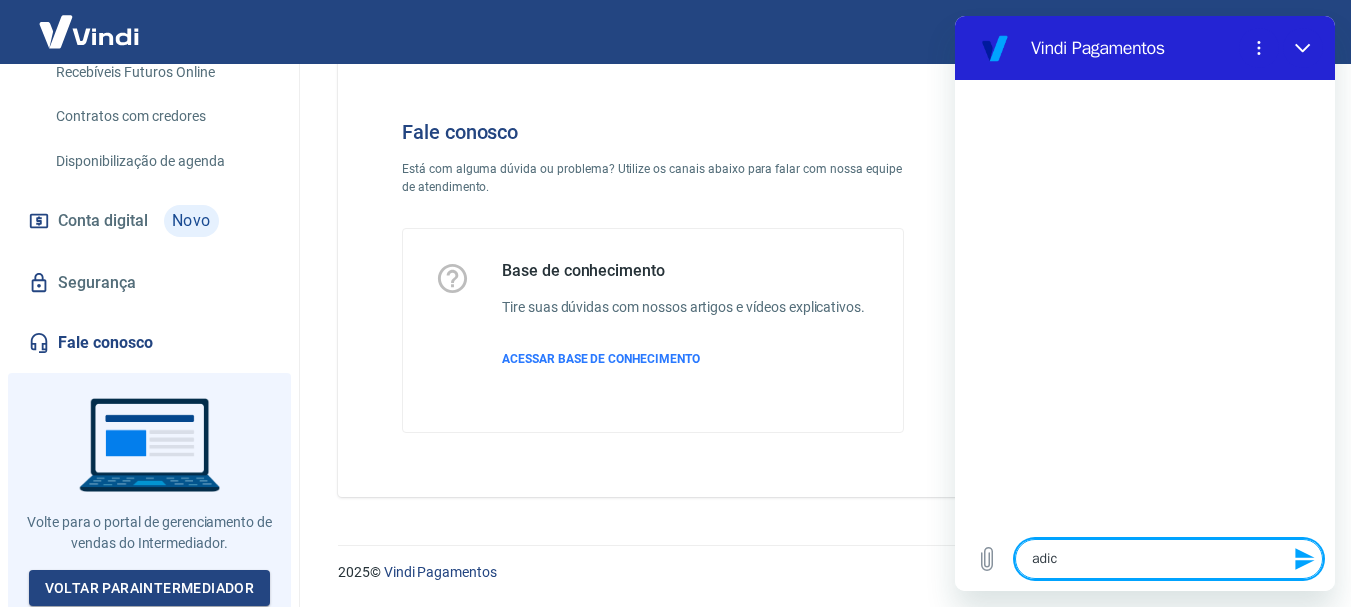type on "adici" 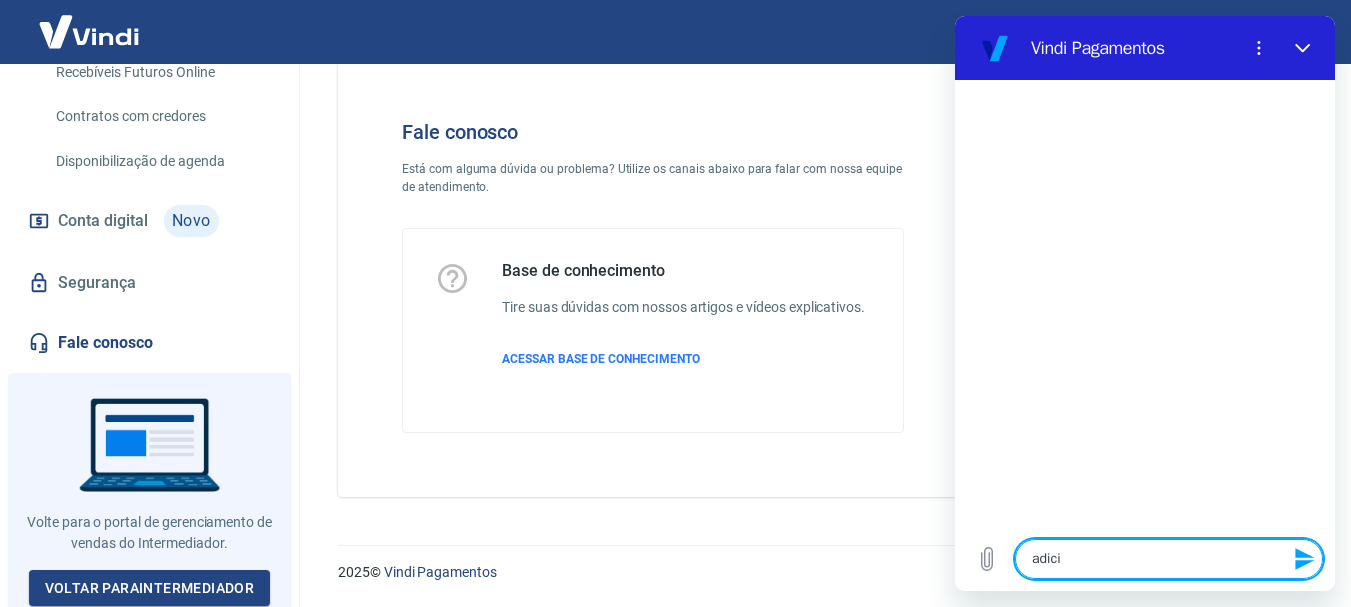 type on "x" 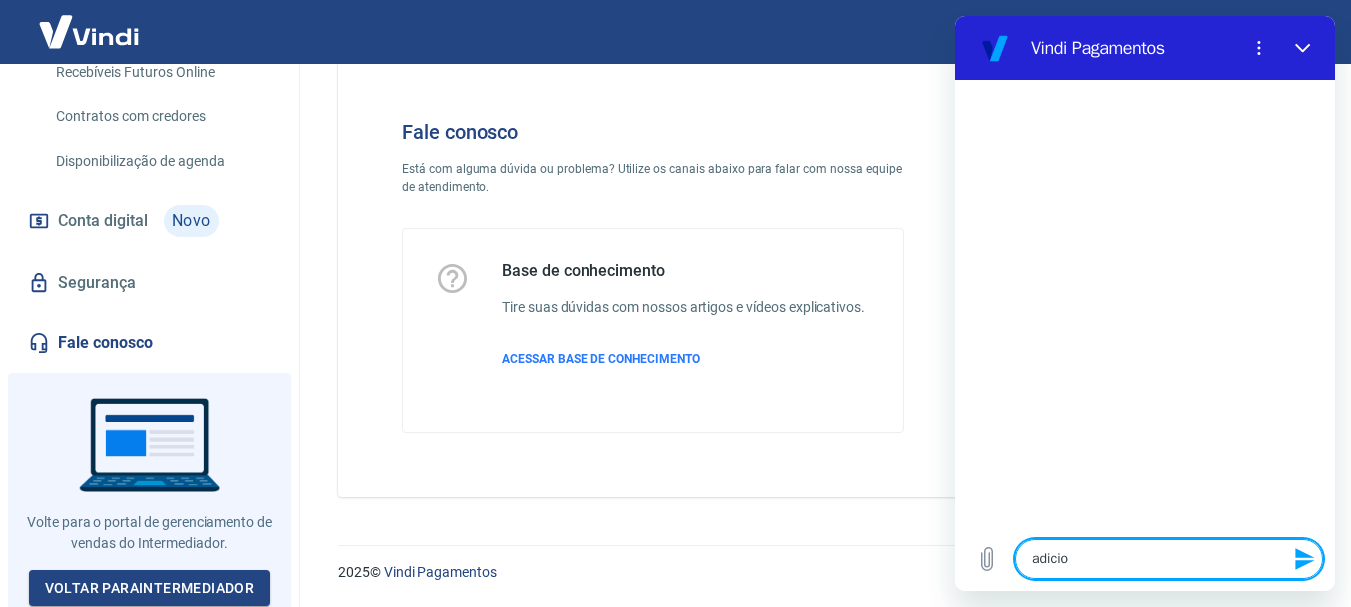 type on "adicion" 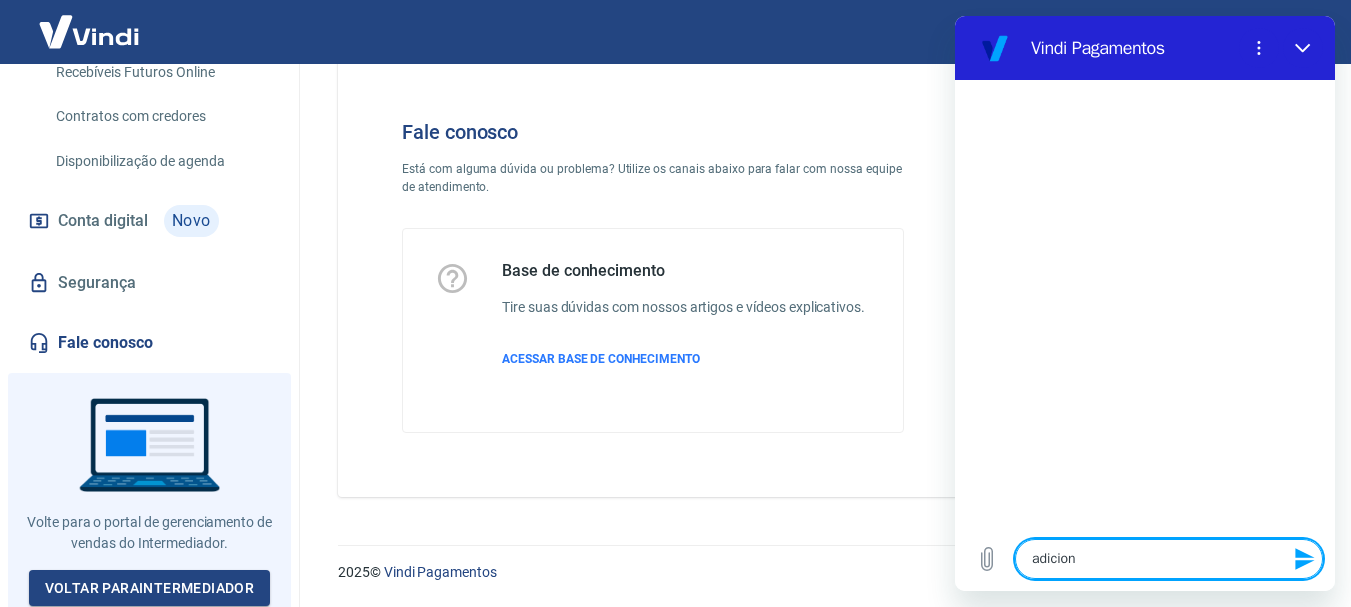 type on "adicione" 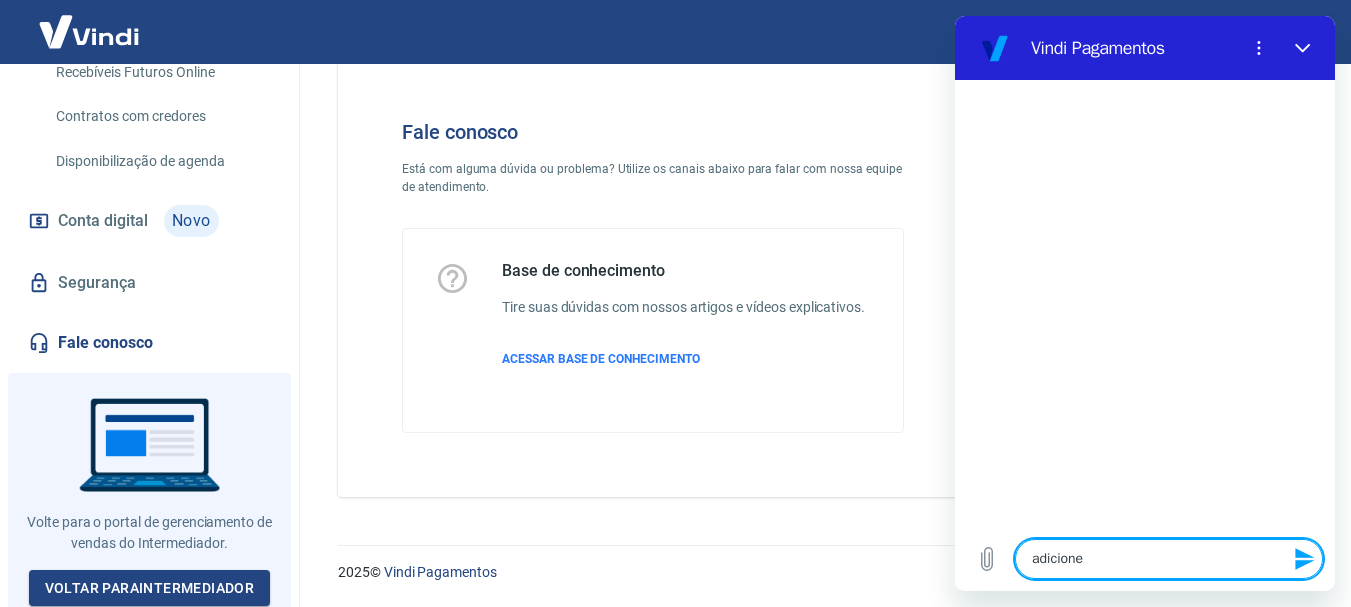 type on "adicionei" 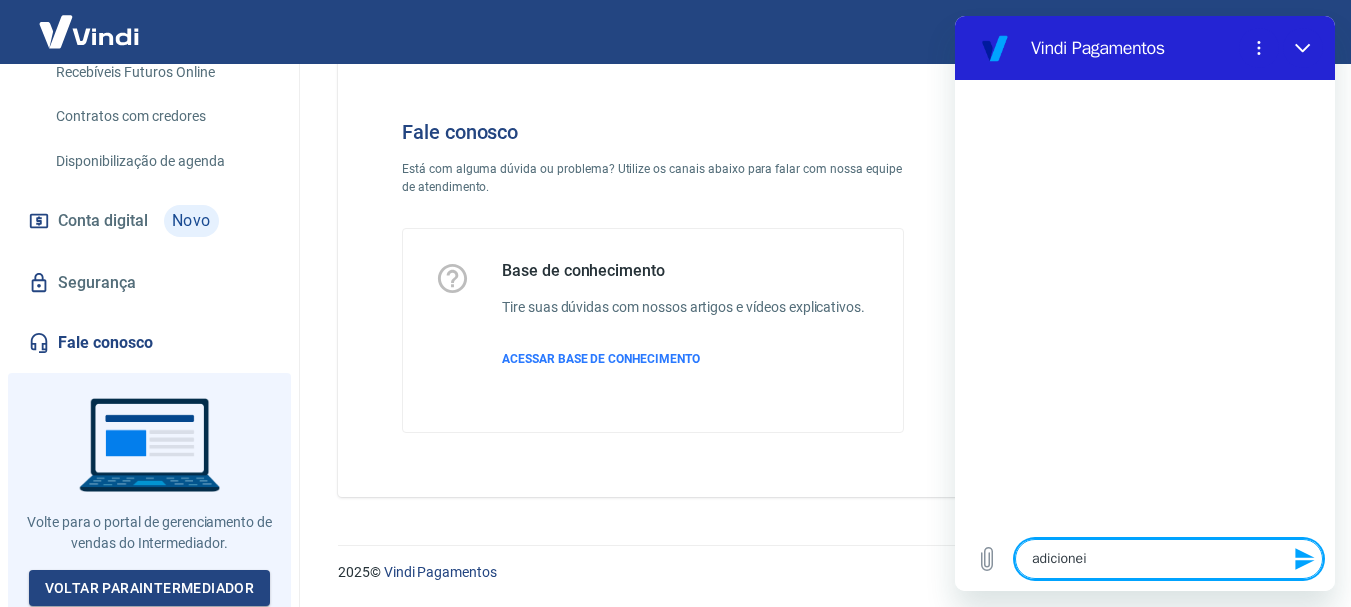 type on "adicionei" 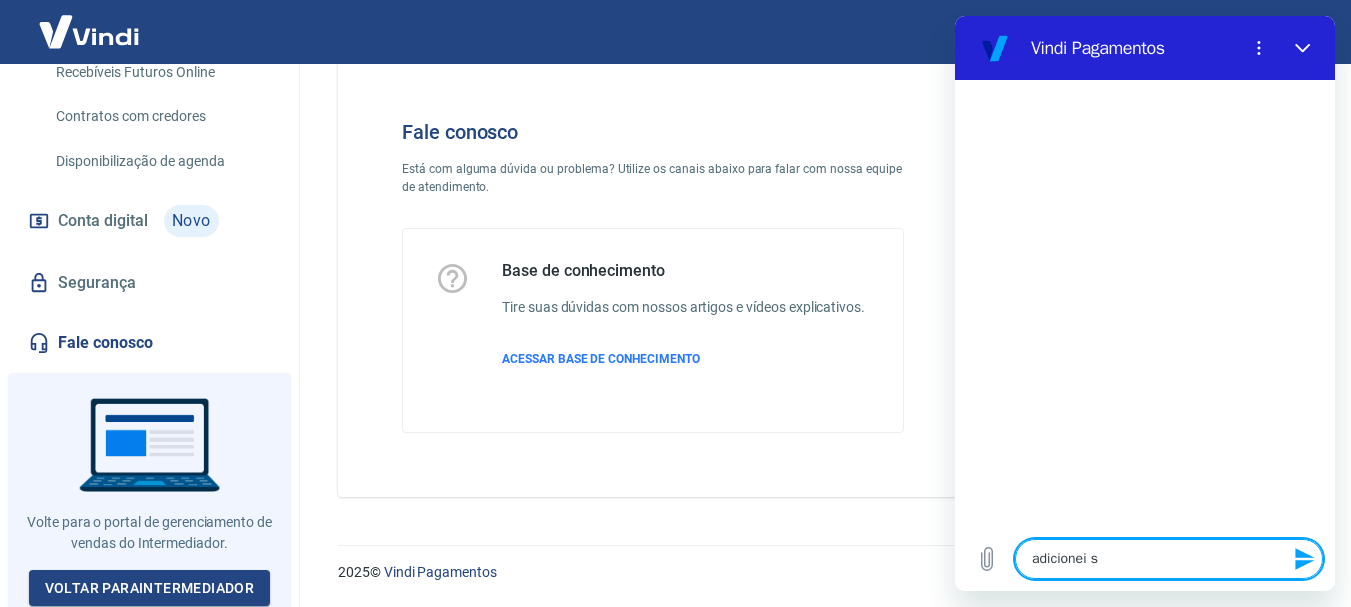 type on "adicionei sa" 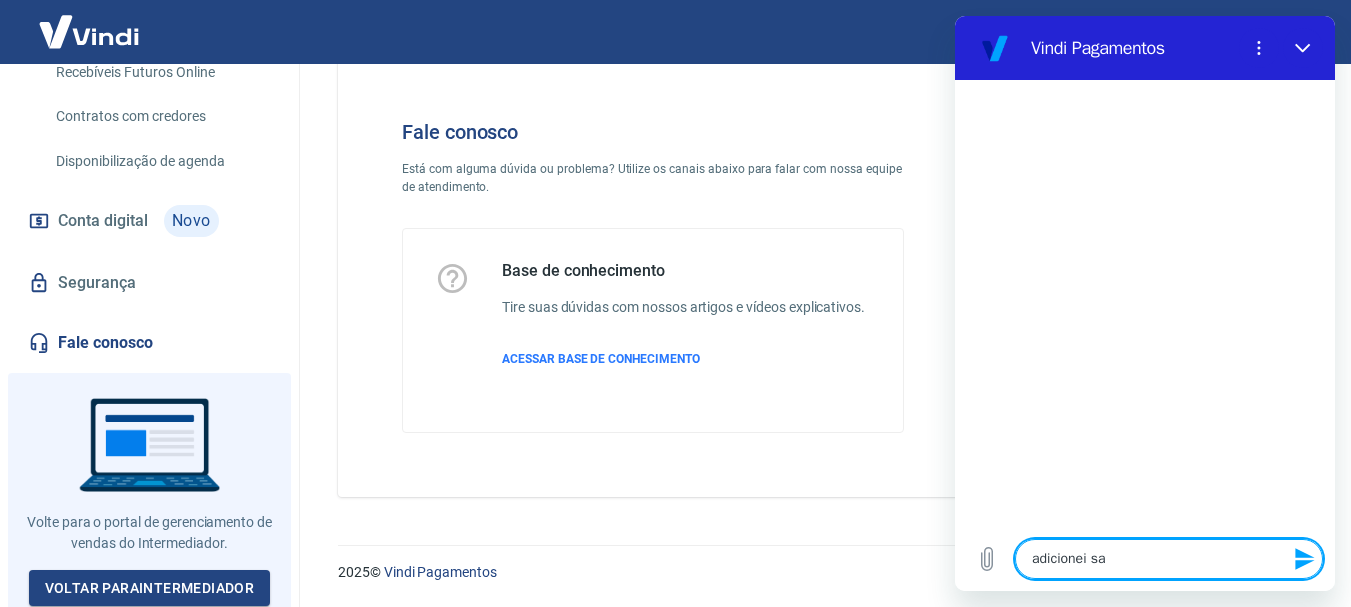 type on "adicionei sal" 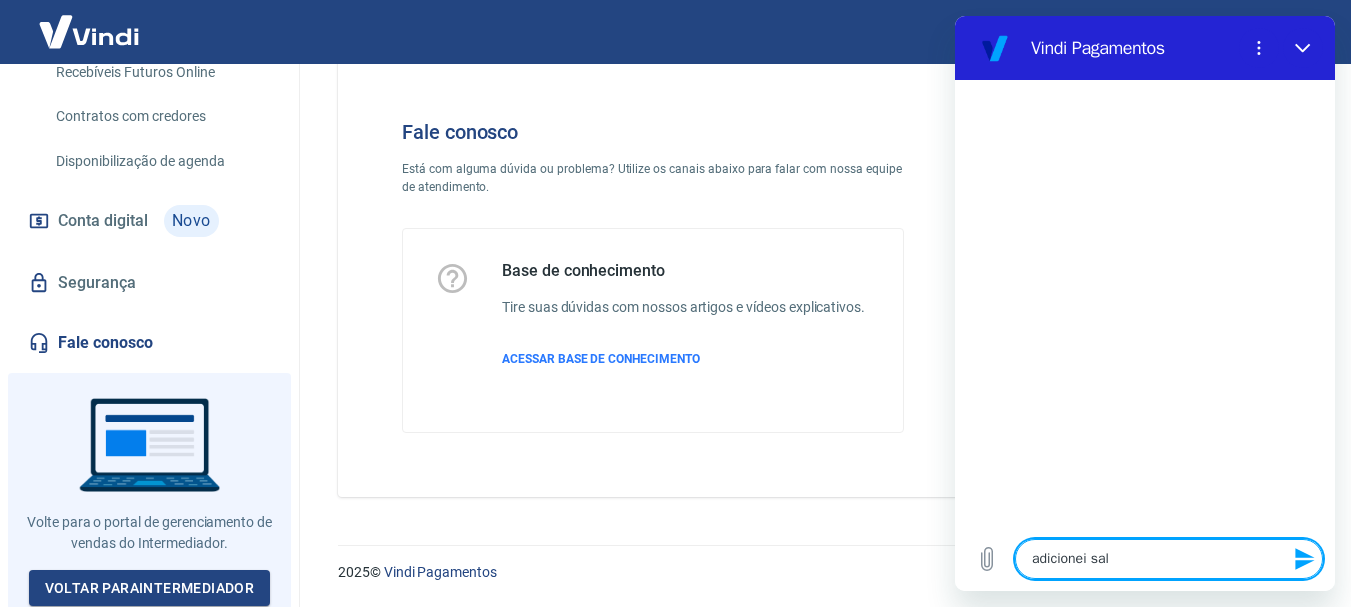 type on "adicionei sald" 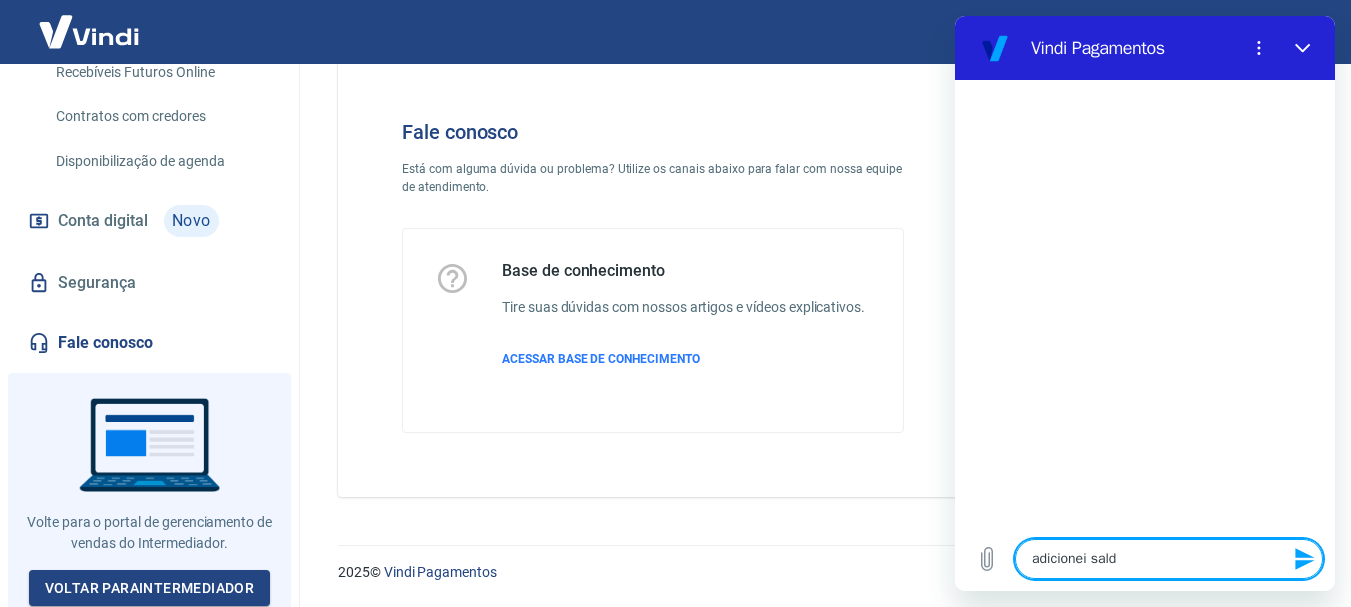 type on "adicionei saldo" 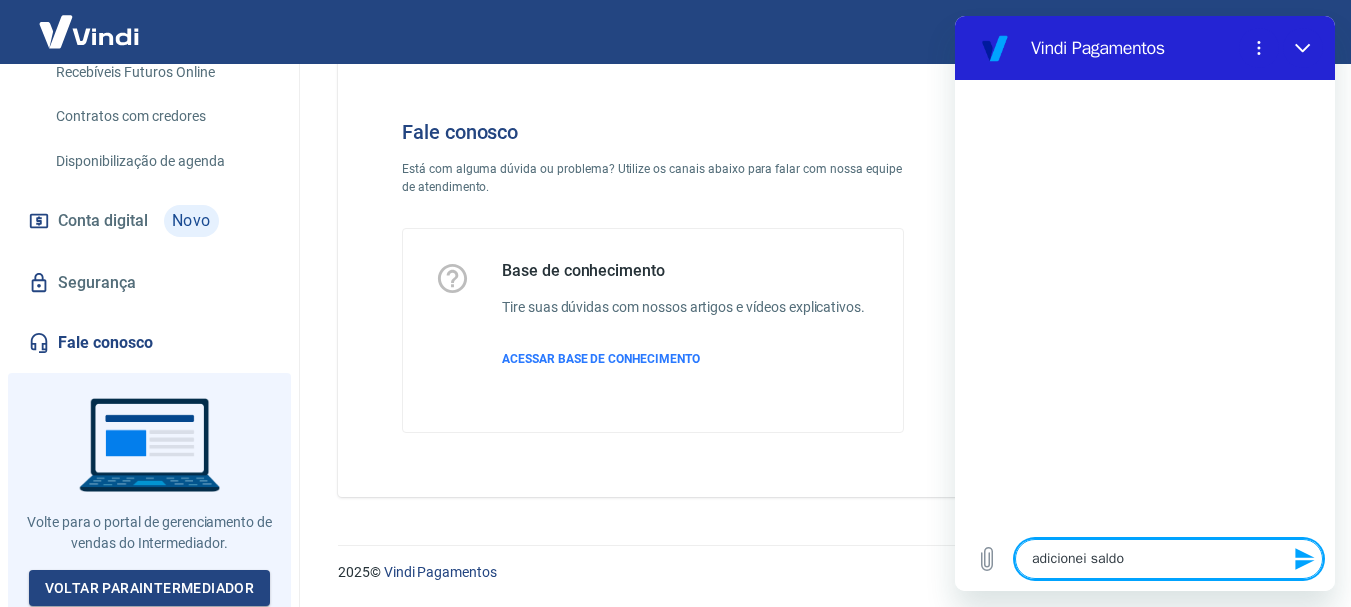 type on "adicionei saldo" 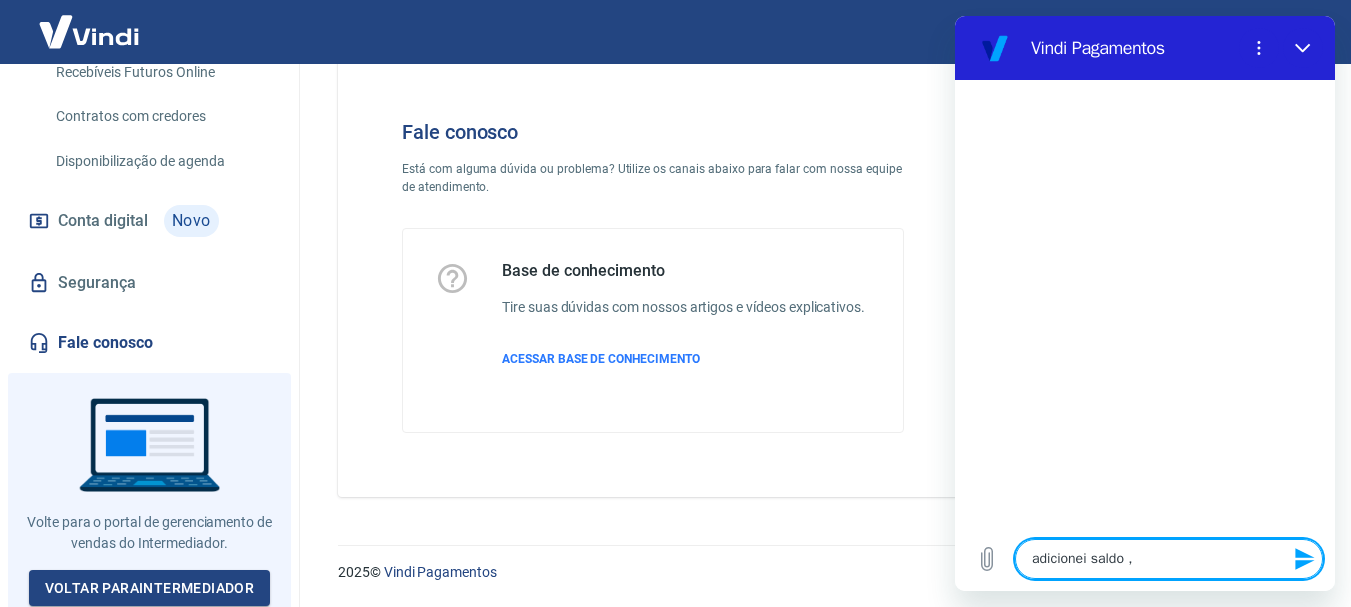 type on "adicionei saldo ," 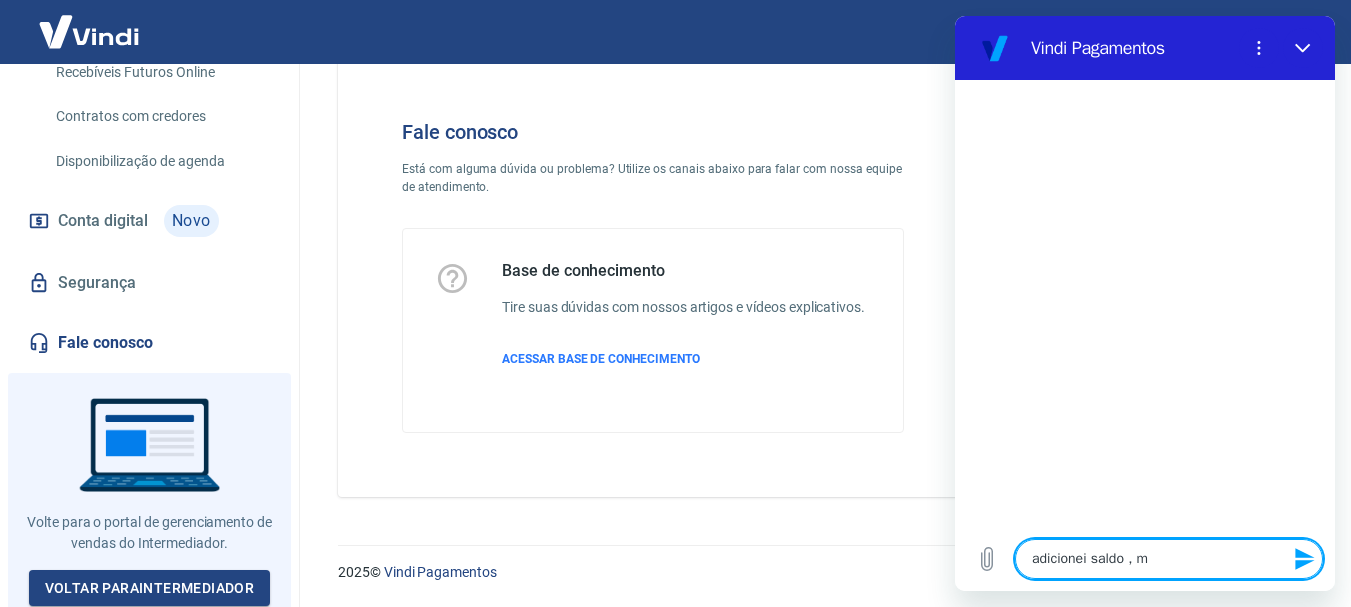 type on "adicionei saldo , ma" 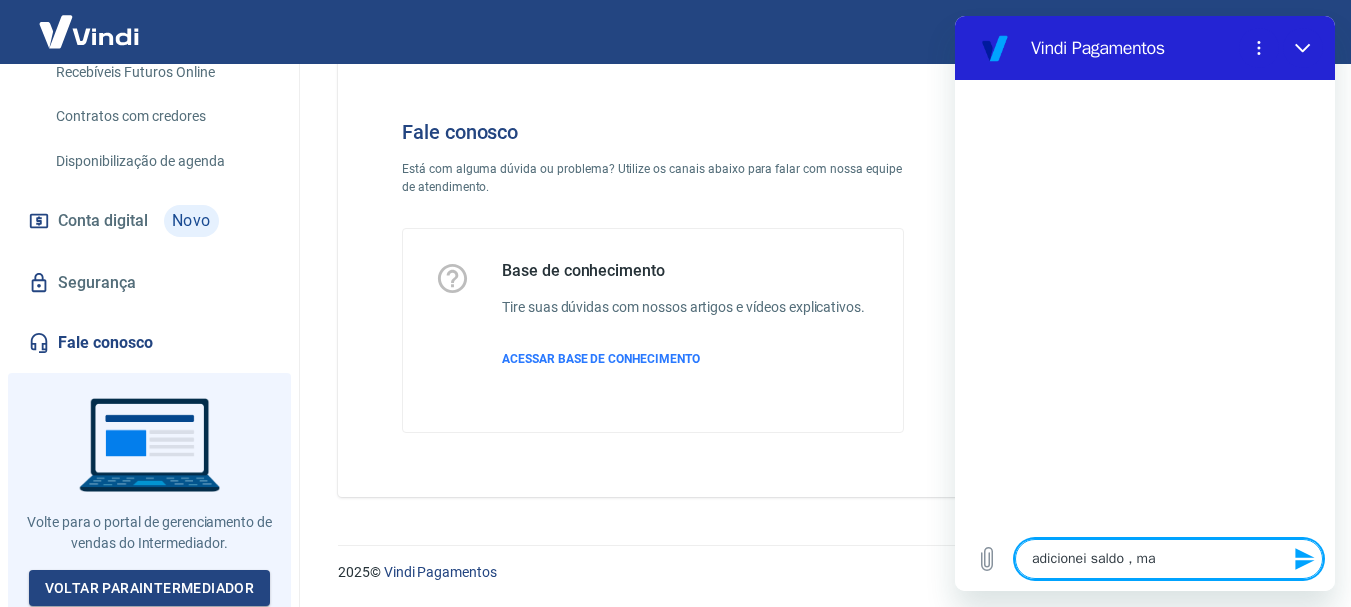 type on "adicionei saldo , mas" 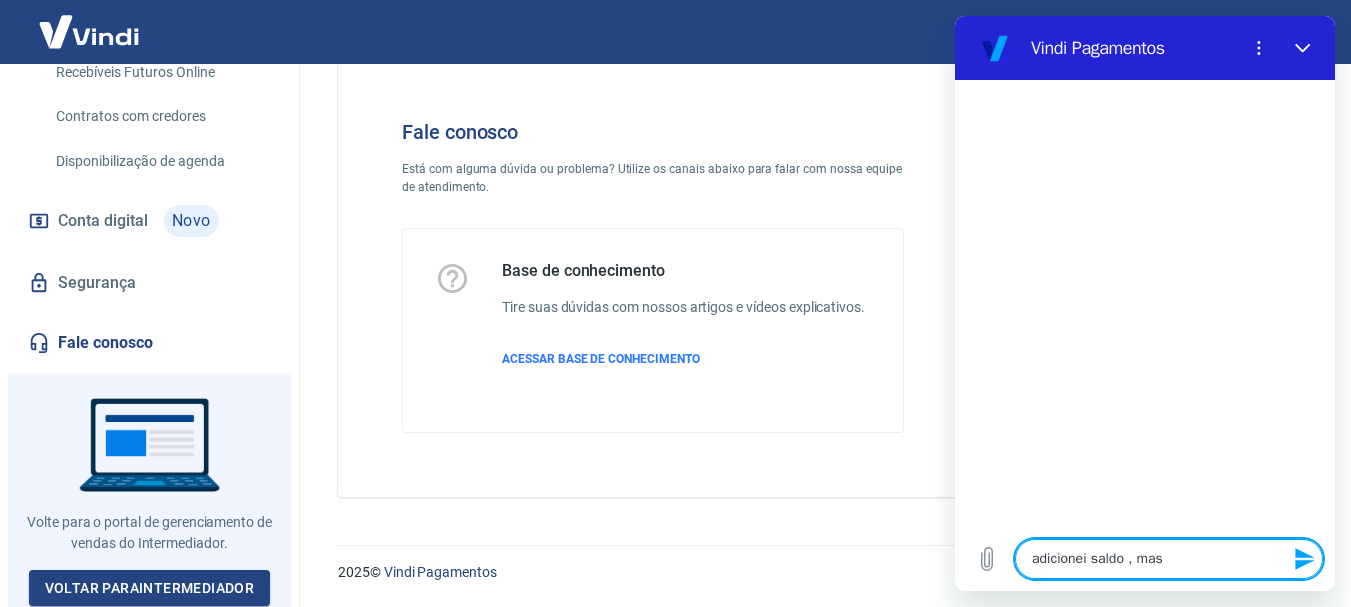 type on "adicionei saldo , mas" 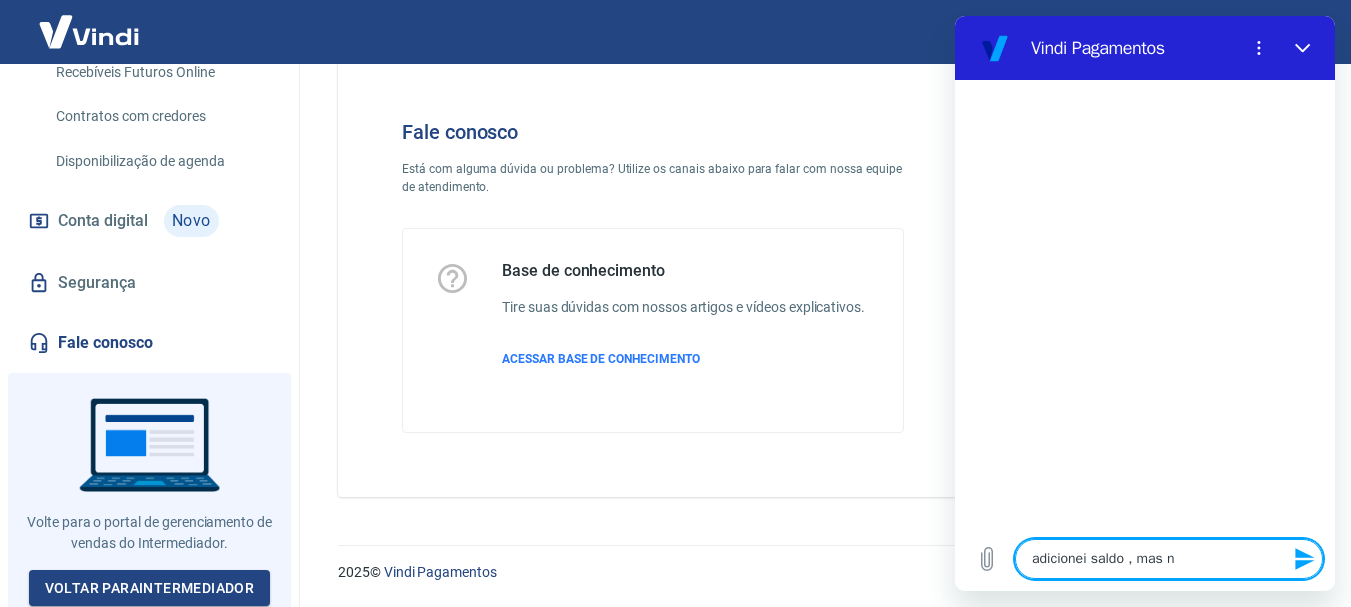 type on "x" 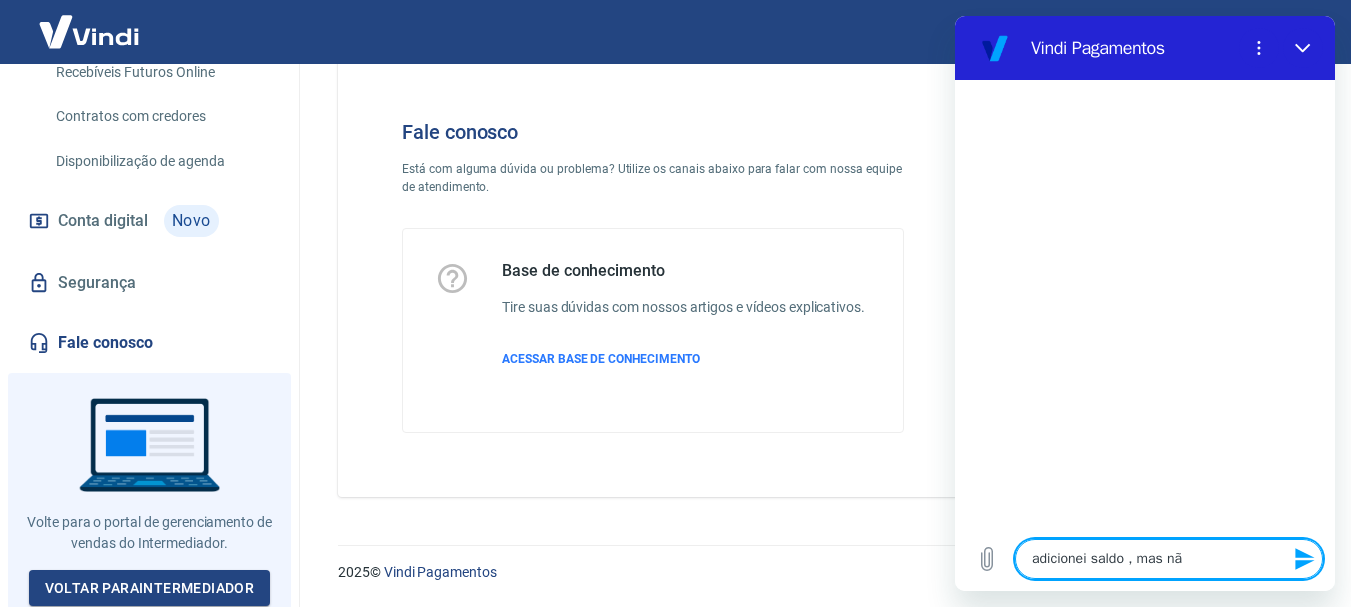 type on "adicionei saldo , mas não" 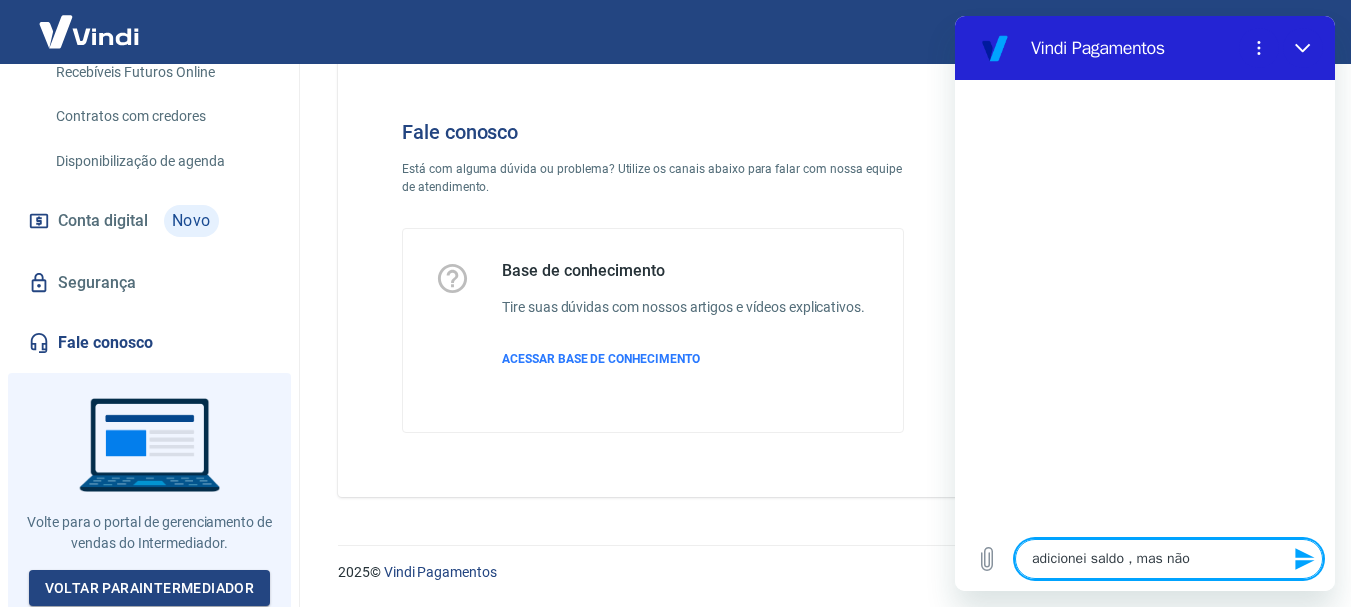 type on "adicionei saldo , mas não" 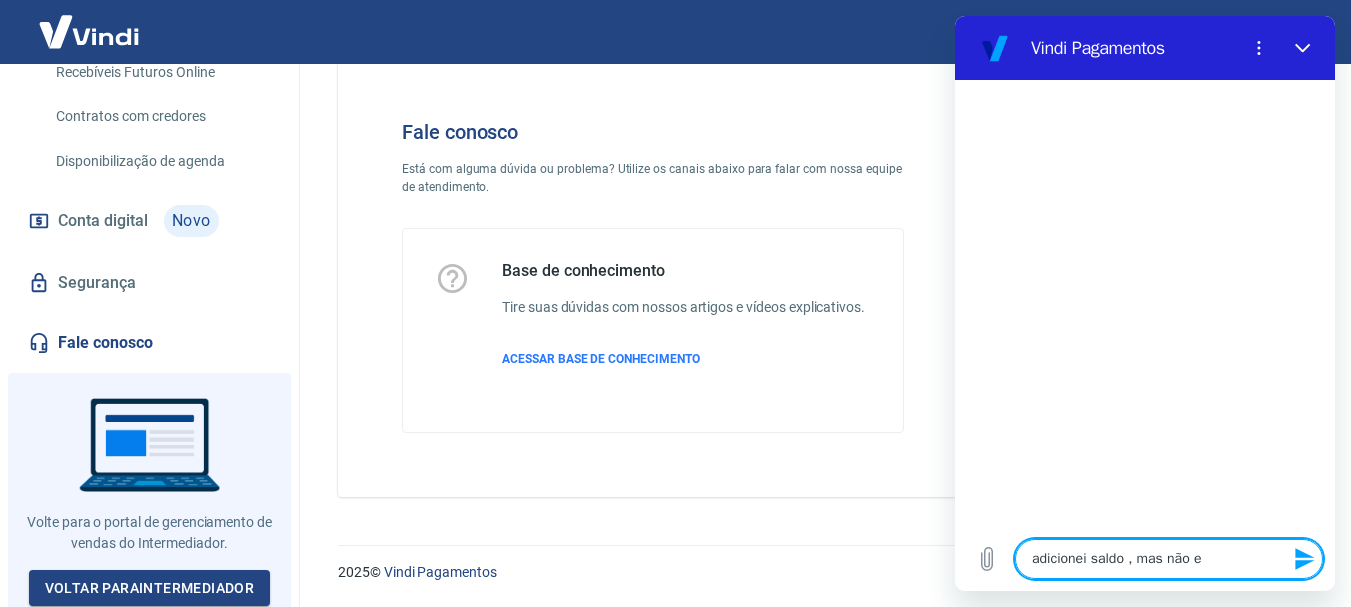 type on "adicionei saldo , mas não es" 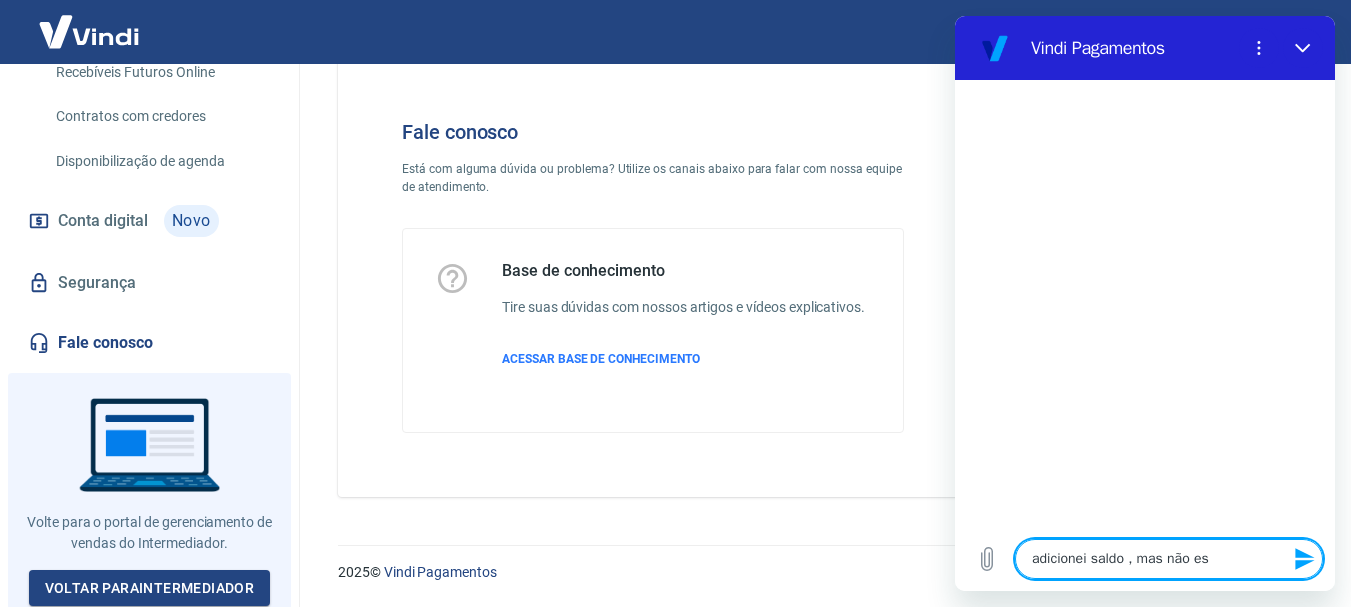type on "adicionei saldo , mas não est" 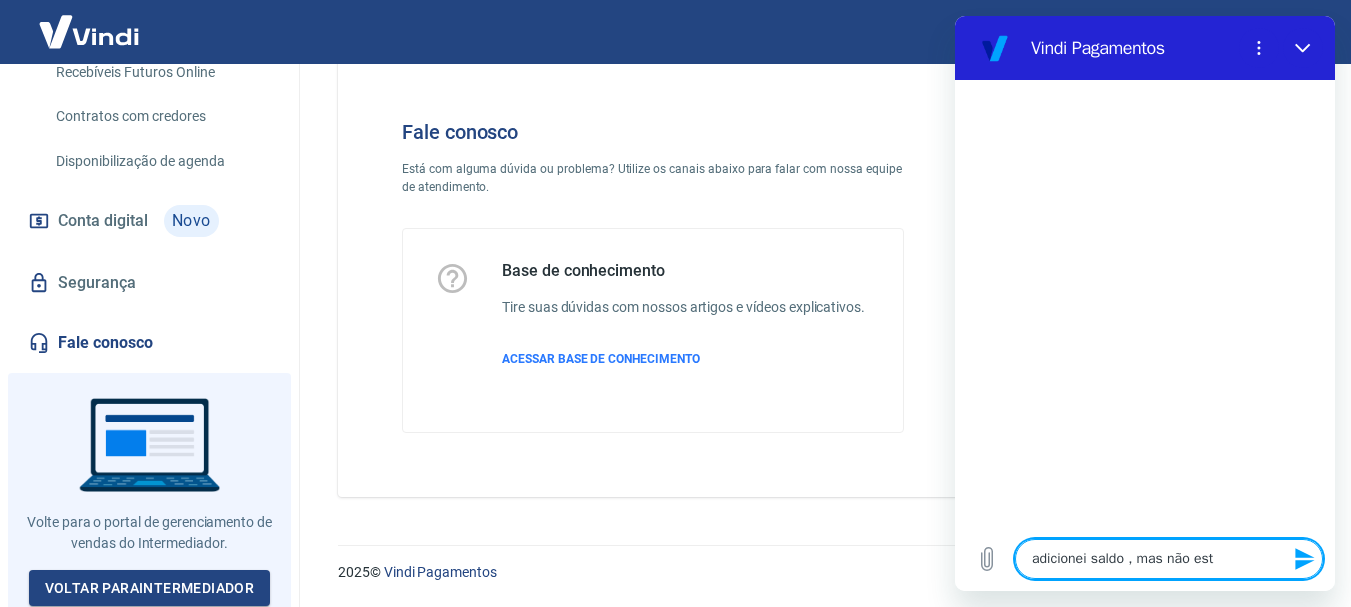 type on "adicionei saldo , mas não está" 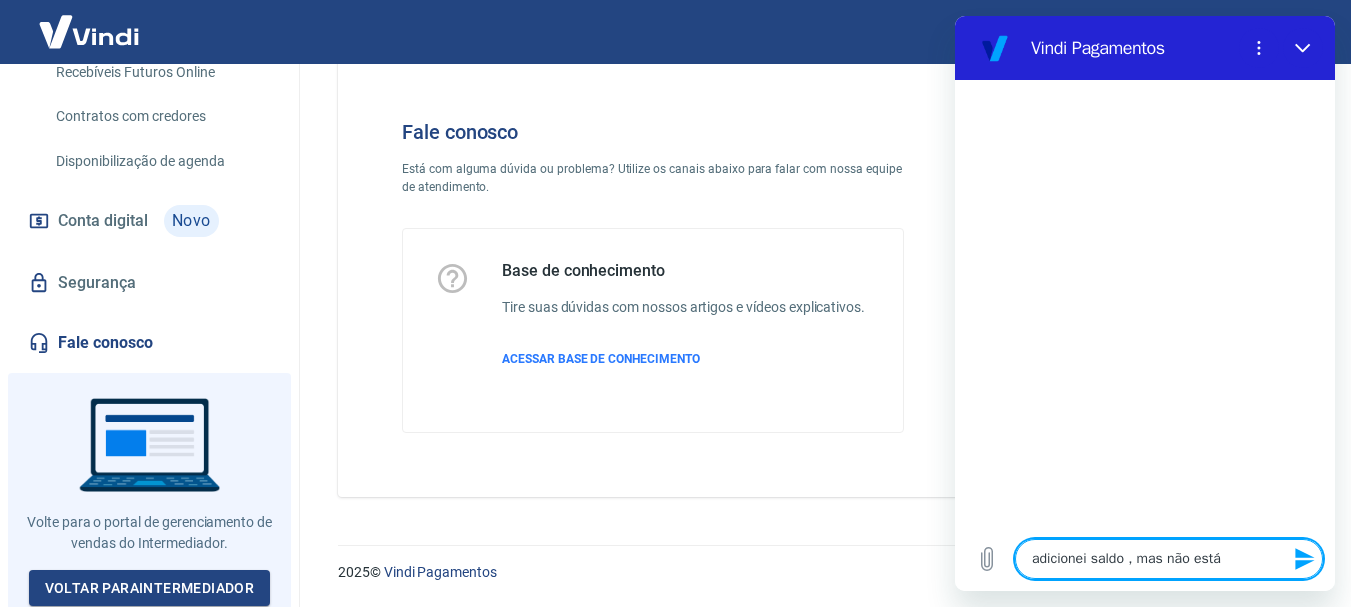 type on "adicionei saldo , mas não está" 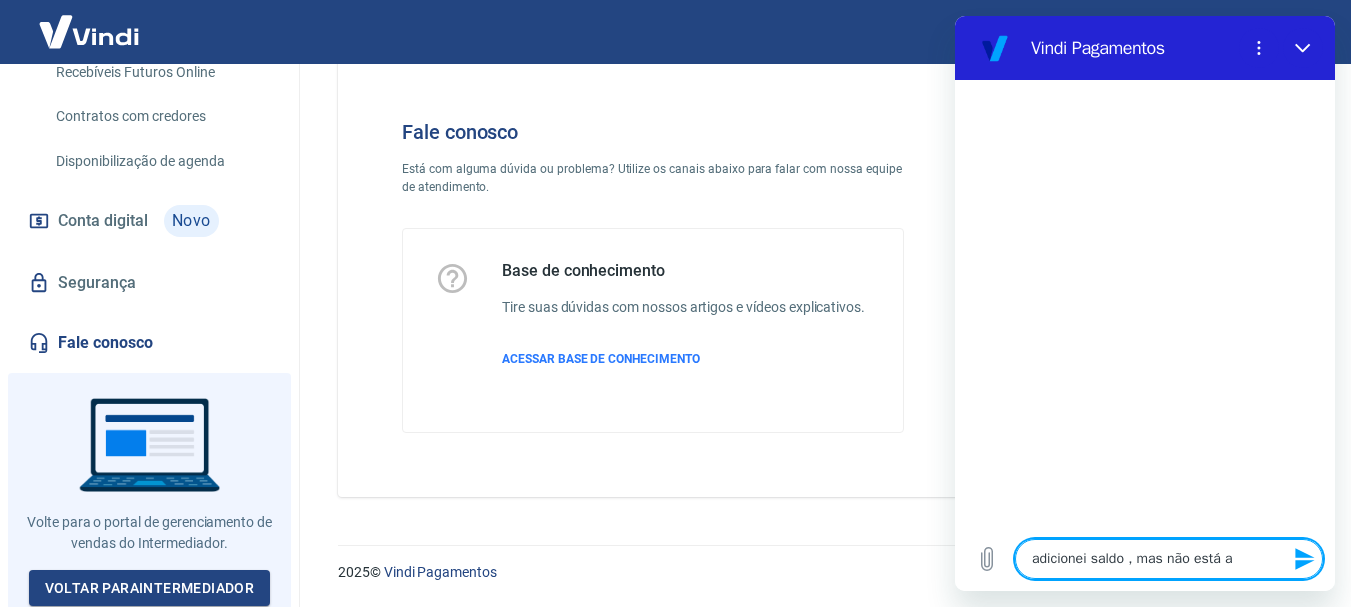type on "adicionei saldo , mas não está ap" 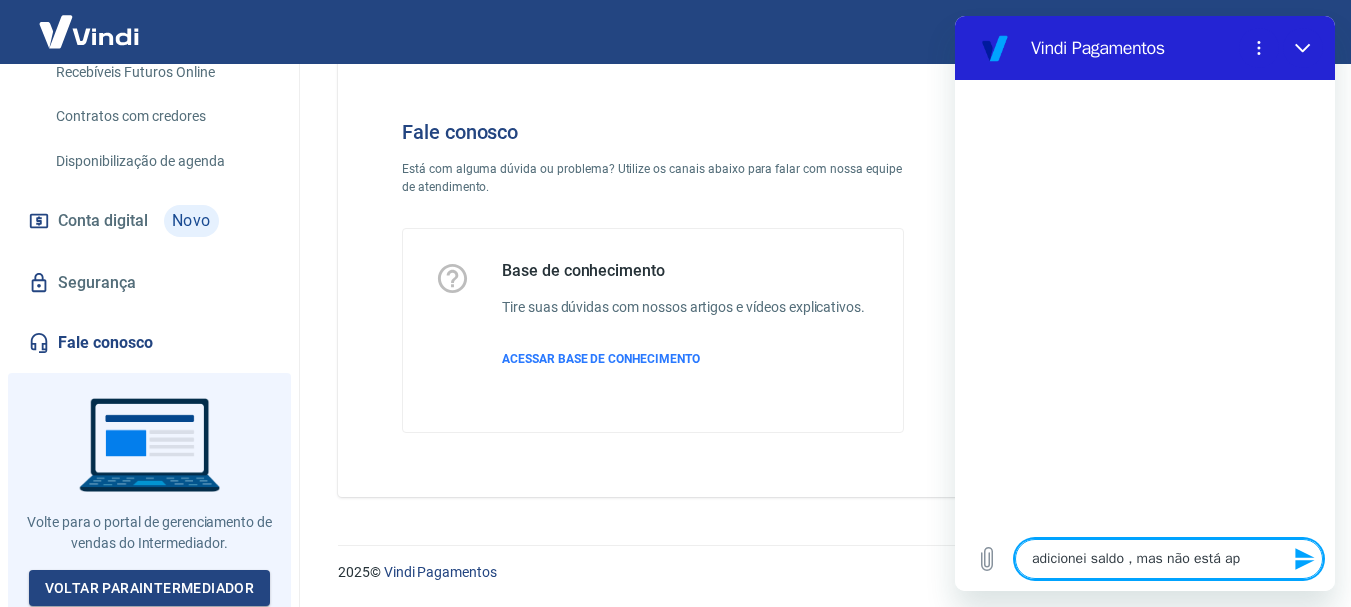 type on "adicionei saldo , mas não está apa" 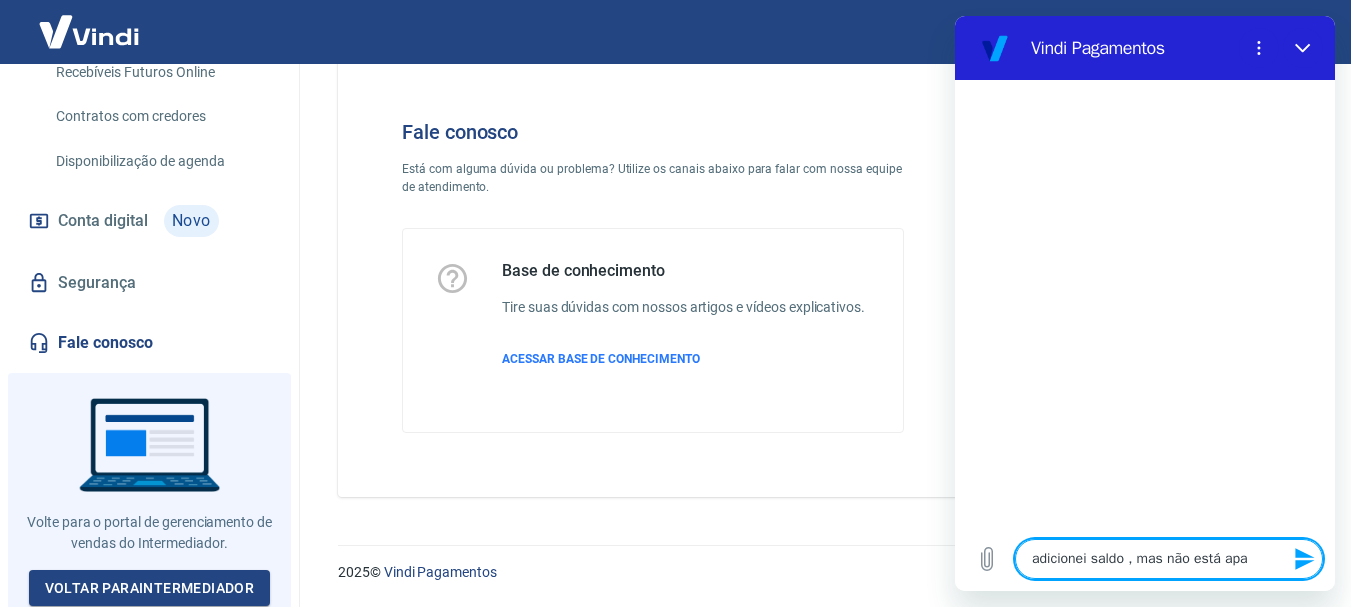 type on "adicionei saldo , mas não está apar" 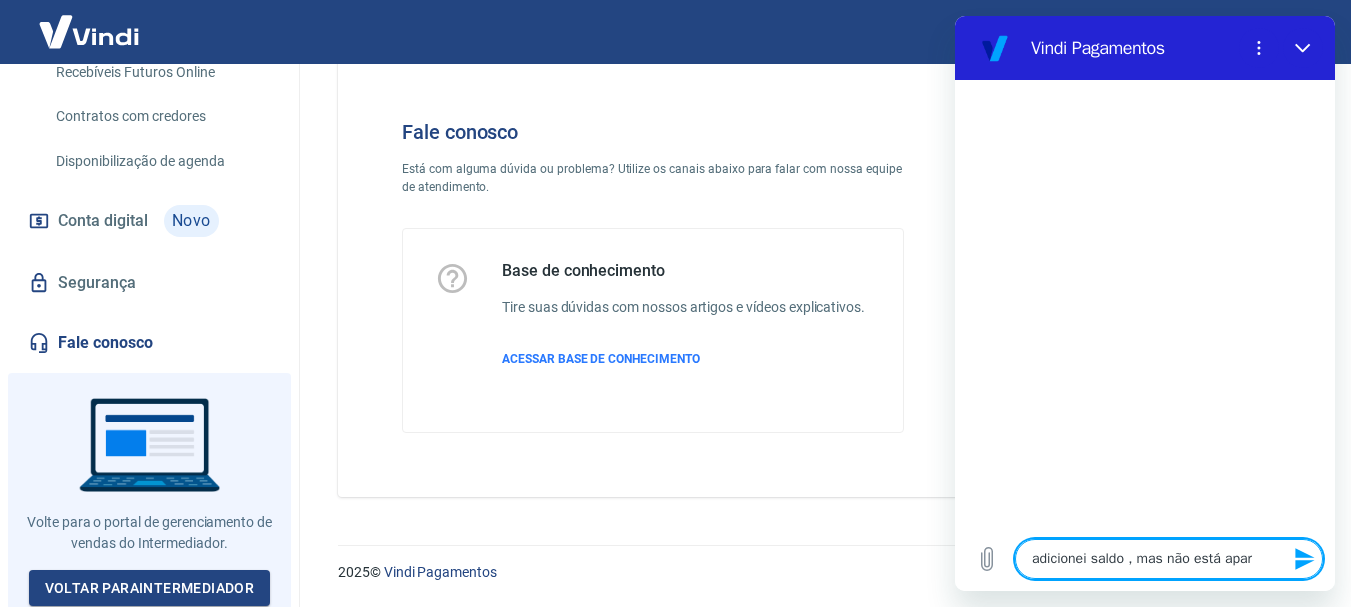 type on "adicionei saldo , mas não está apare" 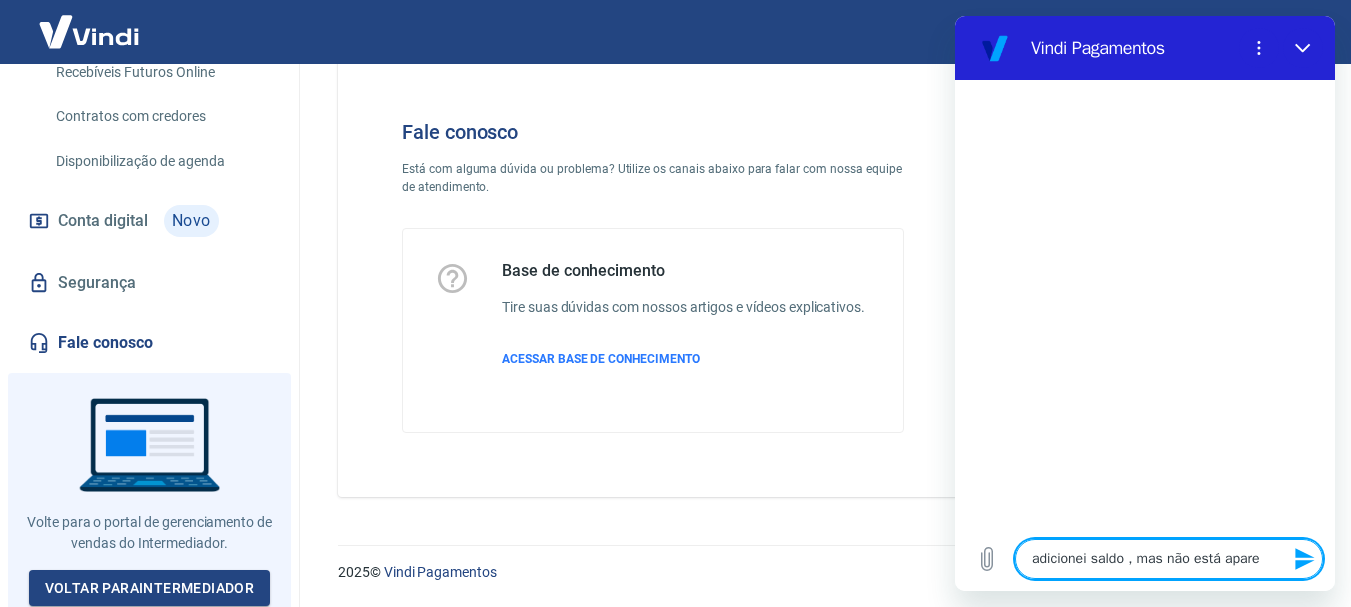 type on "adicionei saldo , mas não está aparec" 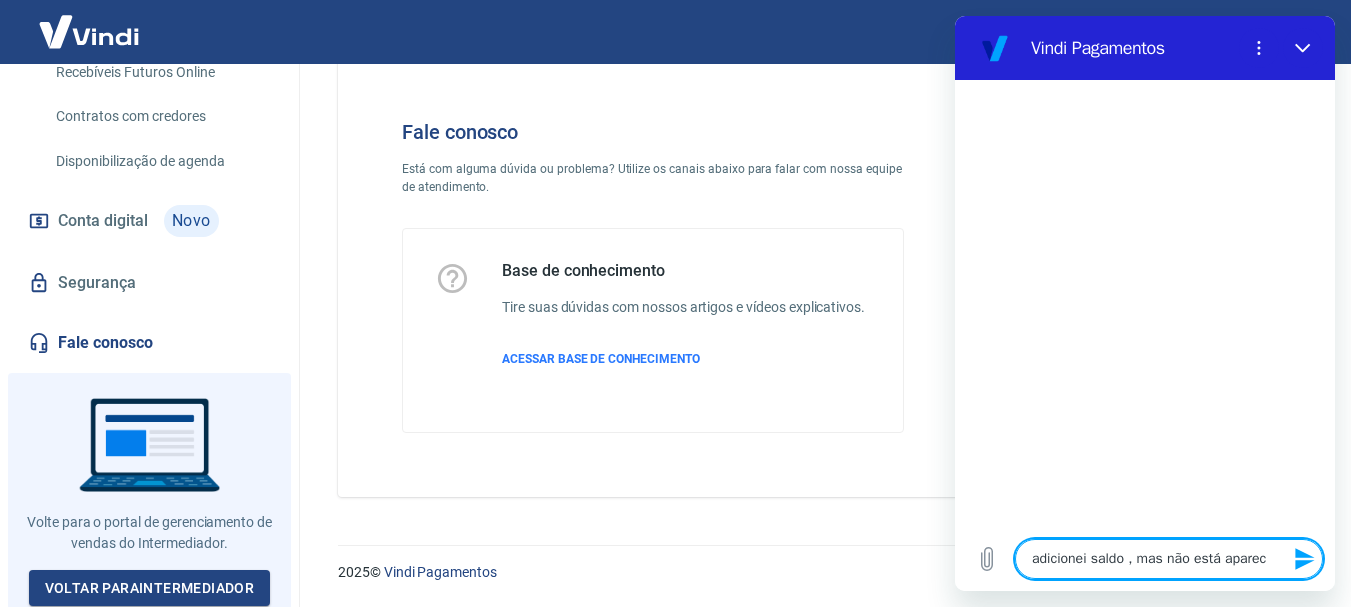 type on "adicionei saldo , mas não está aparece" 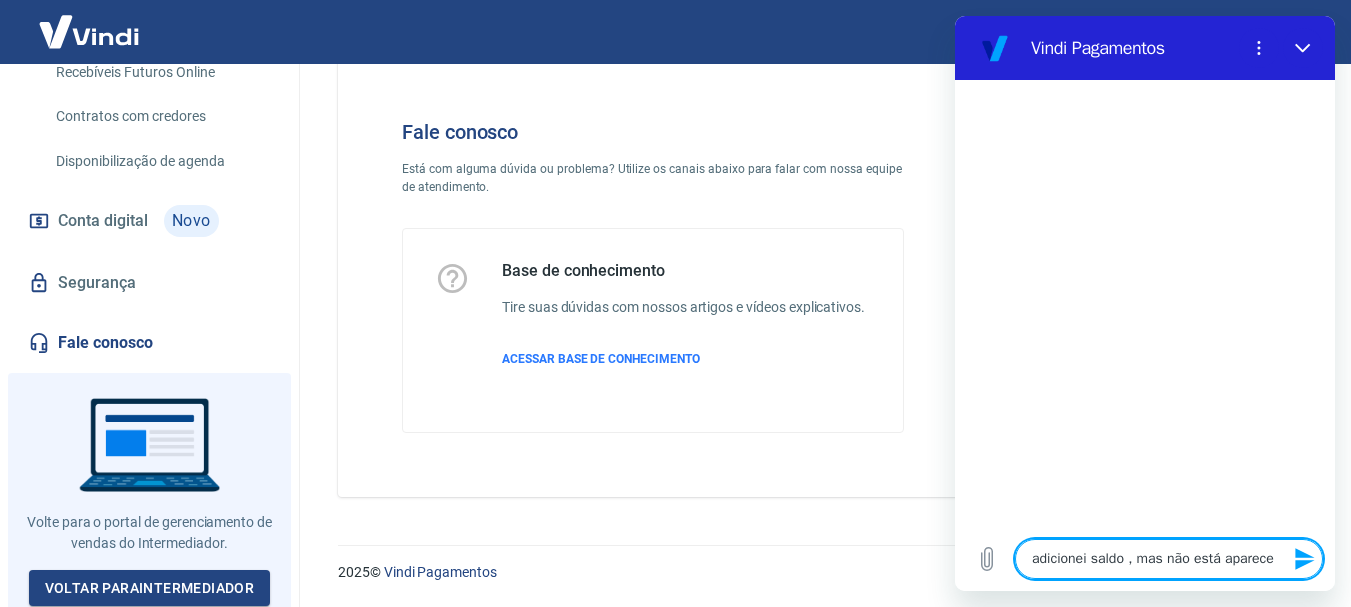 type on "adicionei saldo , mas não está aparecen" 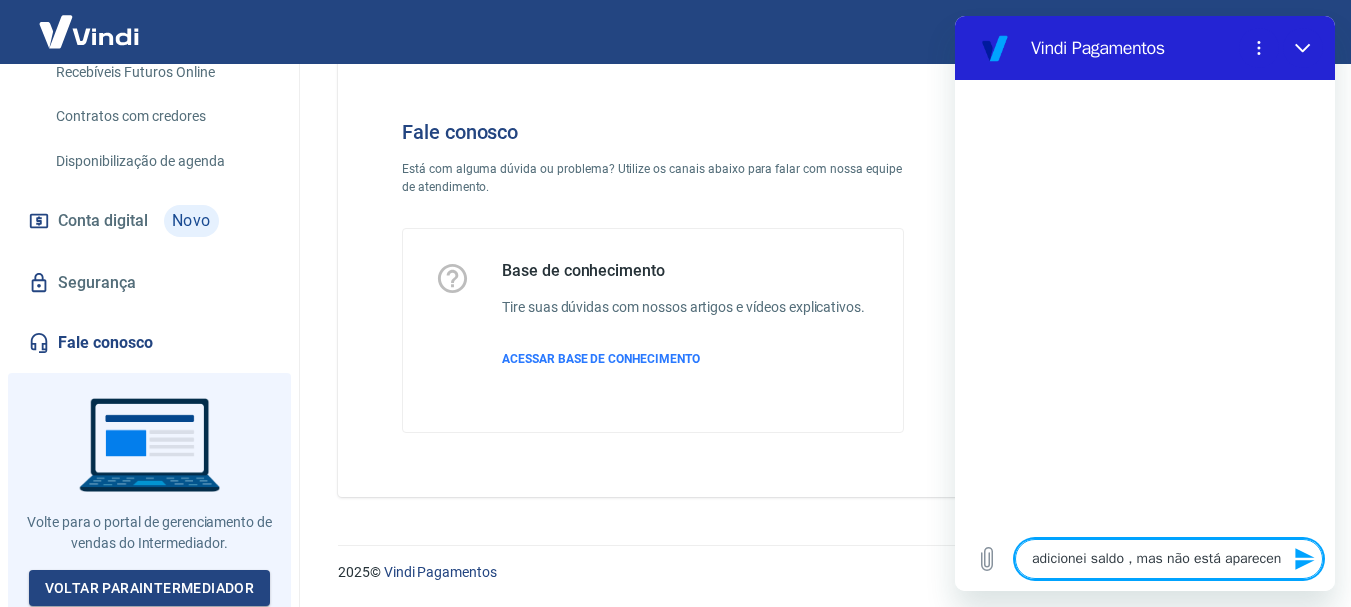 type on "adicionei saldo , mas não está aparecend" 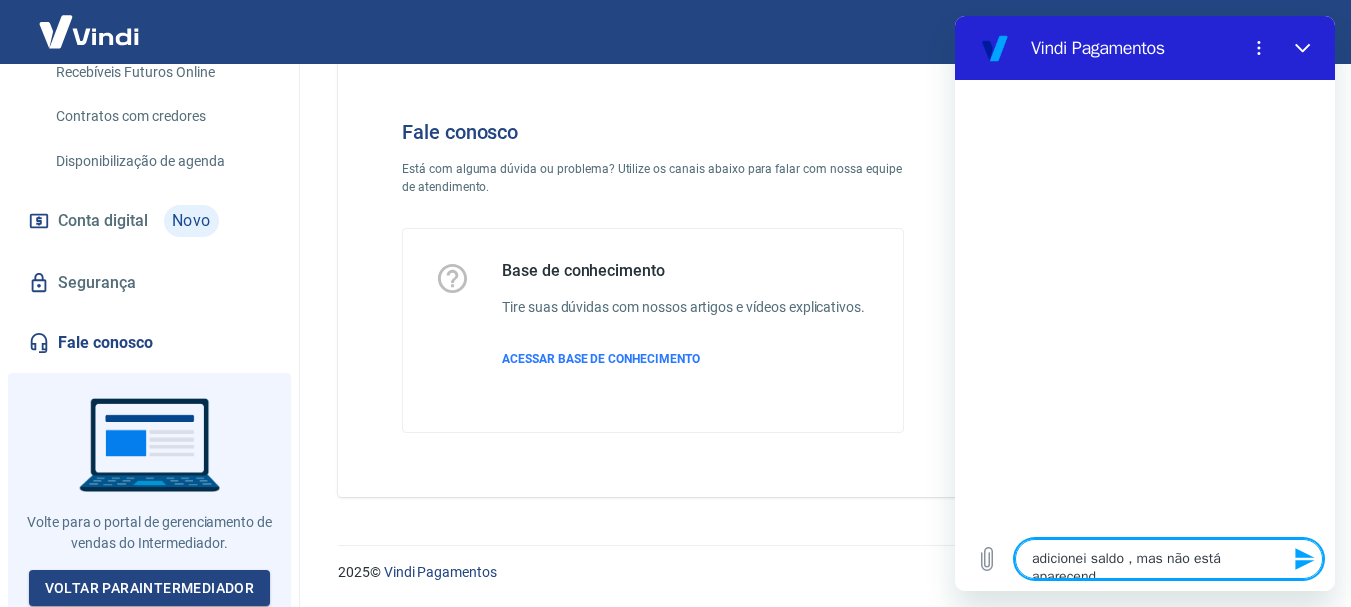 type on "adicionei saldo , mas não está aparecendo" 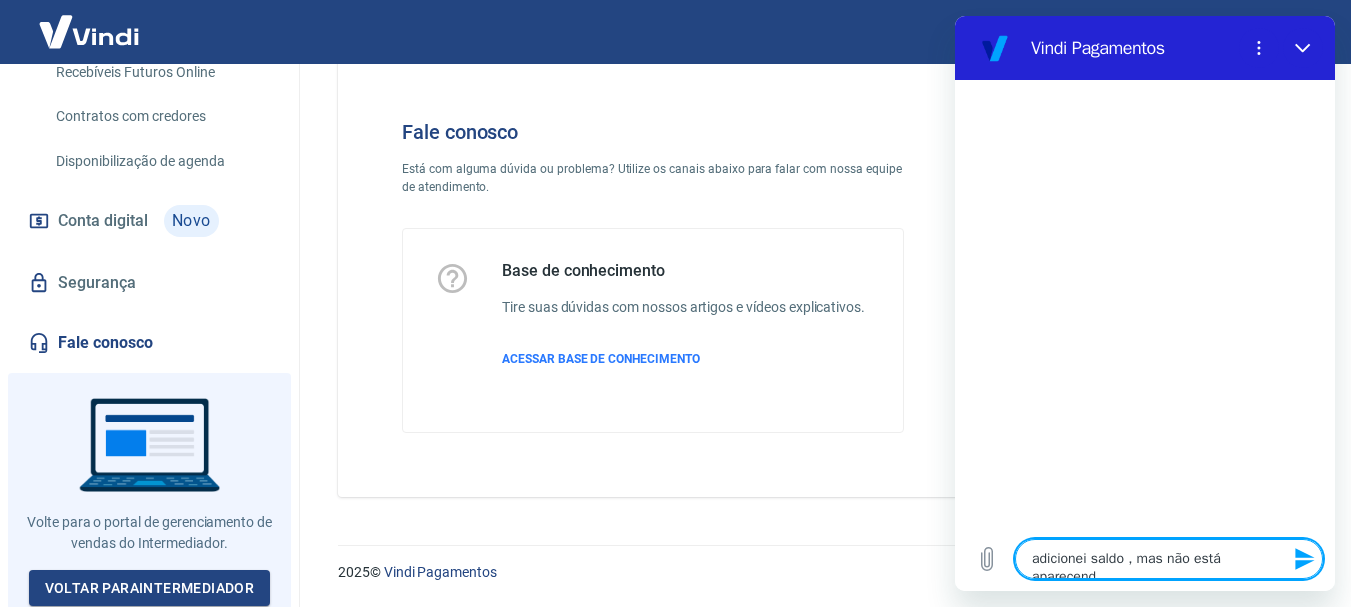 type on "x" 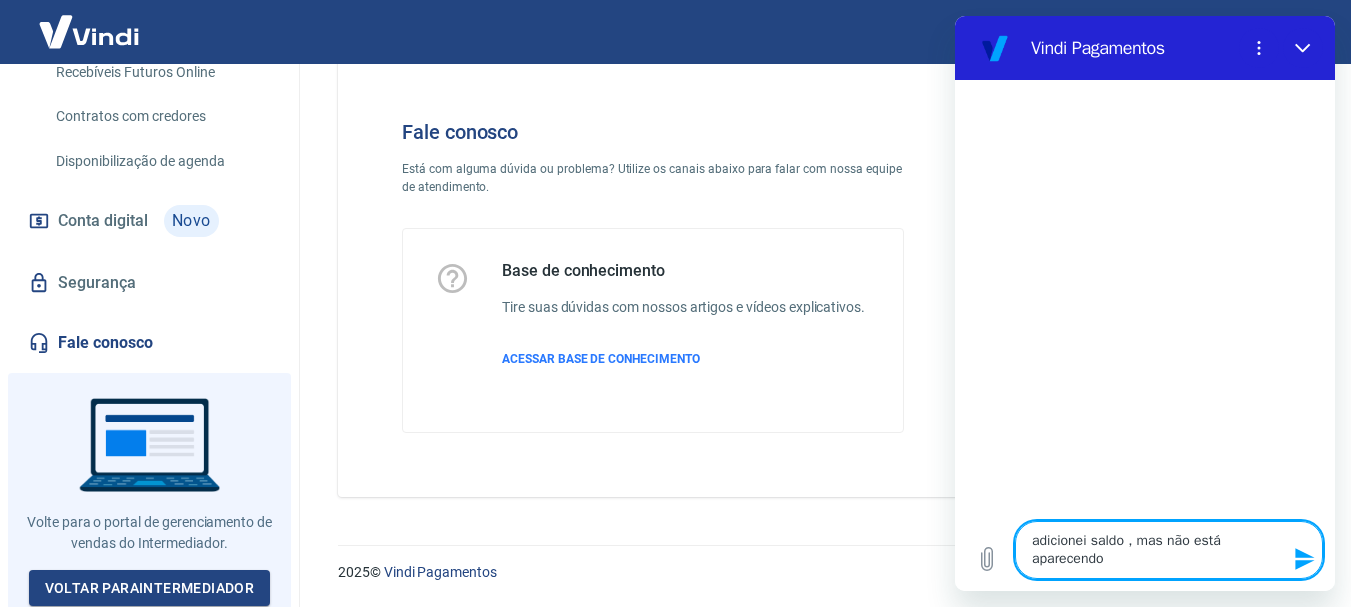 type 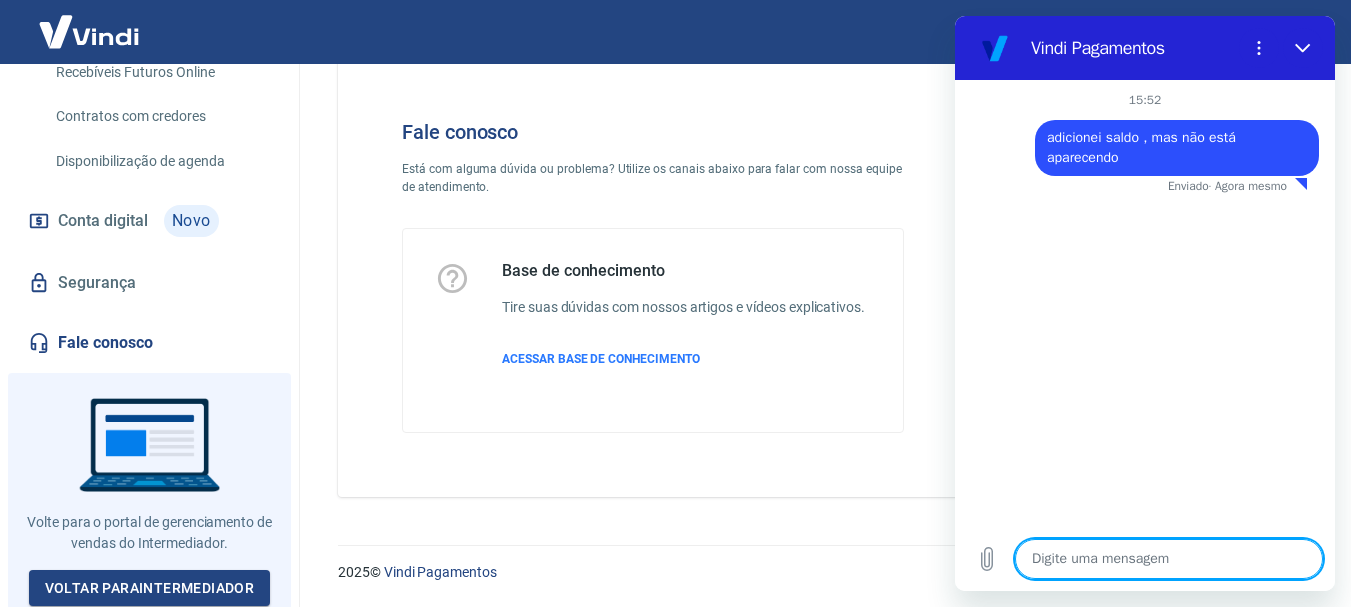 type on "x" 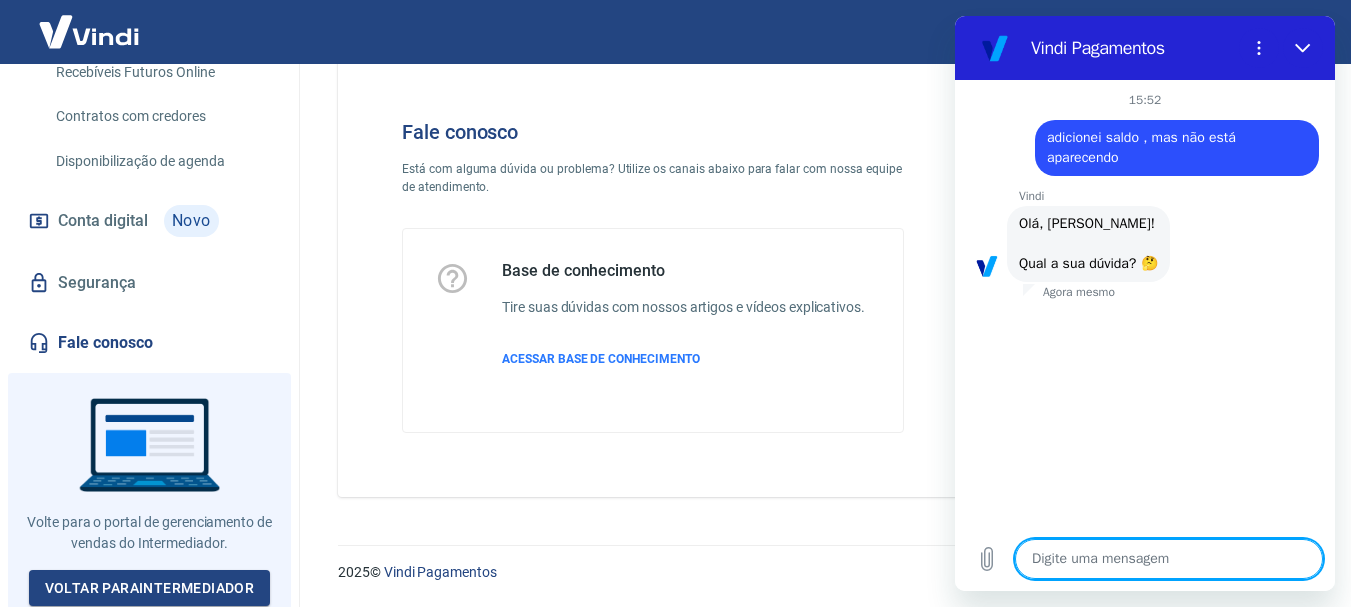 scroll, scrollTop: 100, scrollLeft: 0, axis: vertical 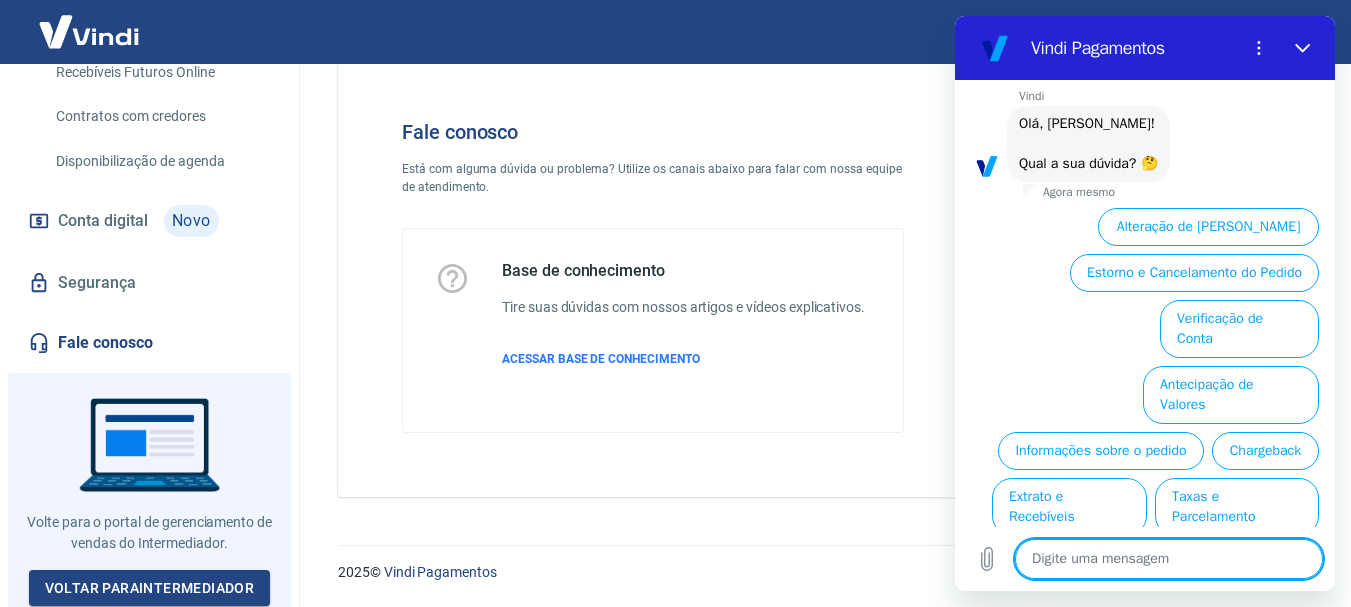 click at bounding box center [1169, 559] 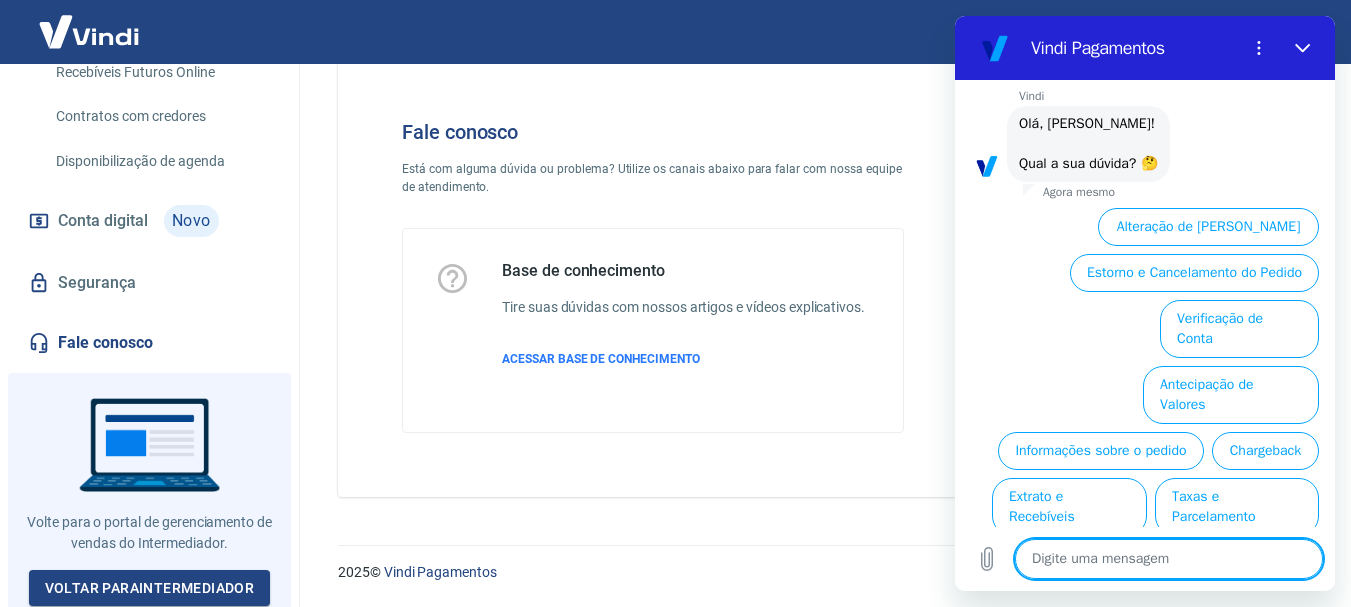 type on "n" 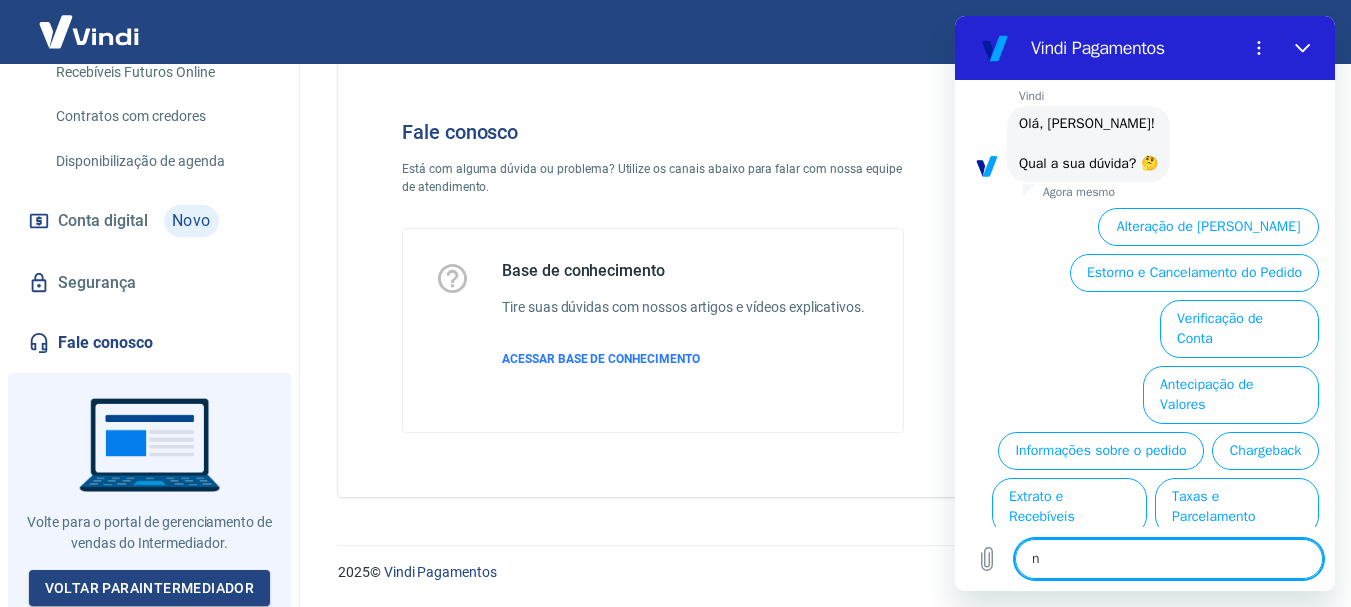type on "x" 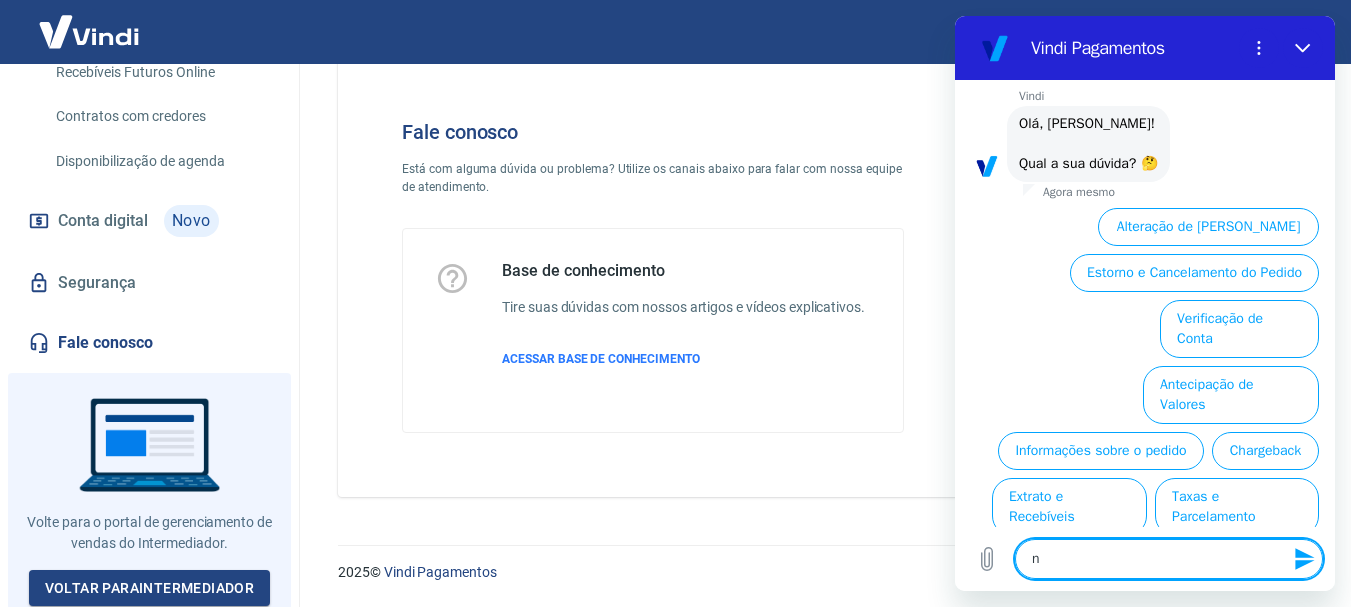 type on "ne" 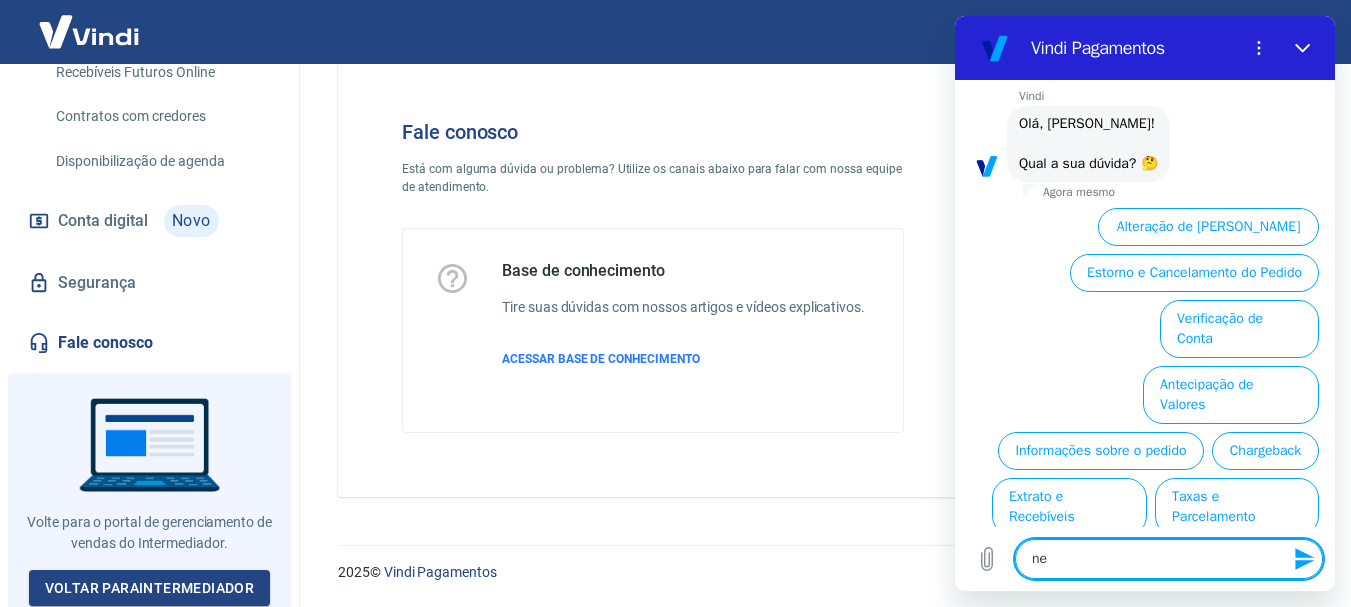 type on "nen" 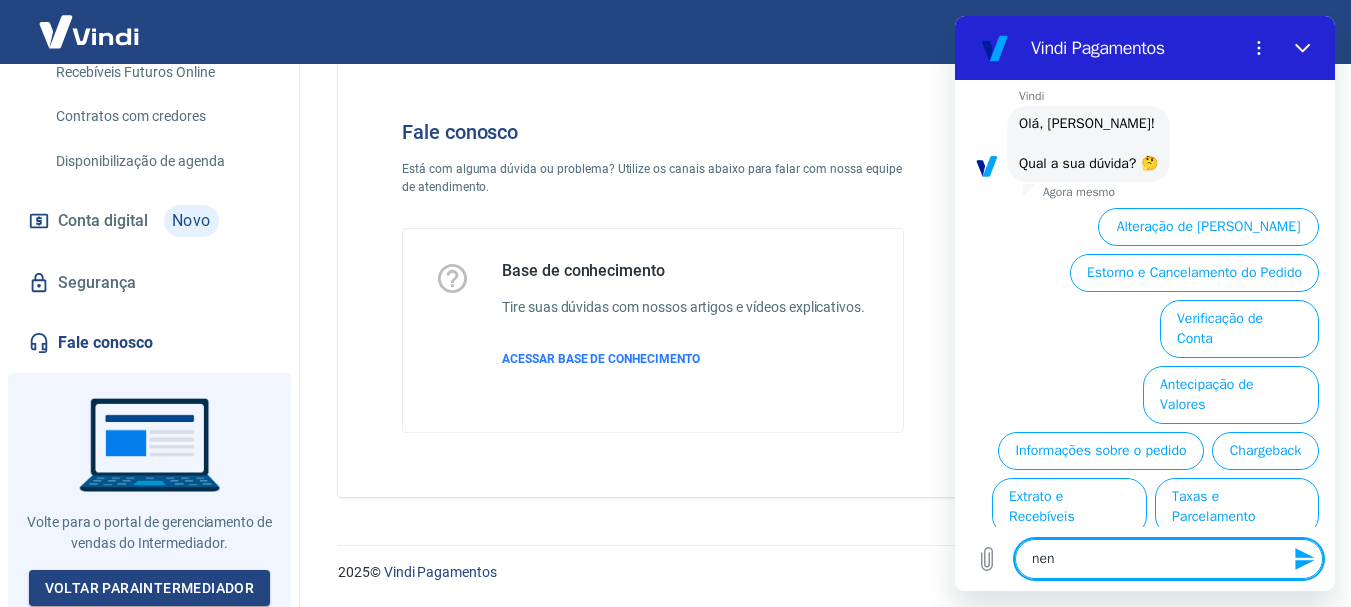 type on "nenh" 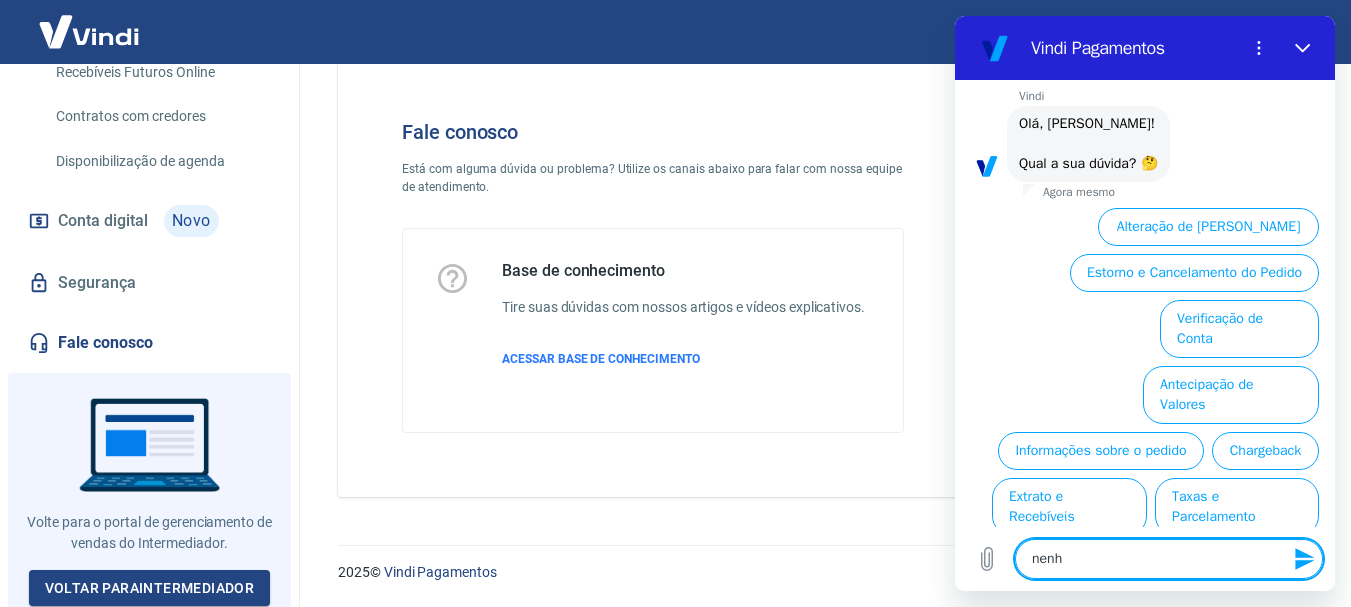 type on "nenhu" 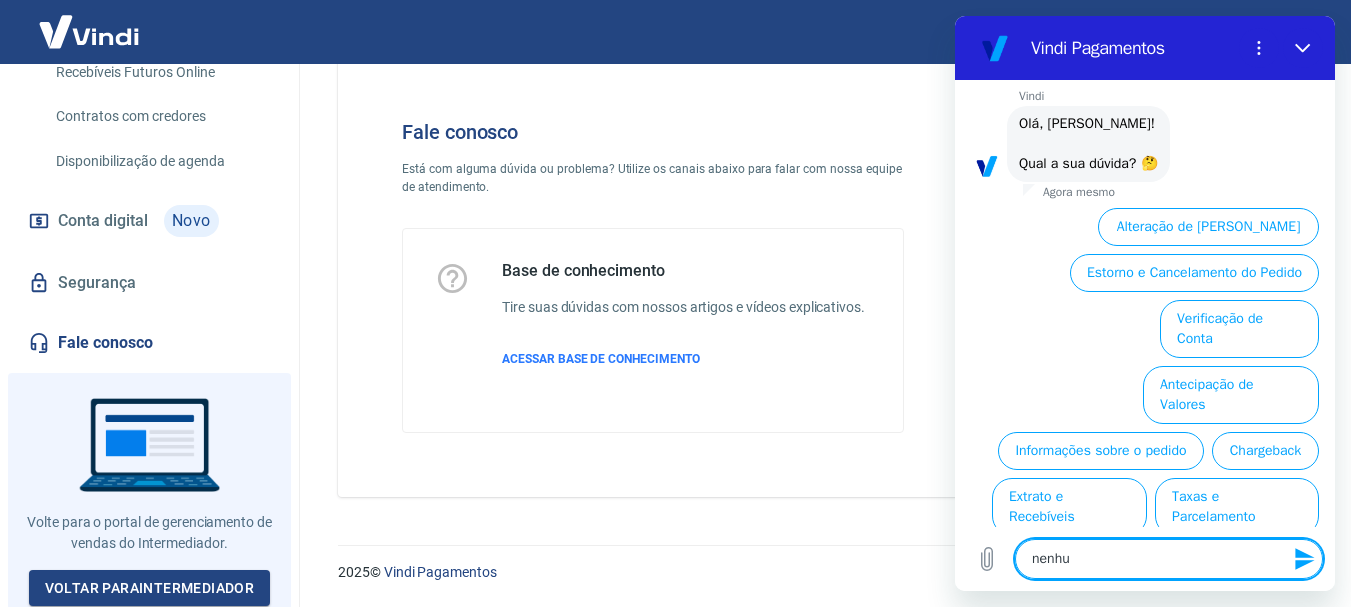 type on "nenhum" 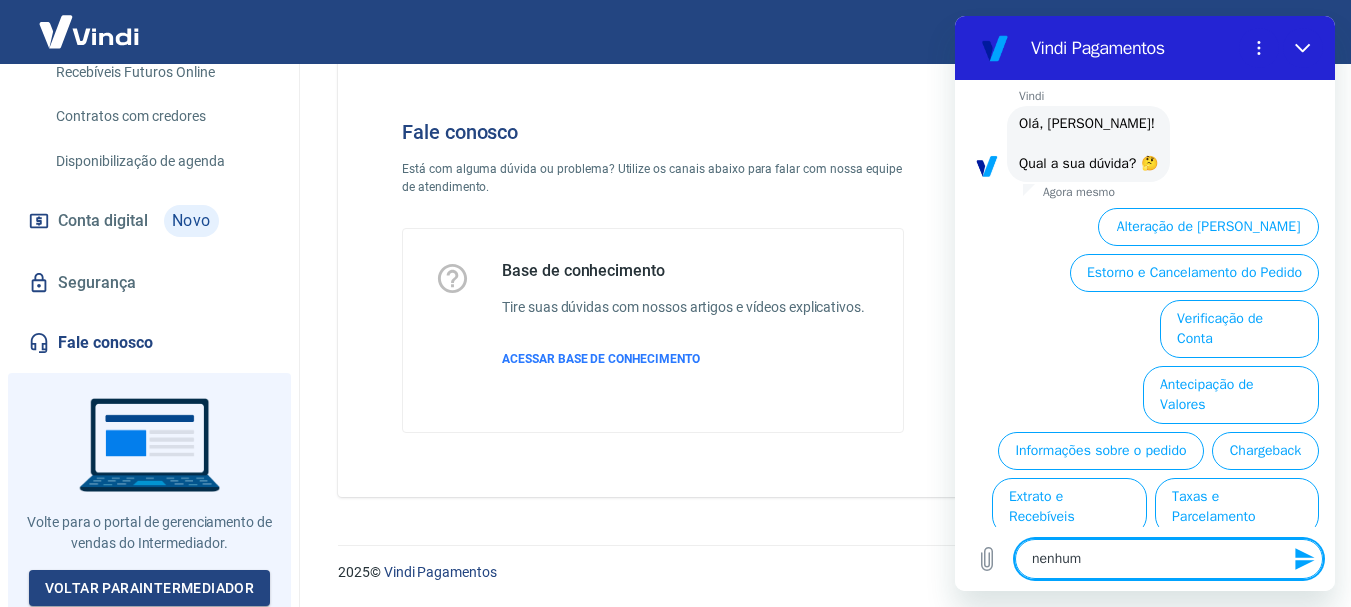 type on "nenhum" 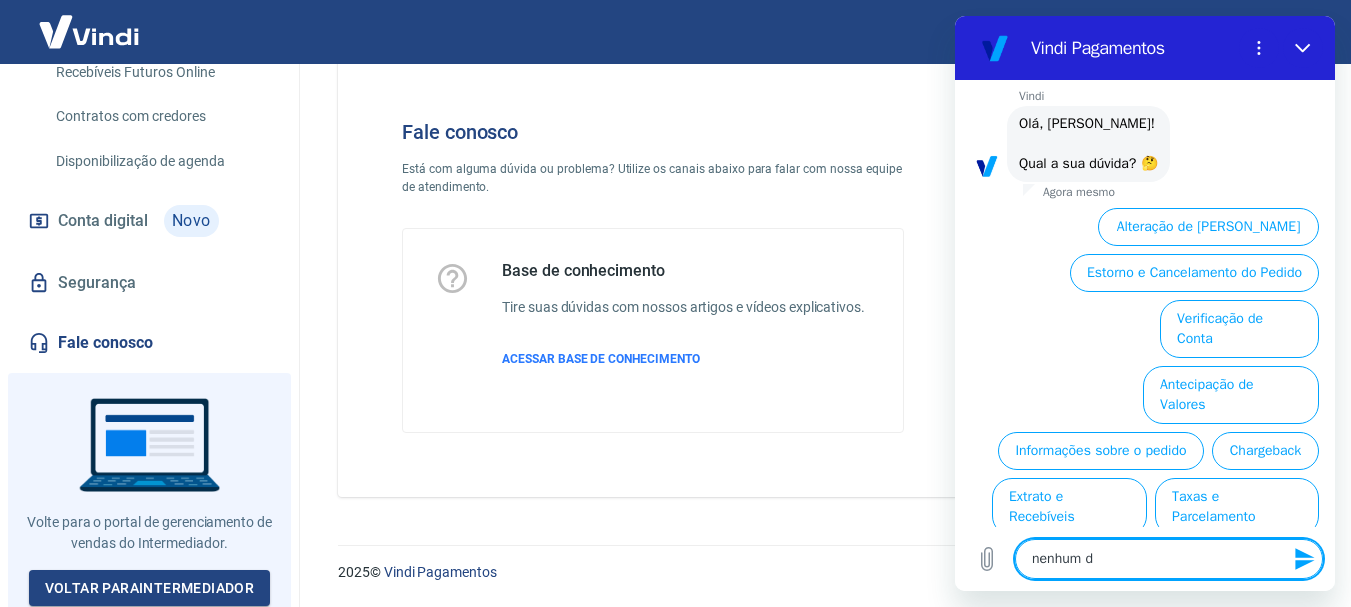 type on "nenhum de" 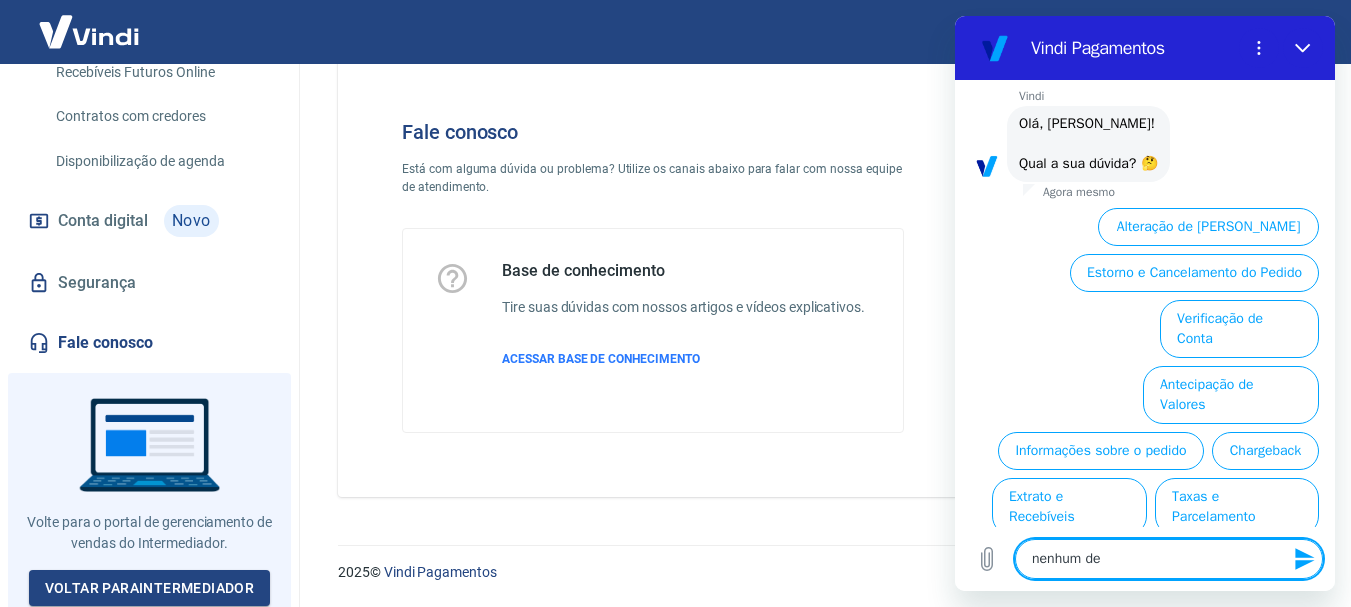 type on "nenhum des" 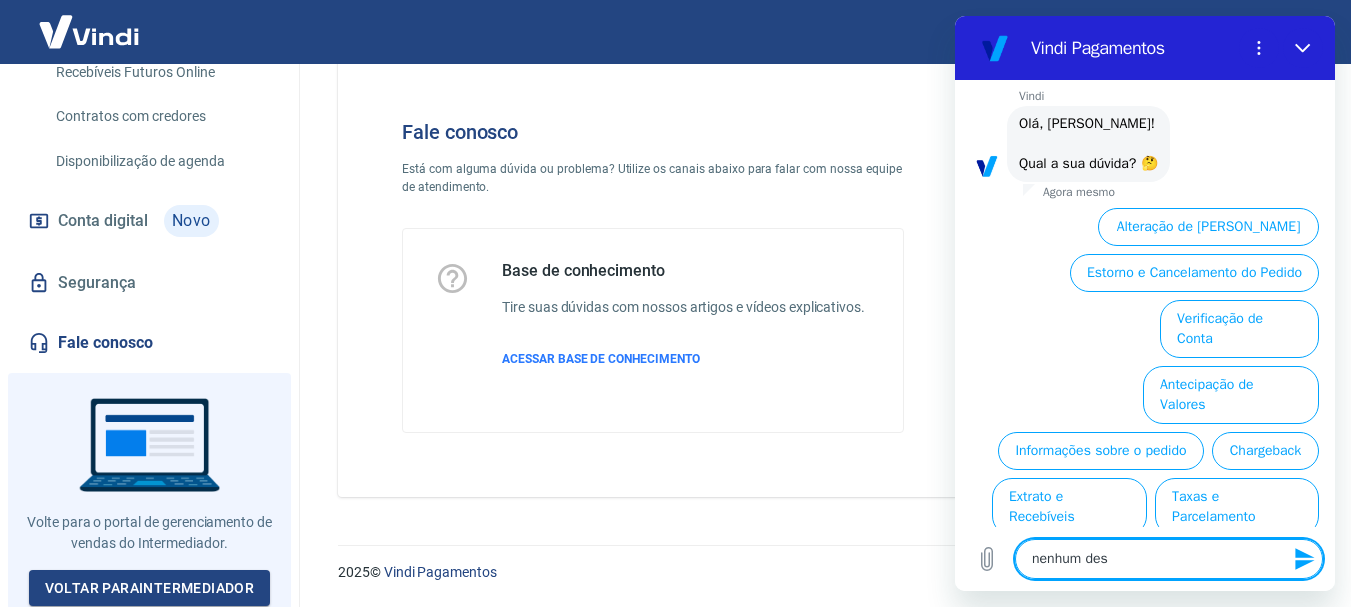 type on "nenhum dess" 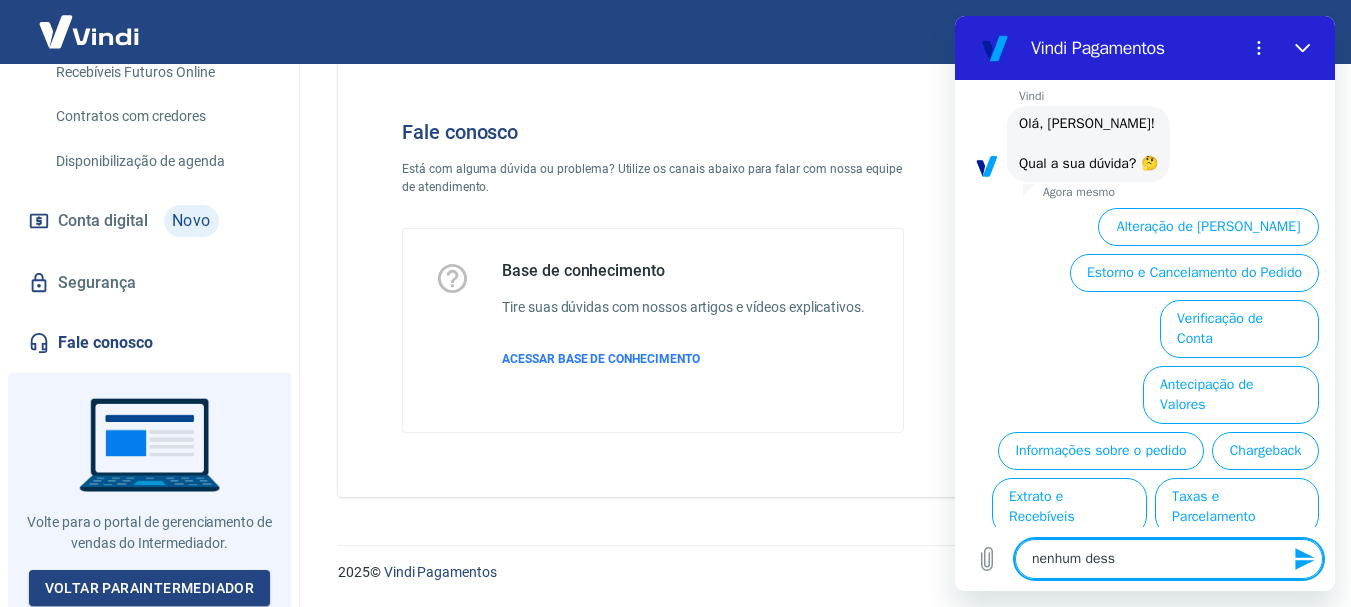 type on "x" 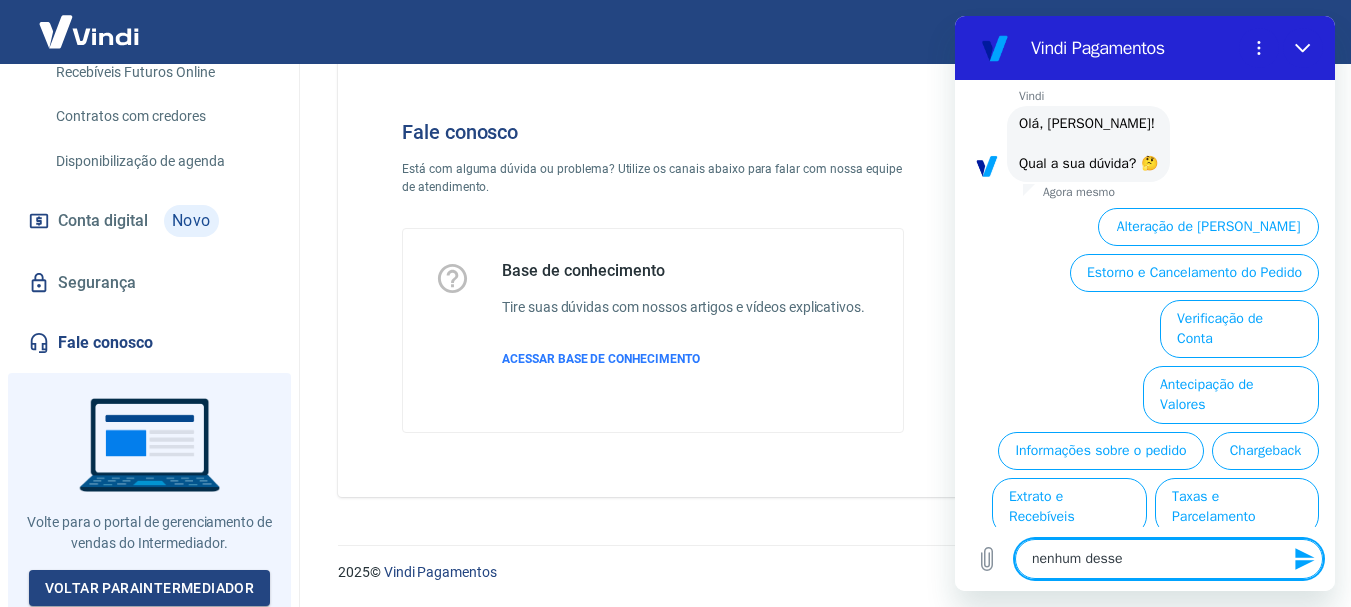 type on "nenhum desses" 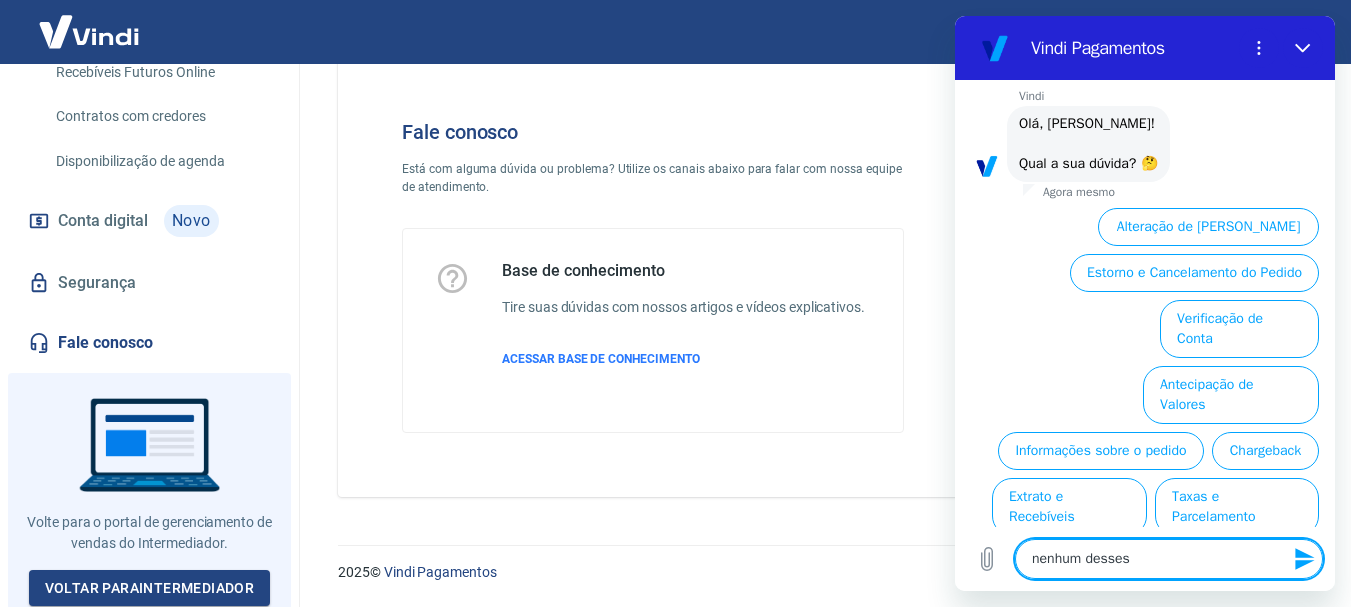 type 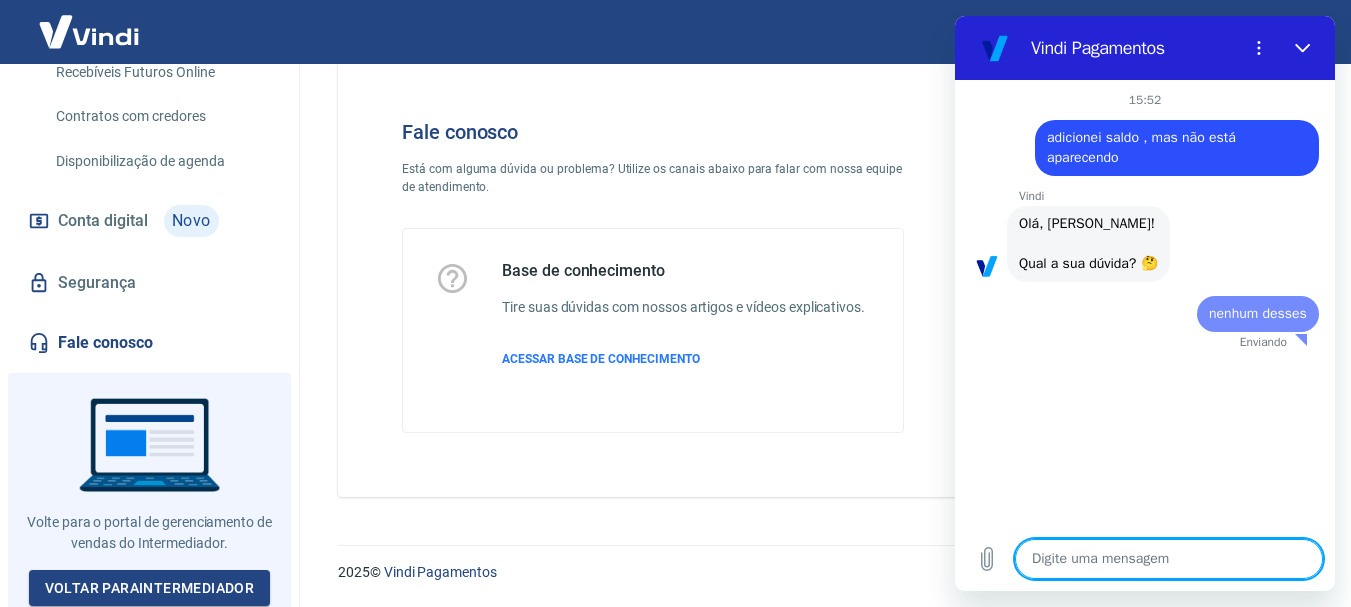 scroll, scrollTop: 0, scrollLeft: 0, axis: both 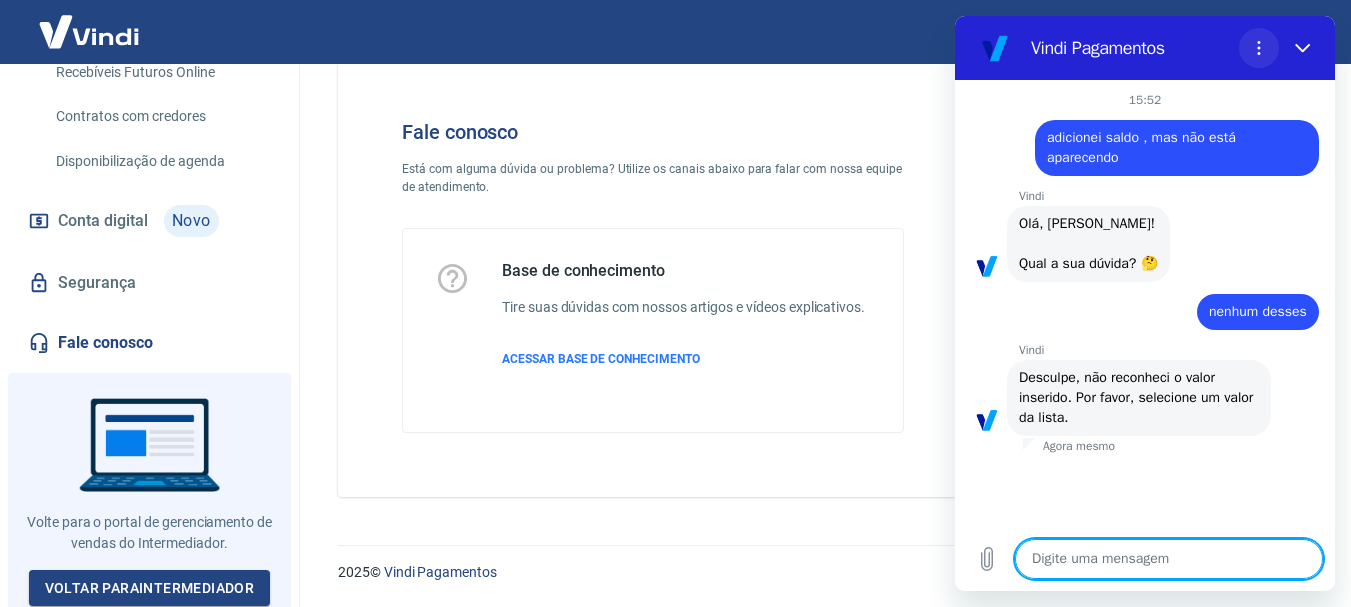 click at bounding box center (1259, 48) 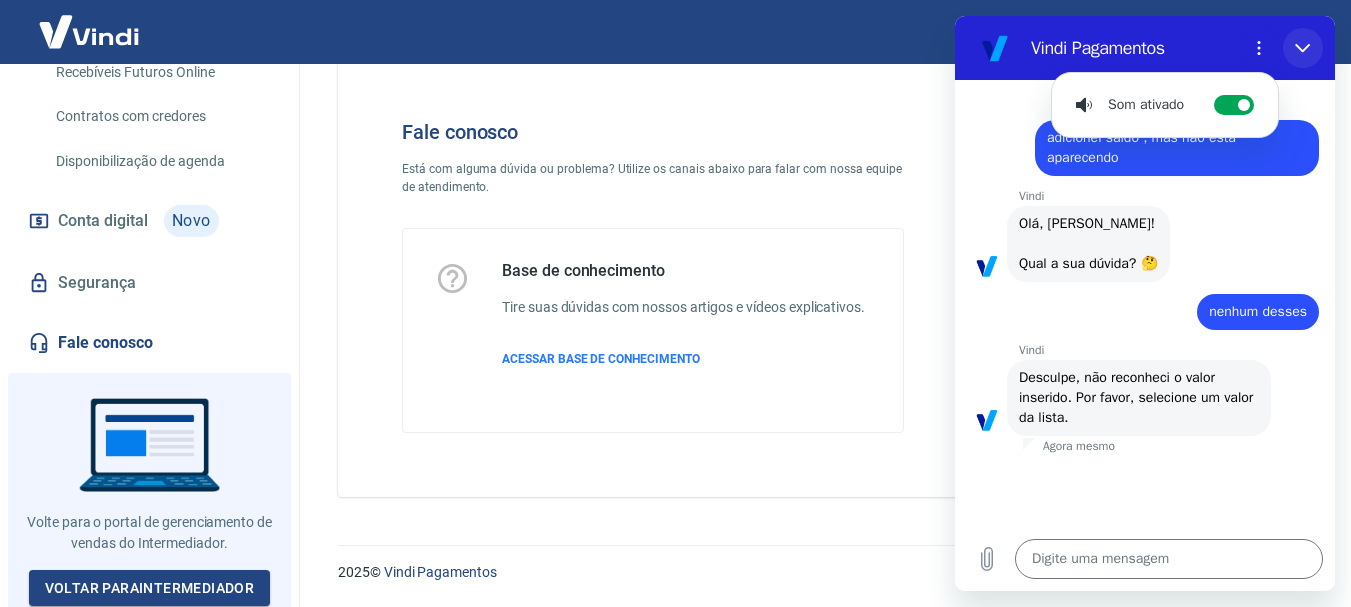 click at bounding box center [1303, 48] 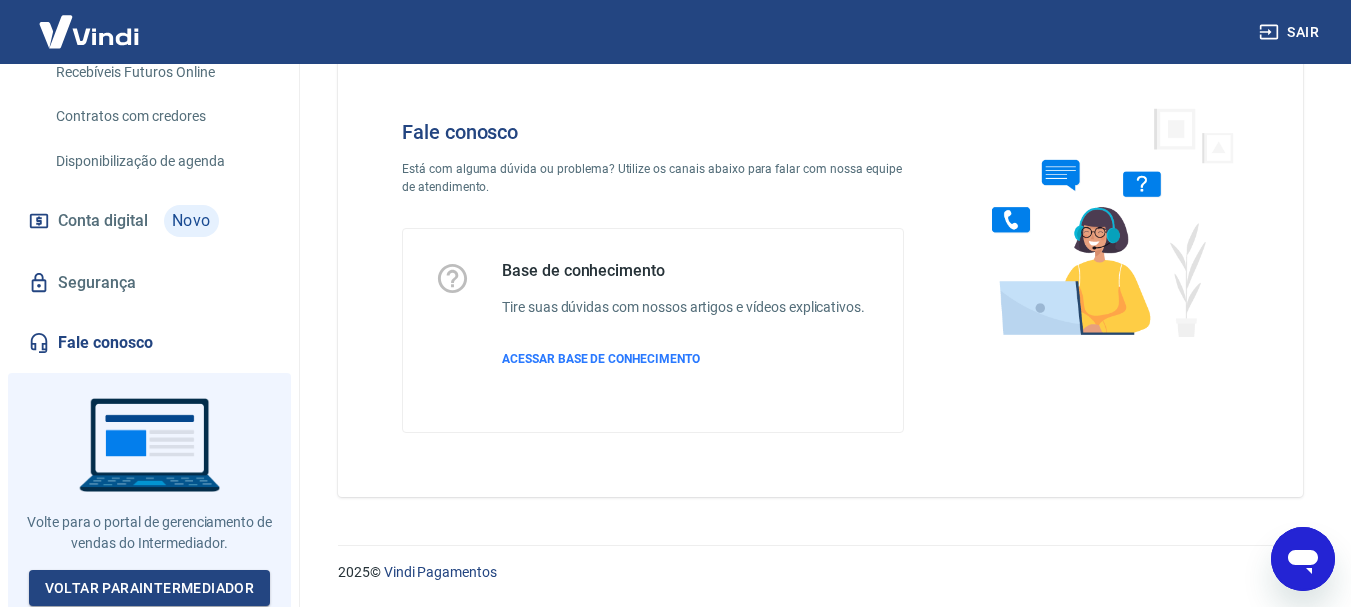click at bounding box center [1303, 559] 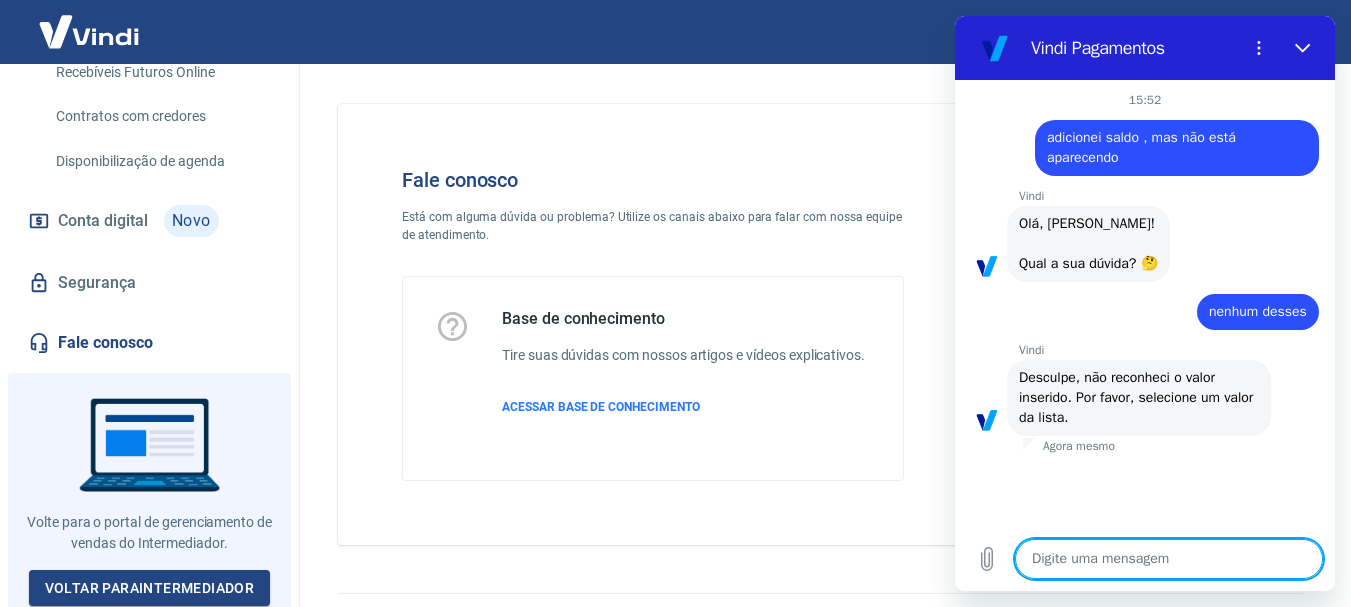 scroll, scrollTop: 48, scrollLeft: 0, axis: vertical 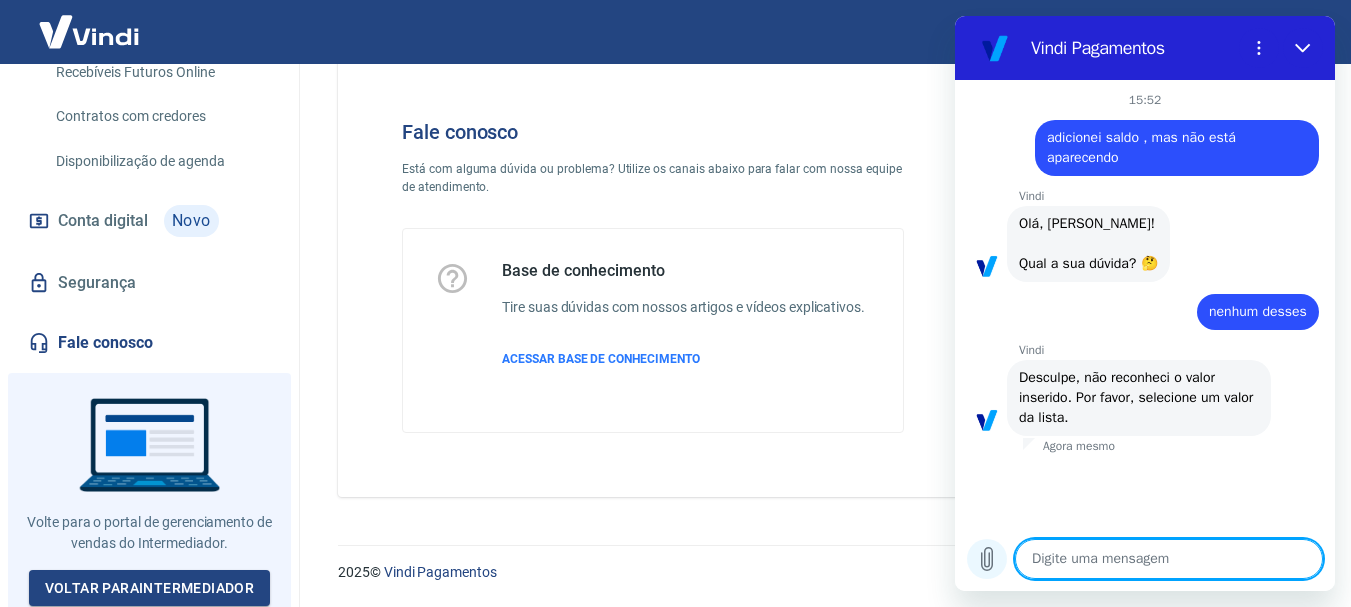 click 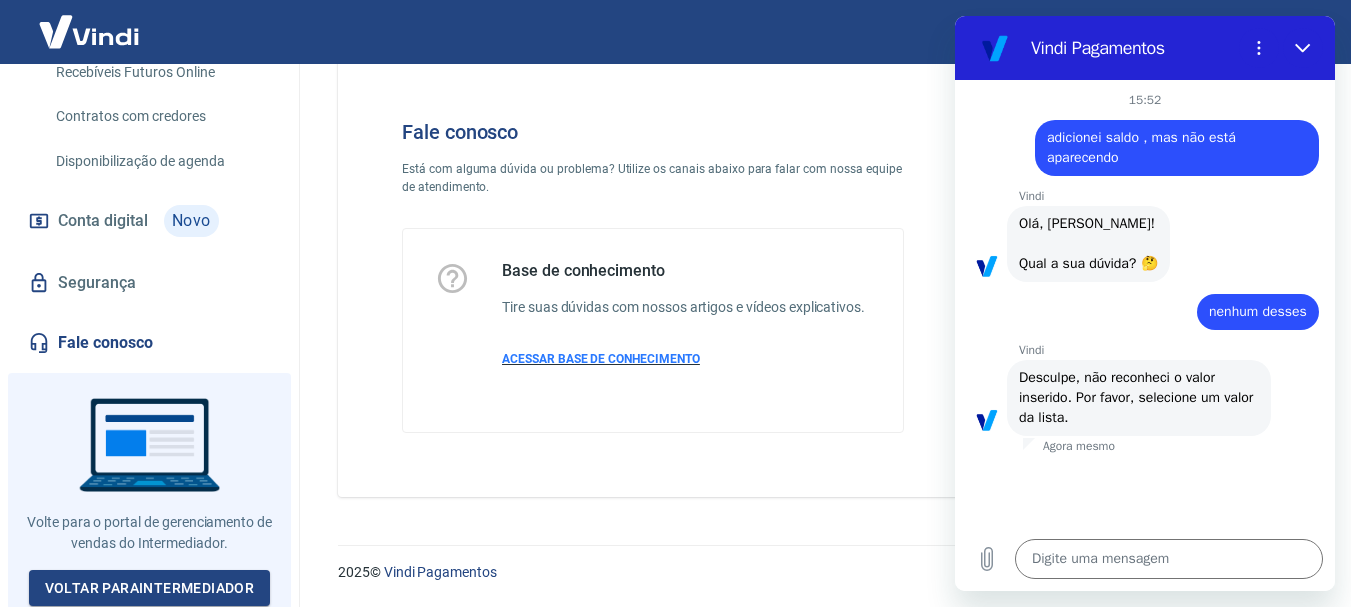 click on "ACESSAR BASE DE CONHECIMENTO" at bounding box center (601, 359) 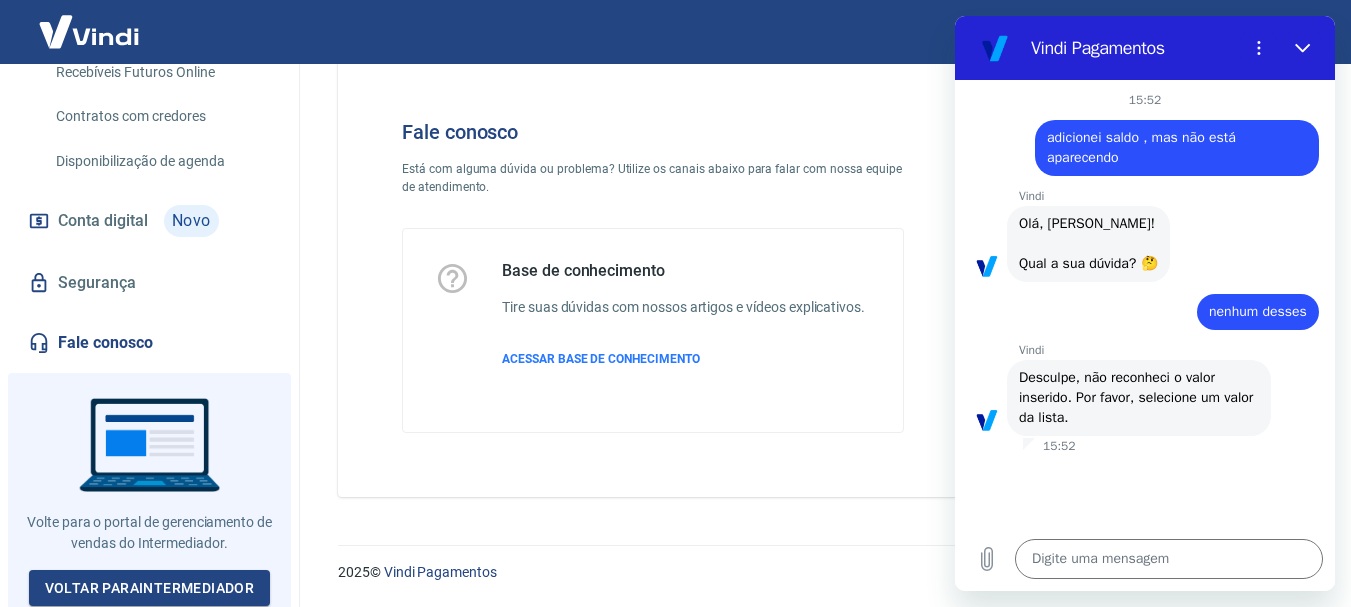 type on "x" 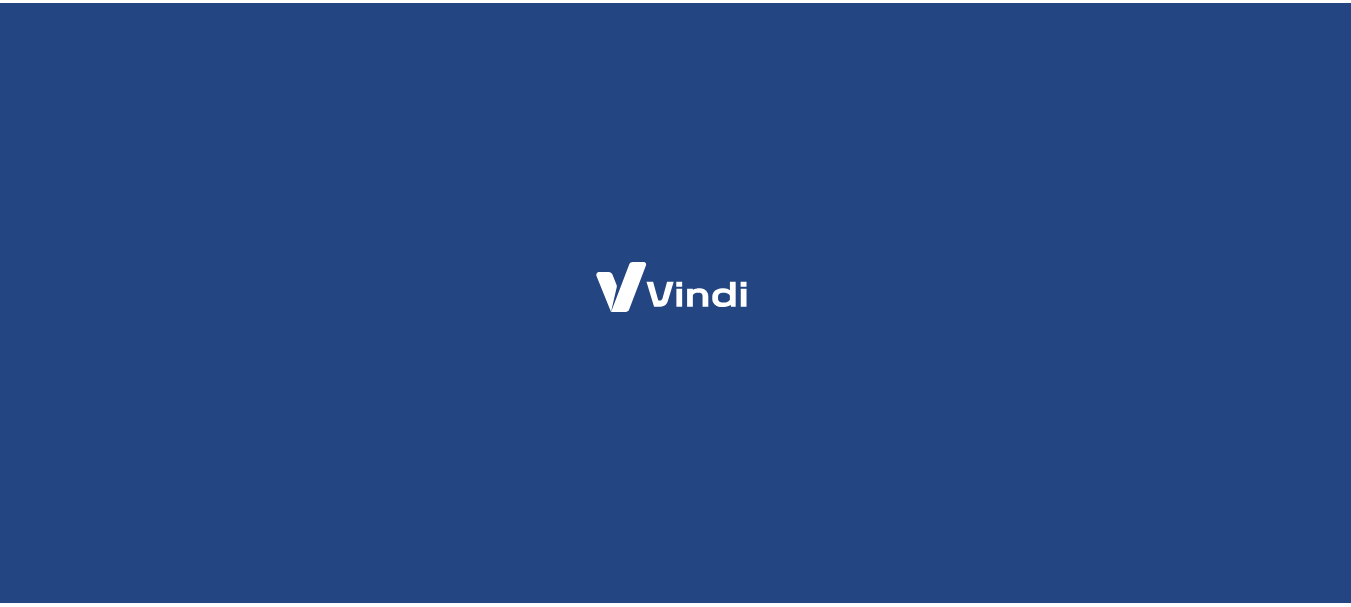 scroll, scrollTop: 0, scrollLeft: 0, axis: both 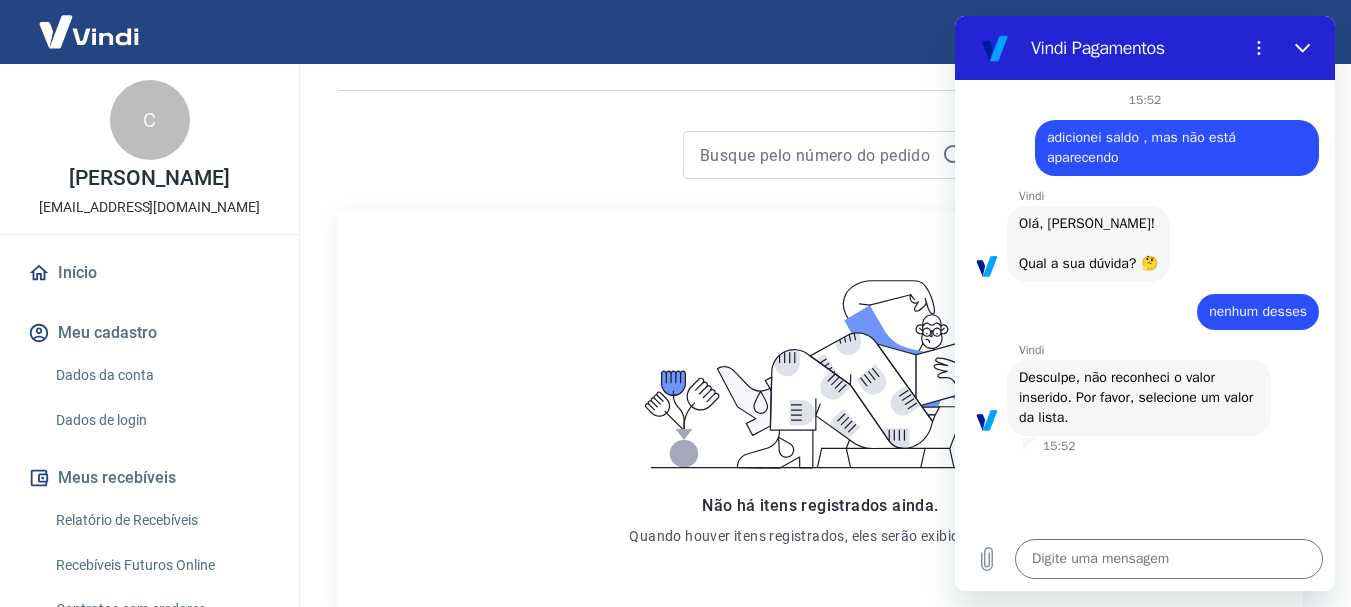 click on "Não há itens registrados ainda. Quando houver itens registrados, eles serão exibidos aqui." at bounding box center [820, 410] 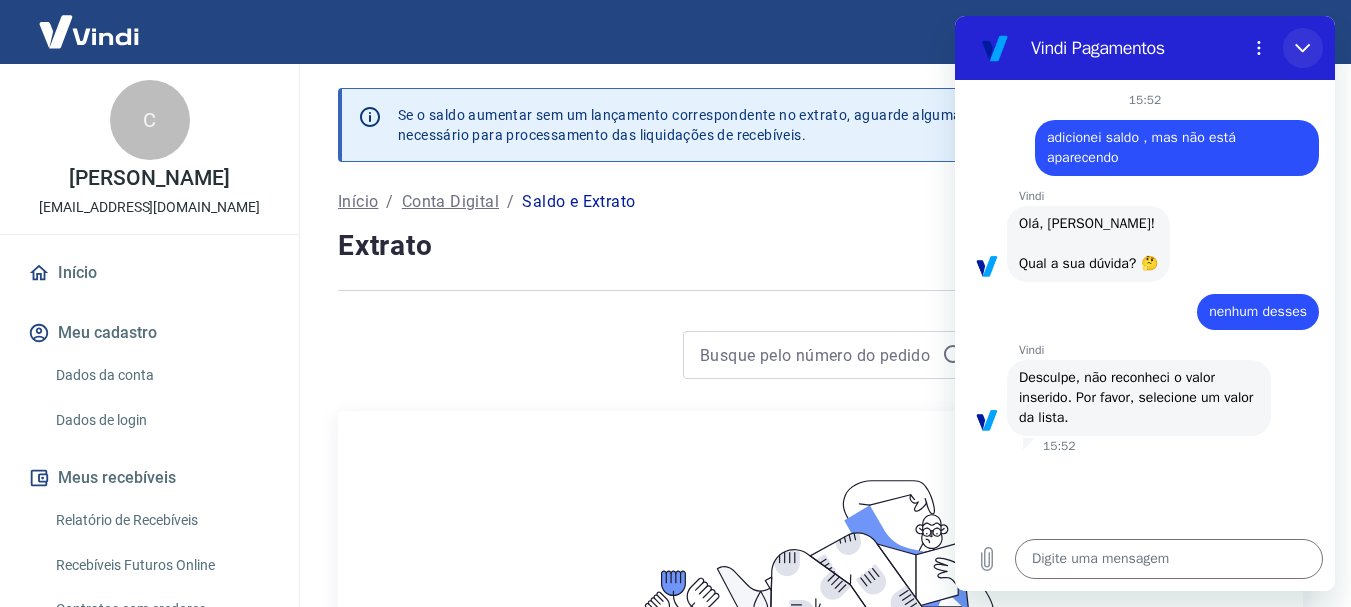 click at bounding box center (1303, 48) 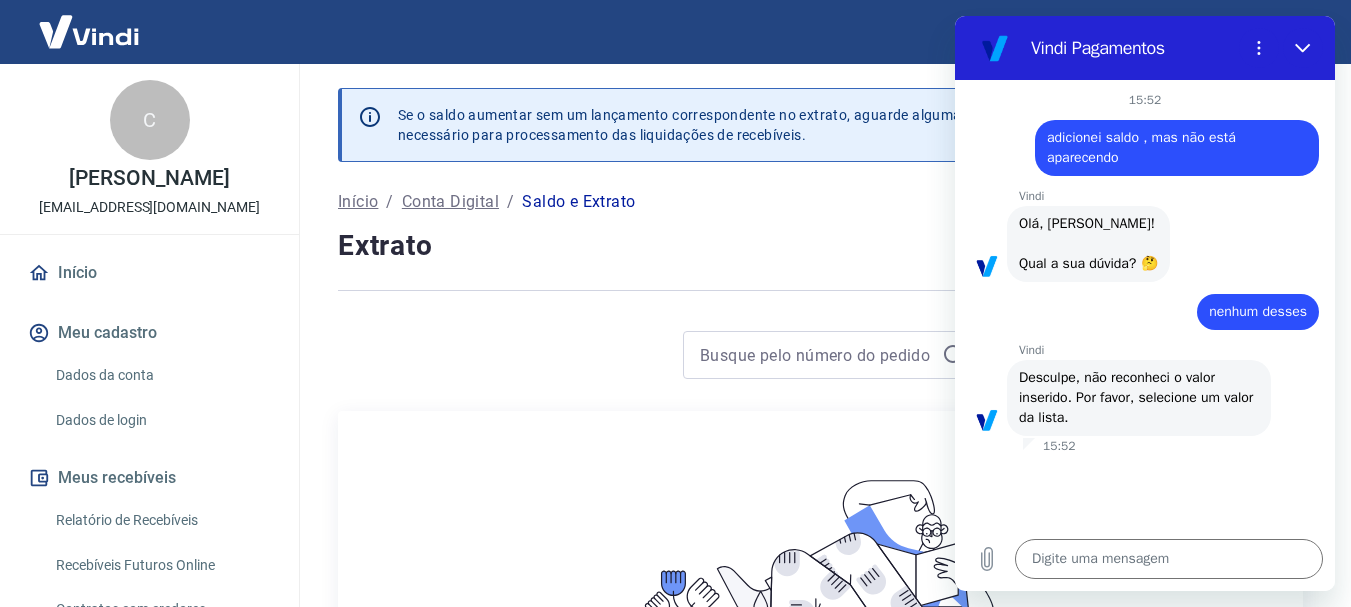 type on "x" 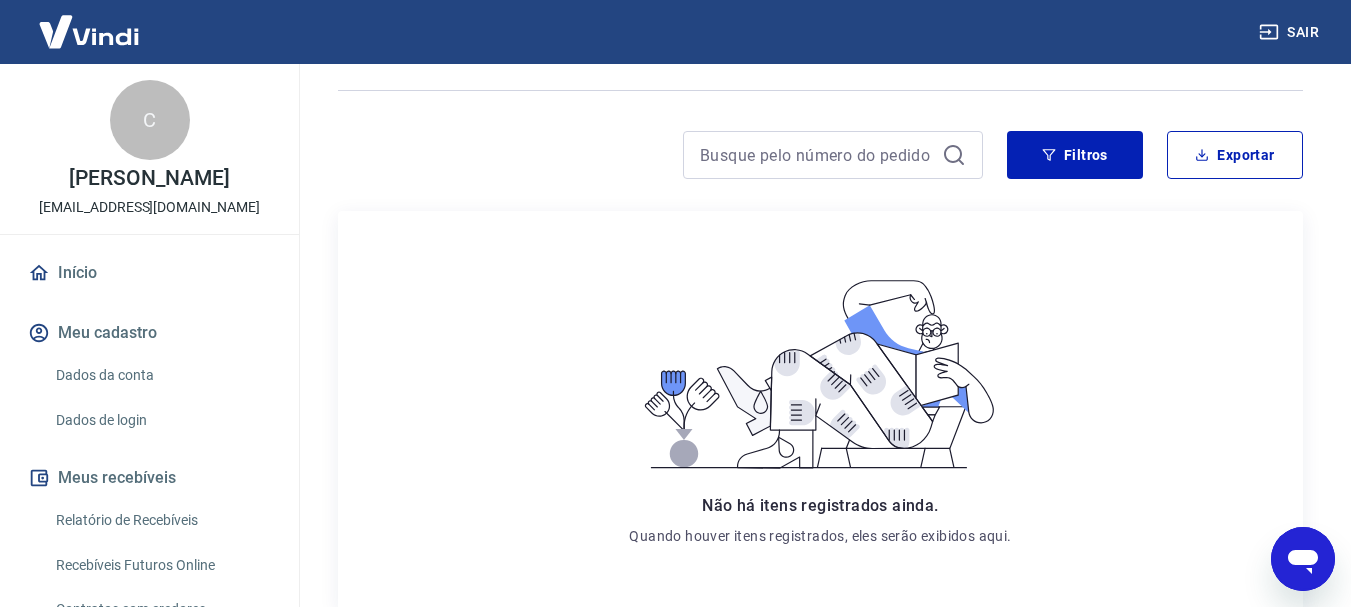 scroll, scrollTop: 330, scrollLeft: 0, axis: vertical 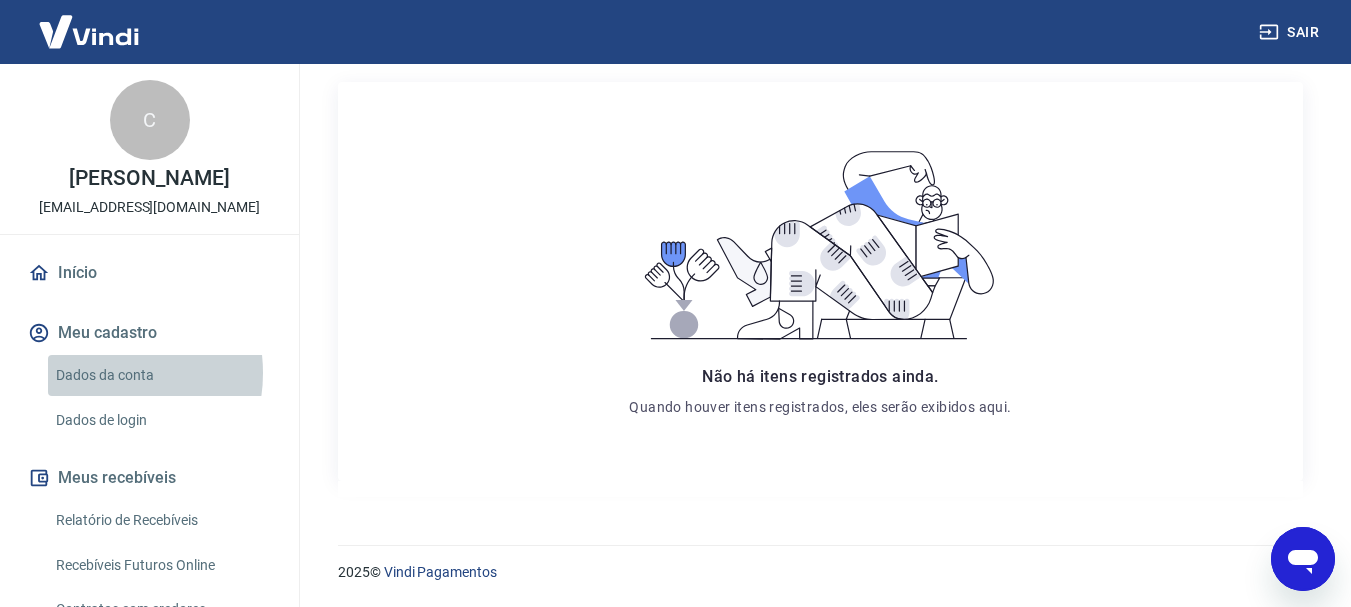 click on "Dados da conta" at bounding box center (161, 375) 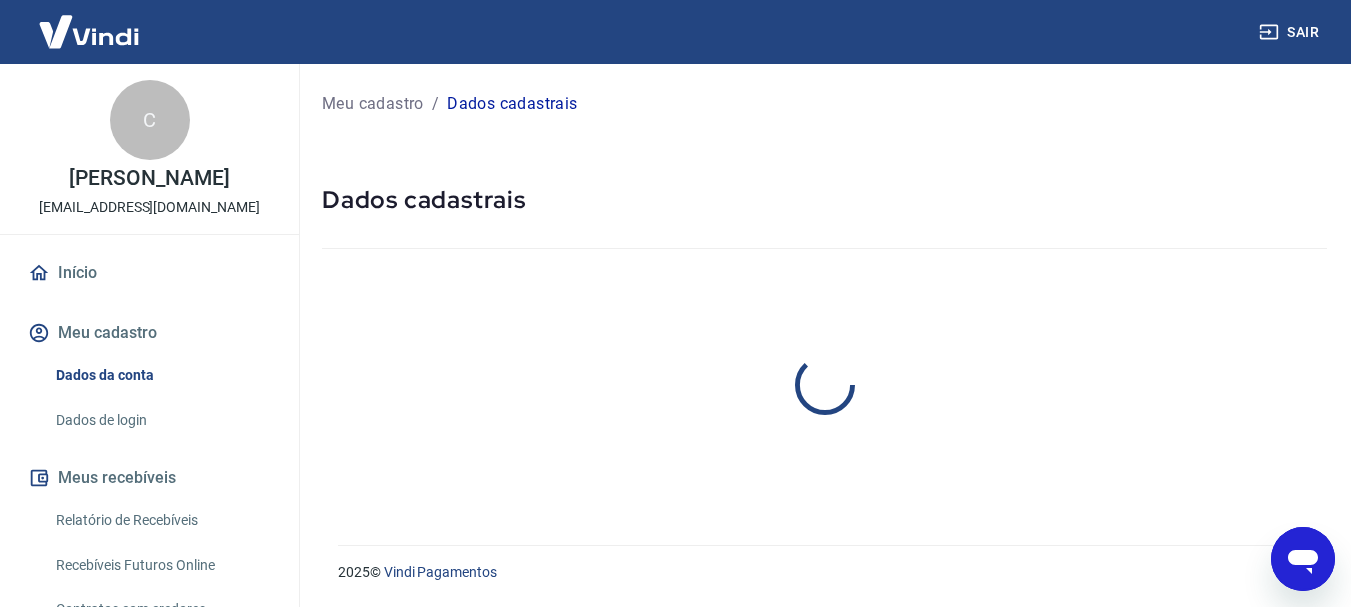 scroll, scrollTop: 0, scrollLeft: 0, axis: both 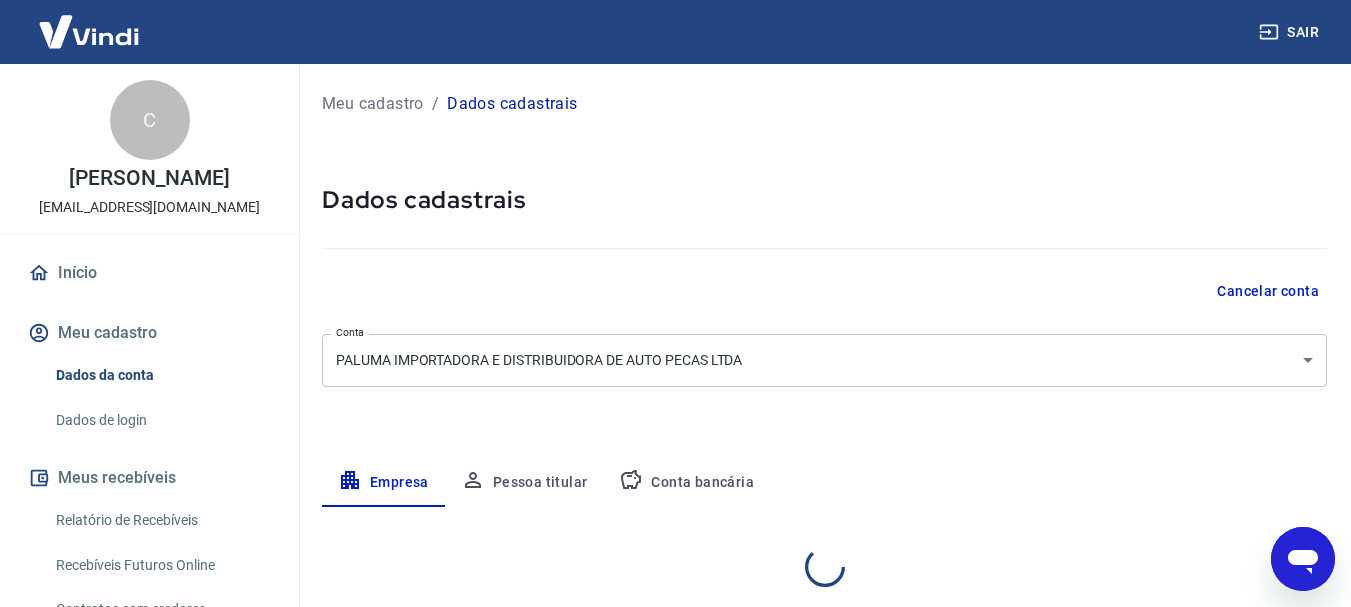 select on "MG" 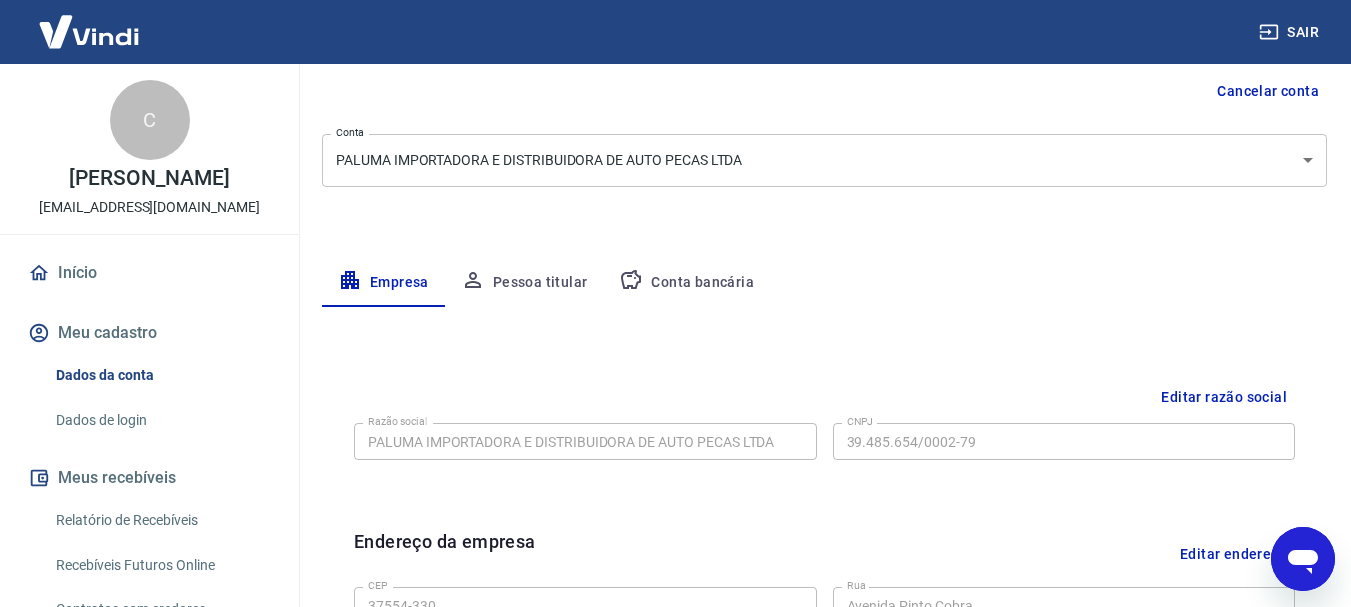 scroll, scrollTop: 400, scrollLeft: 0, axis: vertical 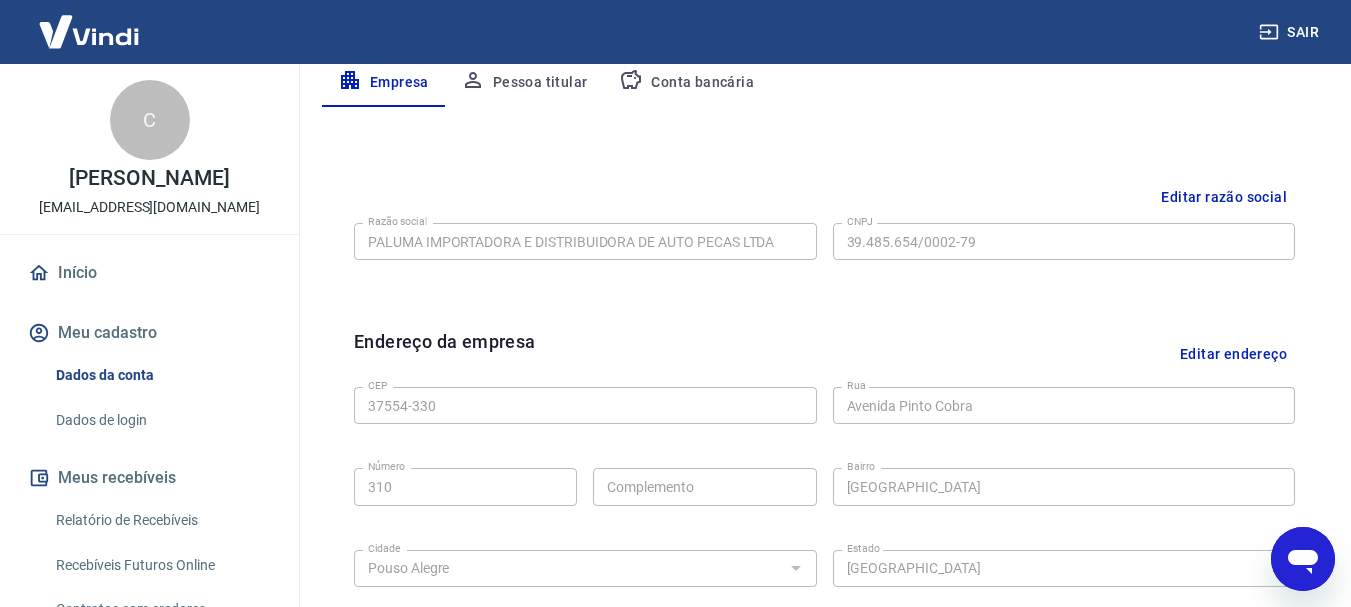 click on "Conta bancária" at bounding box center (686, 83) 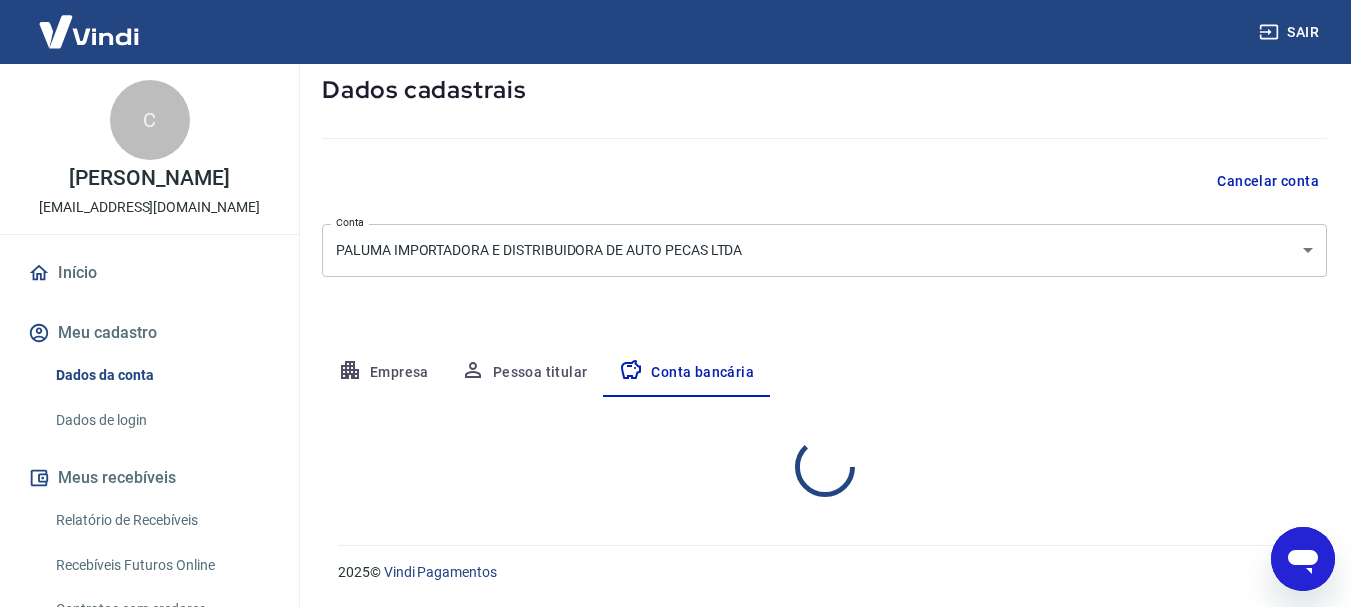 select on "1" 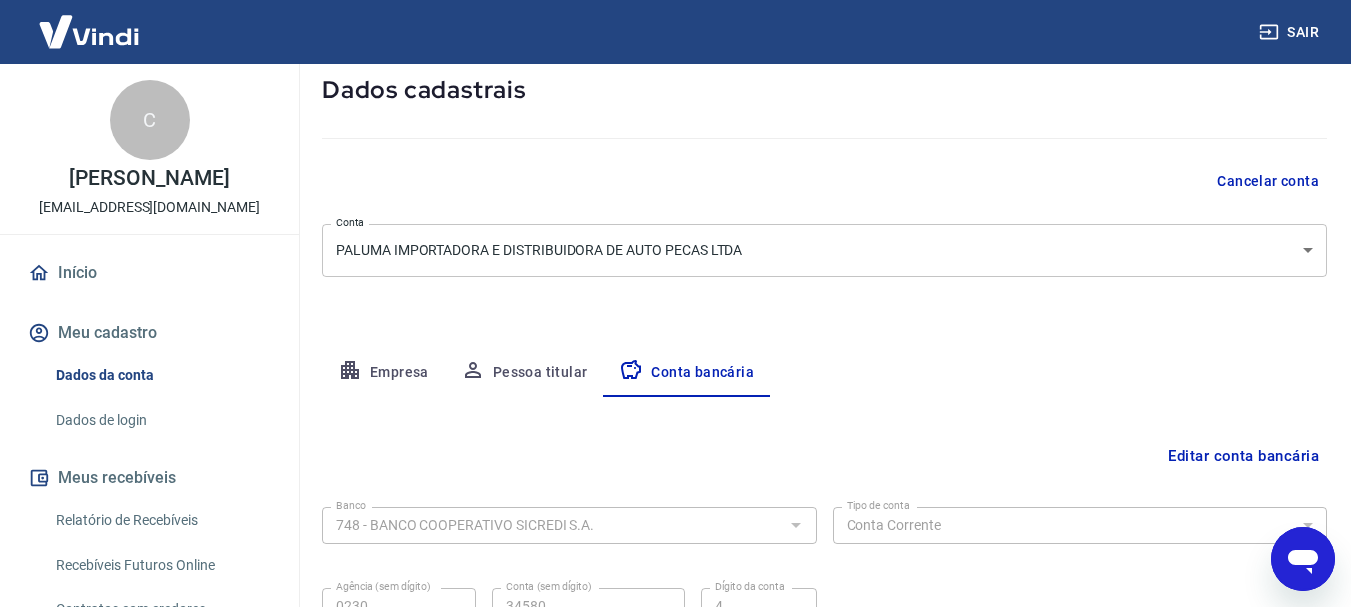 scroll, scrollTop: 304, scrollLeft: 0, axis: vertical 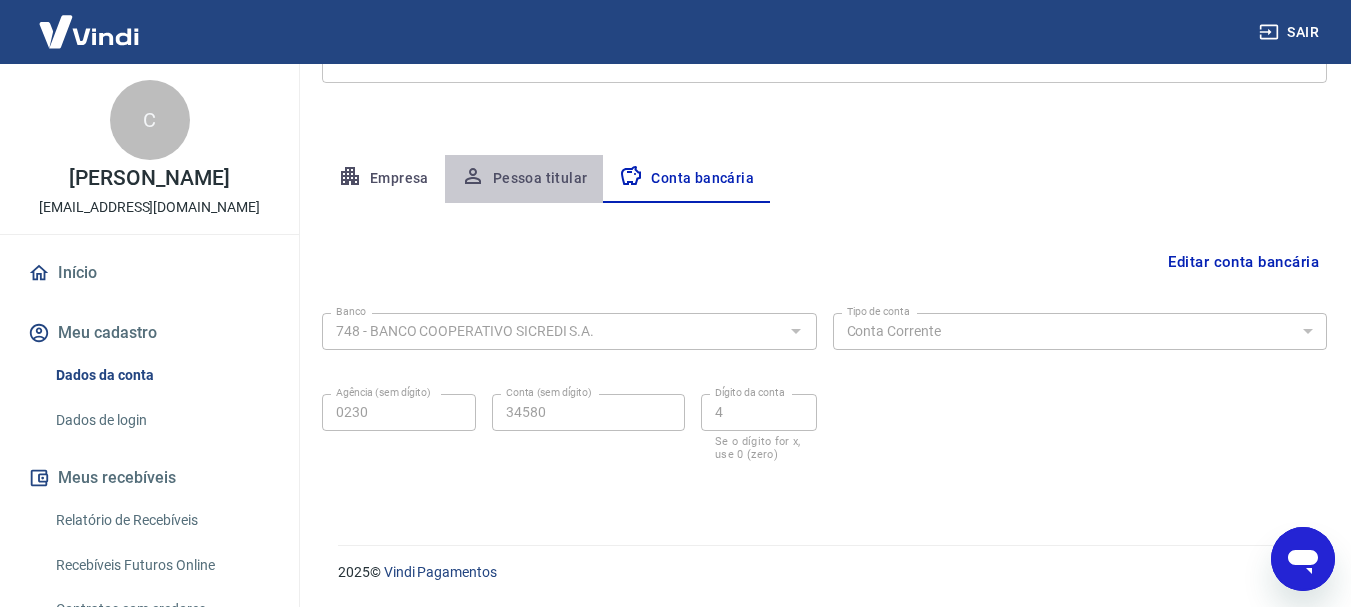 click on "Pessoa titular" at bounding box center [524, 179] 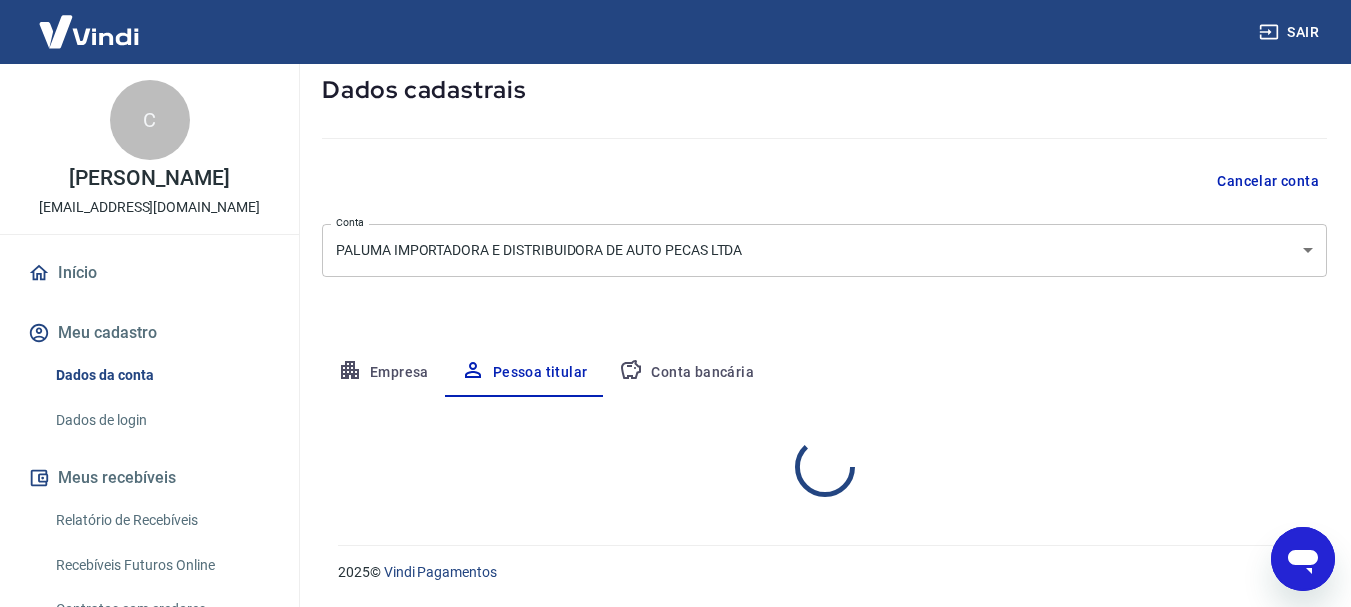 scroll, scrollTop: 193, scrollLeft: 0, axis: vertical 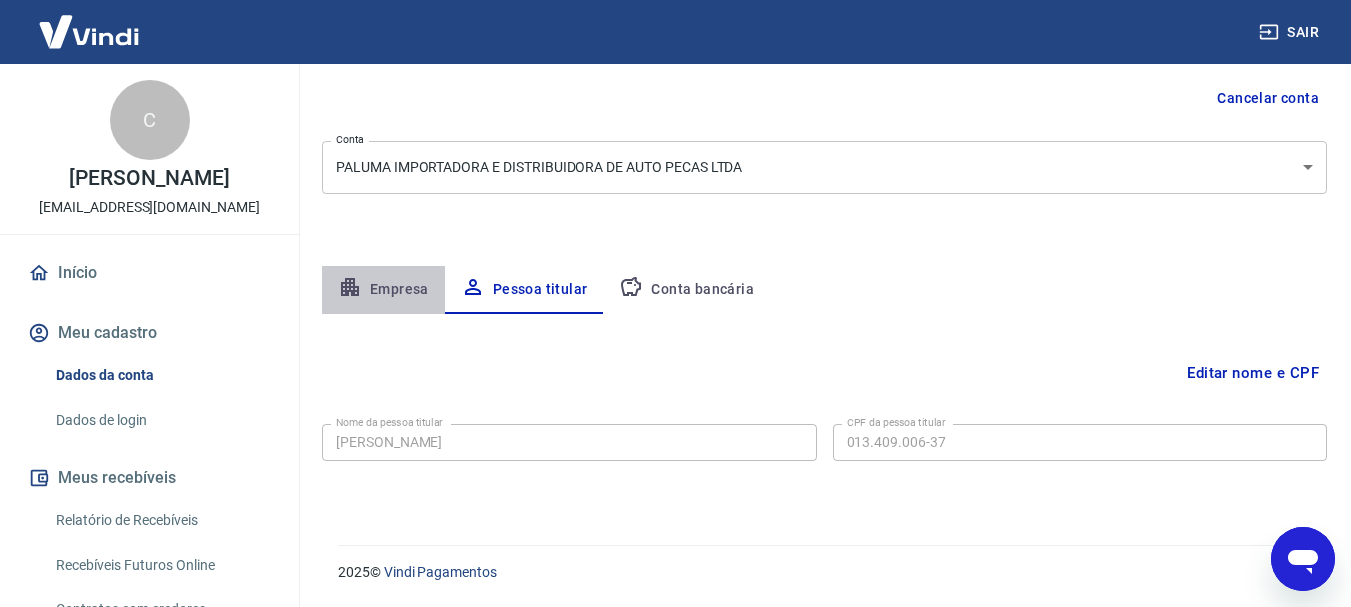 click on "Empresa" at bounding box center (383, 290) 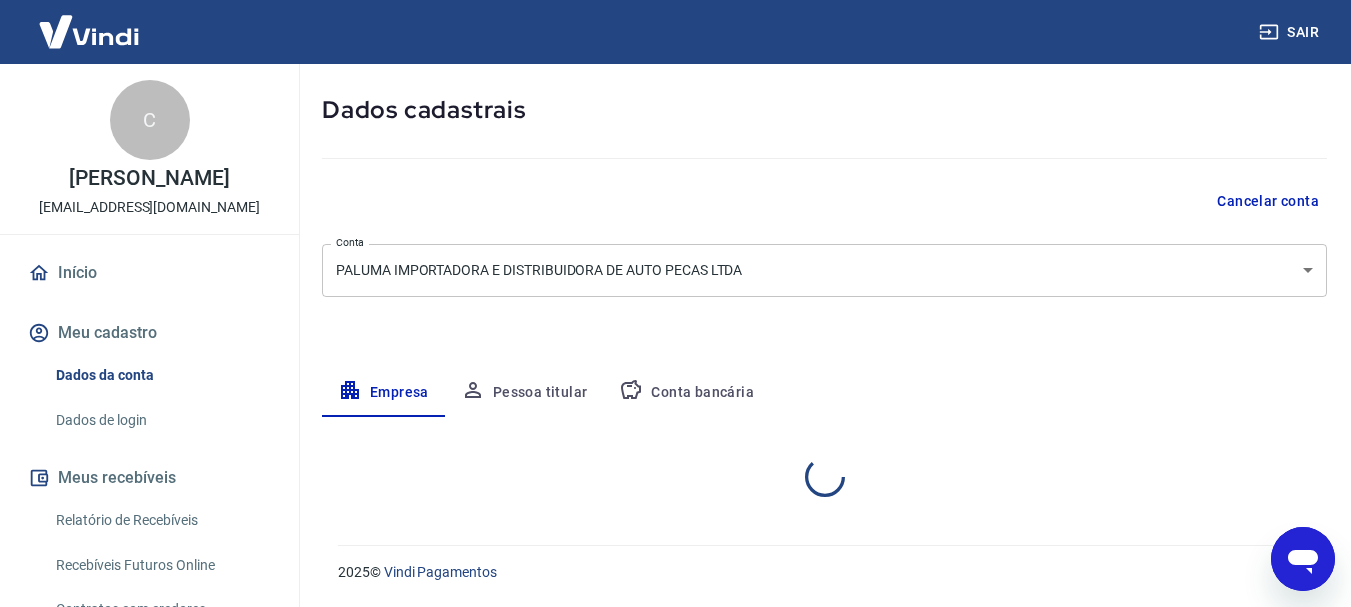 select on "MG" 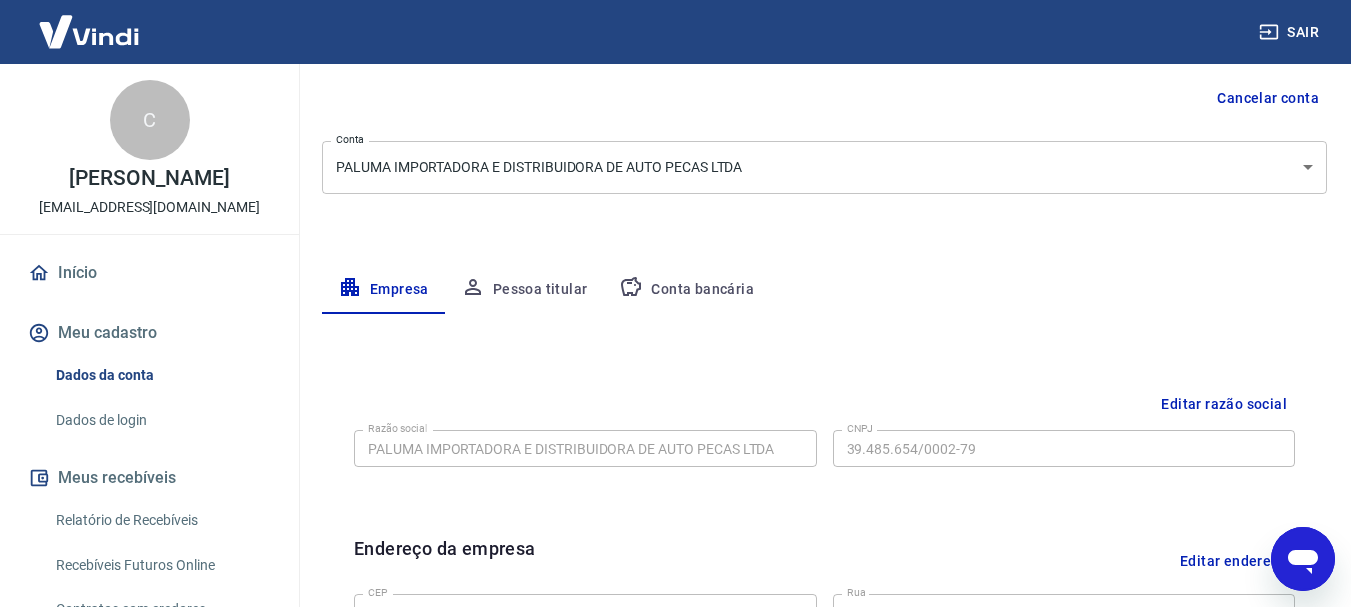 scroll, scrollTop: 393, scrollLeft: 0, axis: vertical 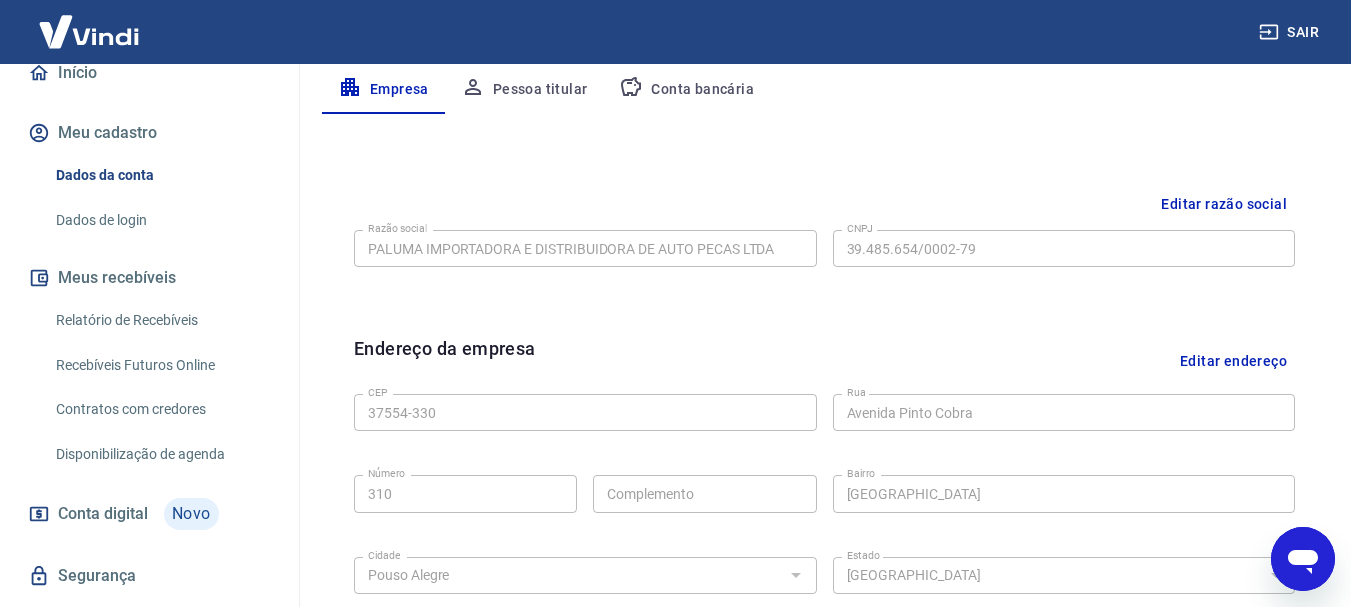 click on "Relatório de Recebíveis" at bounding box center [161, 320] 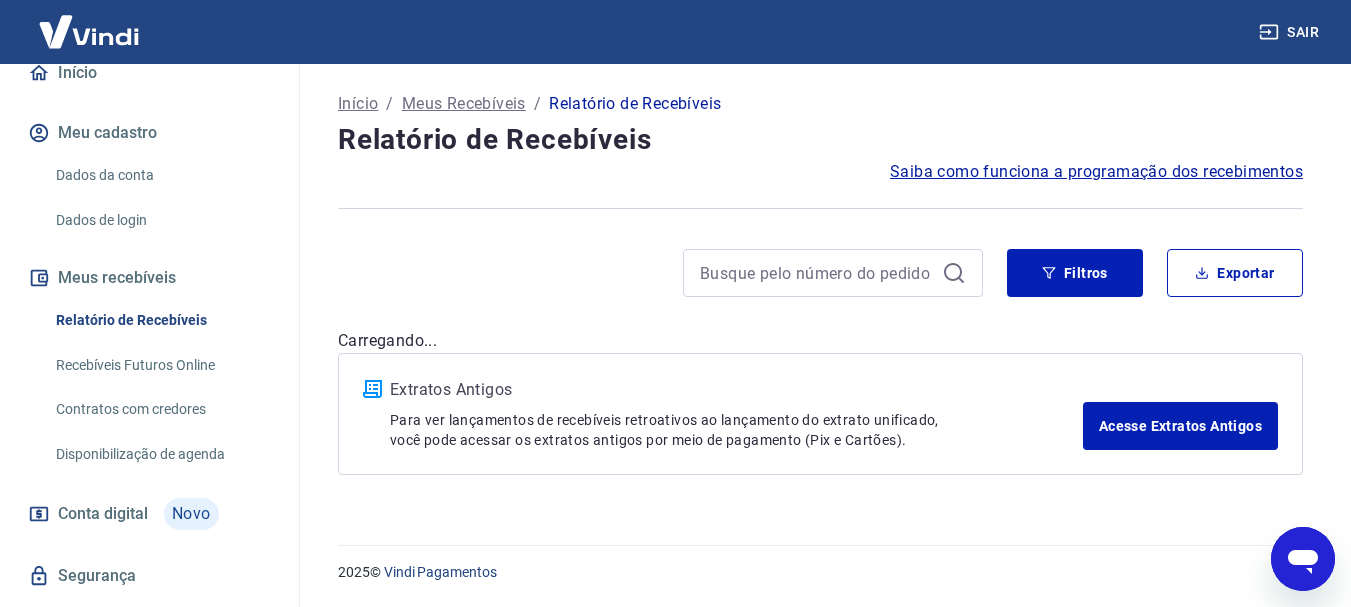 scroll, scrollTop: 0, scrollLeft: 0, axis: both 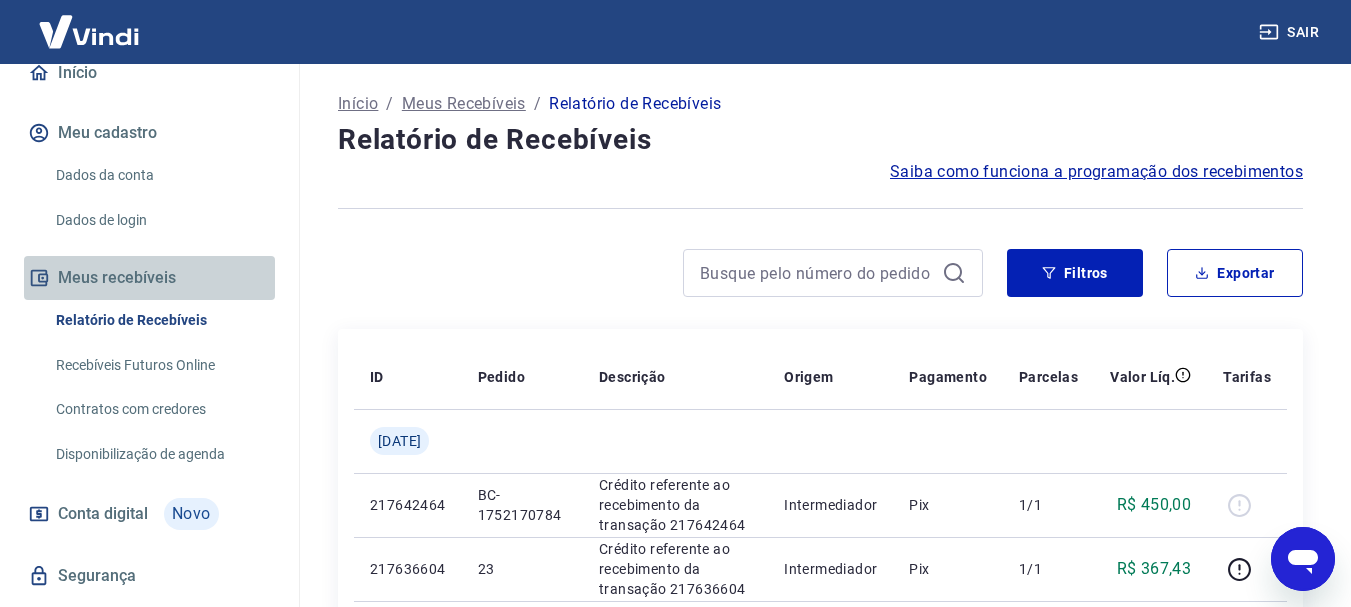 click on "Meus recebíveis" at bounding box center [149, 278] 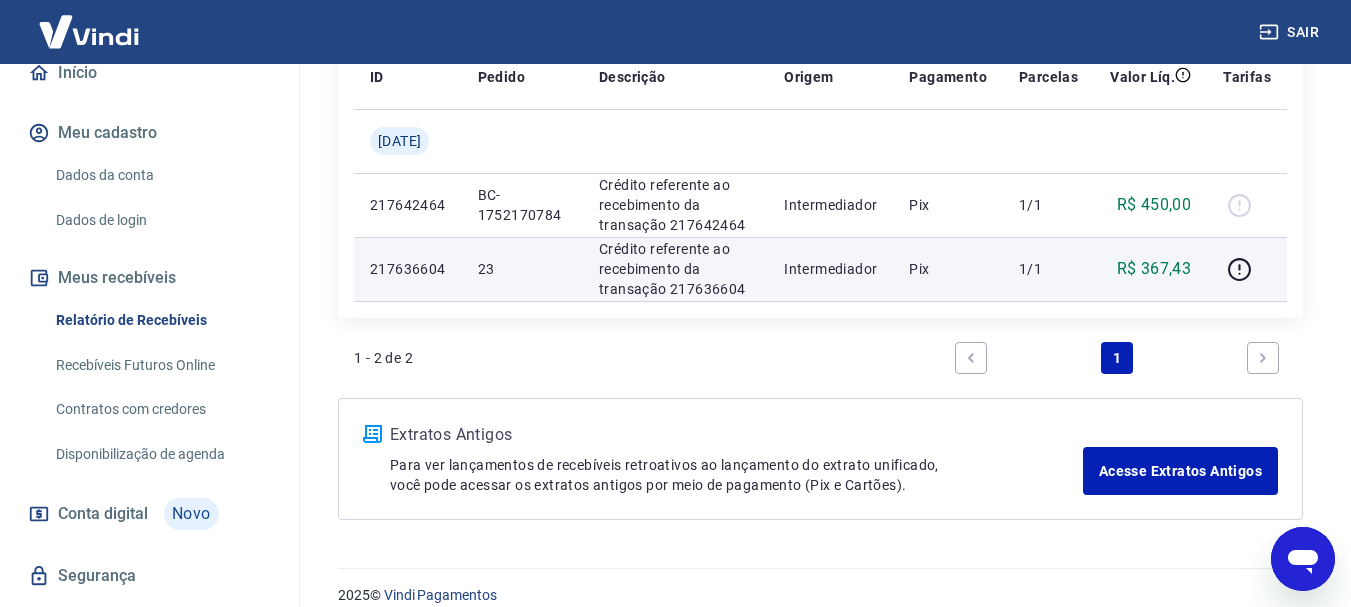 scroll, scrollTop: 200, scrollLeft: 0, axis: vertical 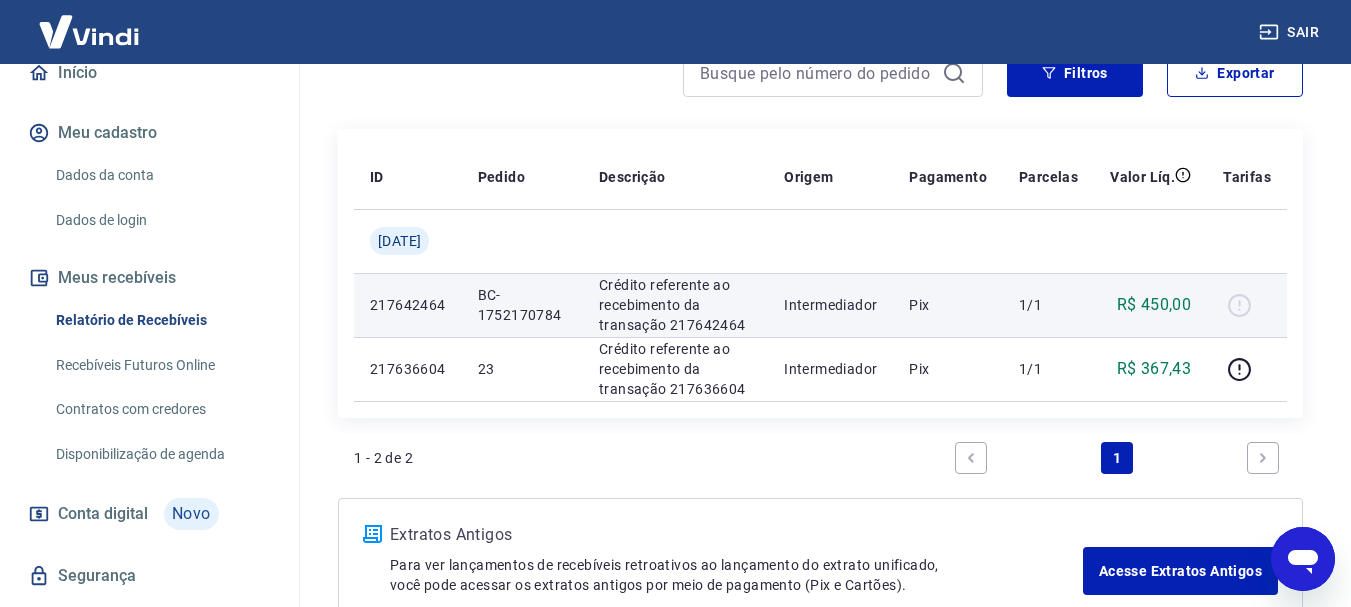 click on "Pix" at bounding box center (948, 305) 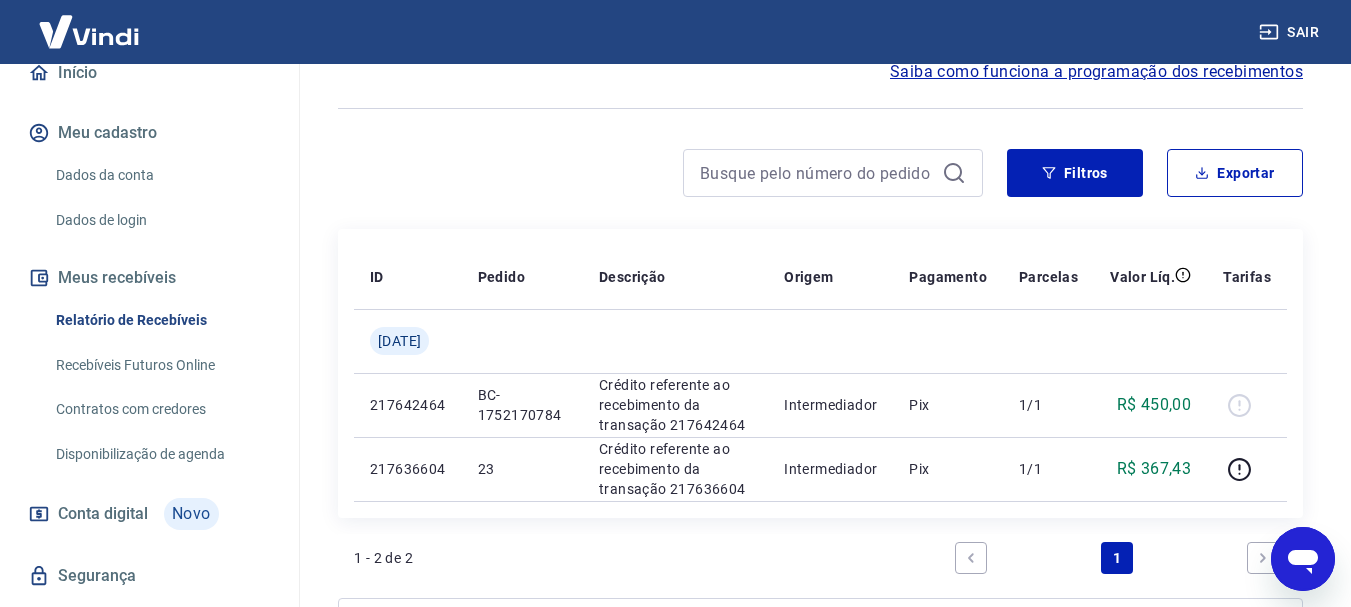 click on "Recebíveis Futuros Online" at bounding box center [161, 365] 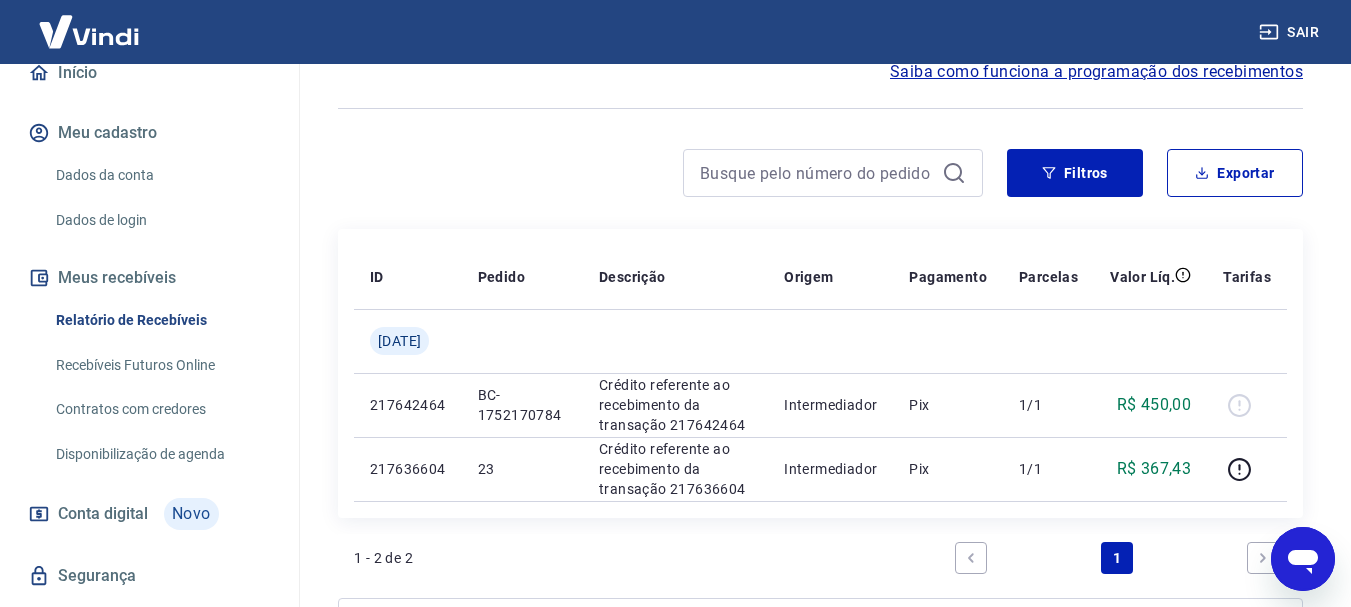type on "x" 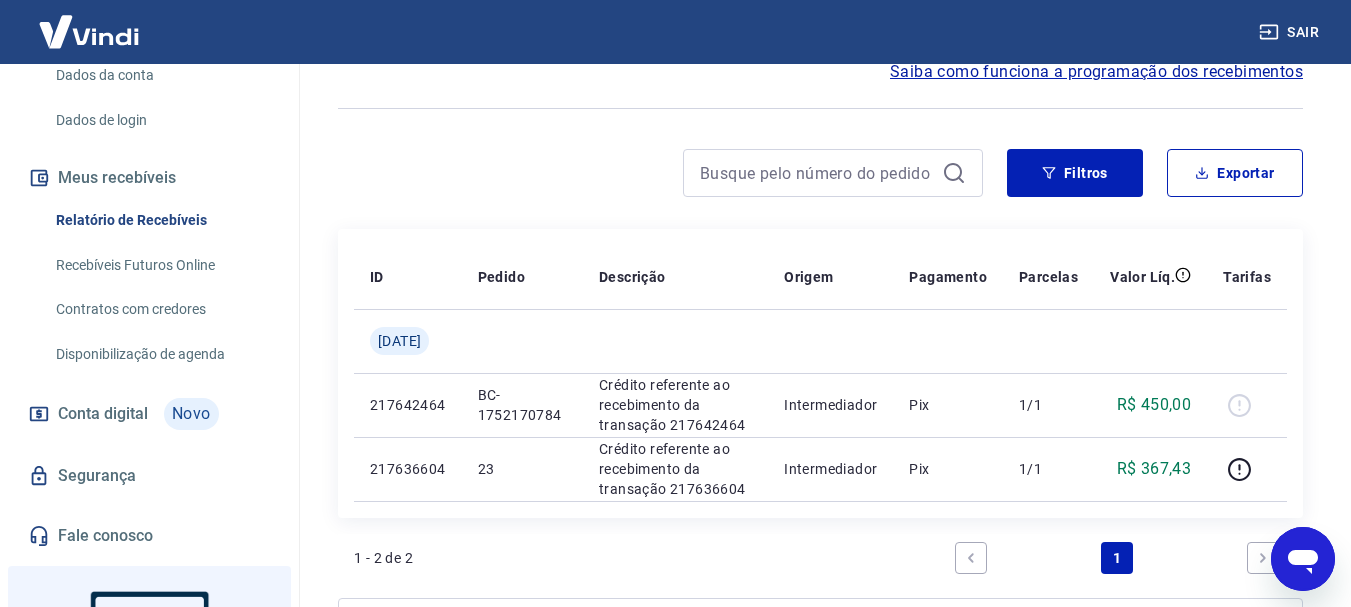 scroll, scrollTop: 400, scrollLeft: 0, axis: vertical 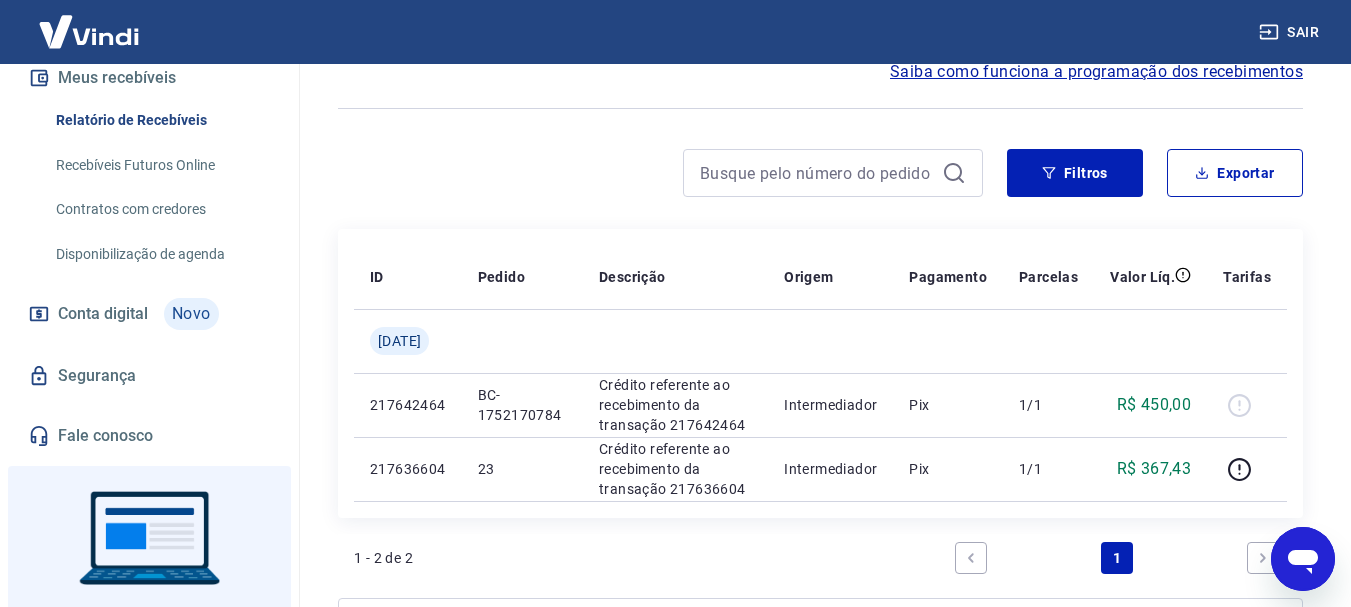 click on "Conta digital Novo" at bounding box center [149, 314] 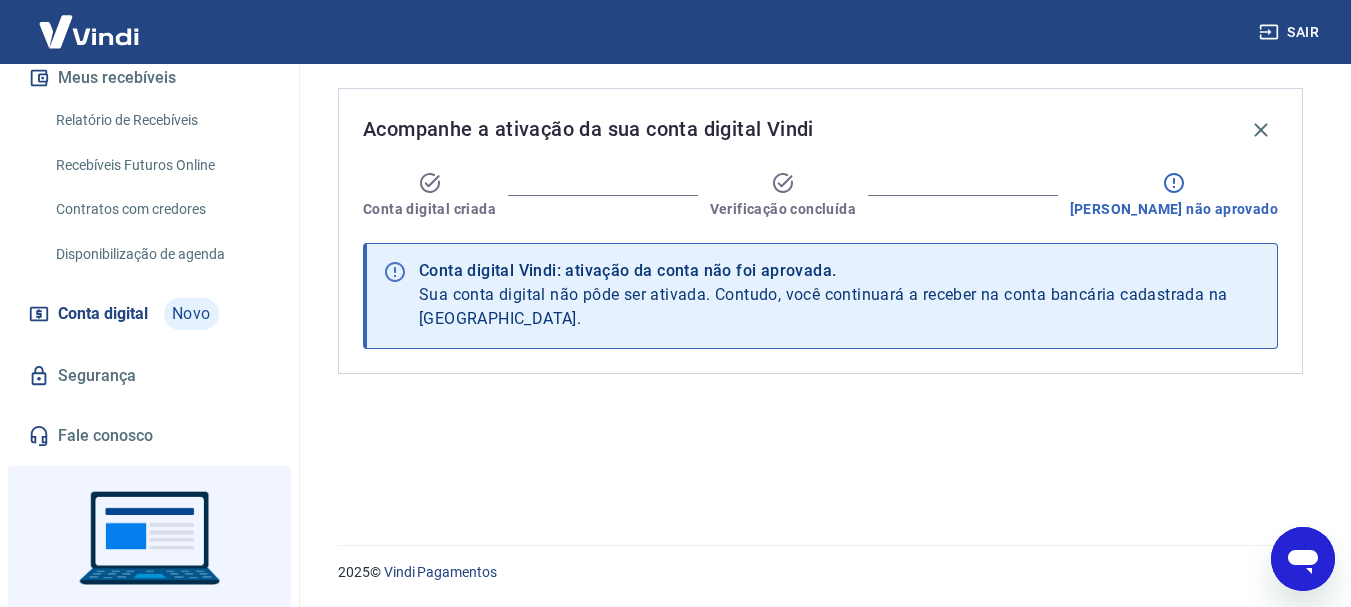 scroll, scrollTop: 0, scrollLeft: 0, axis: both 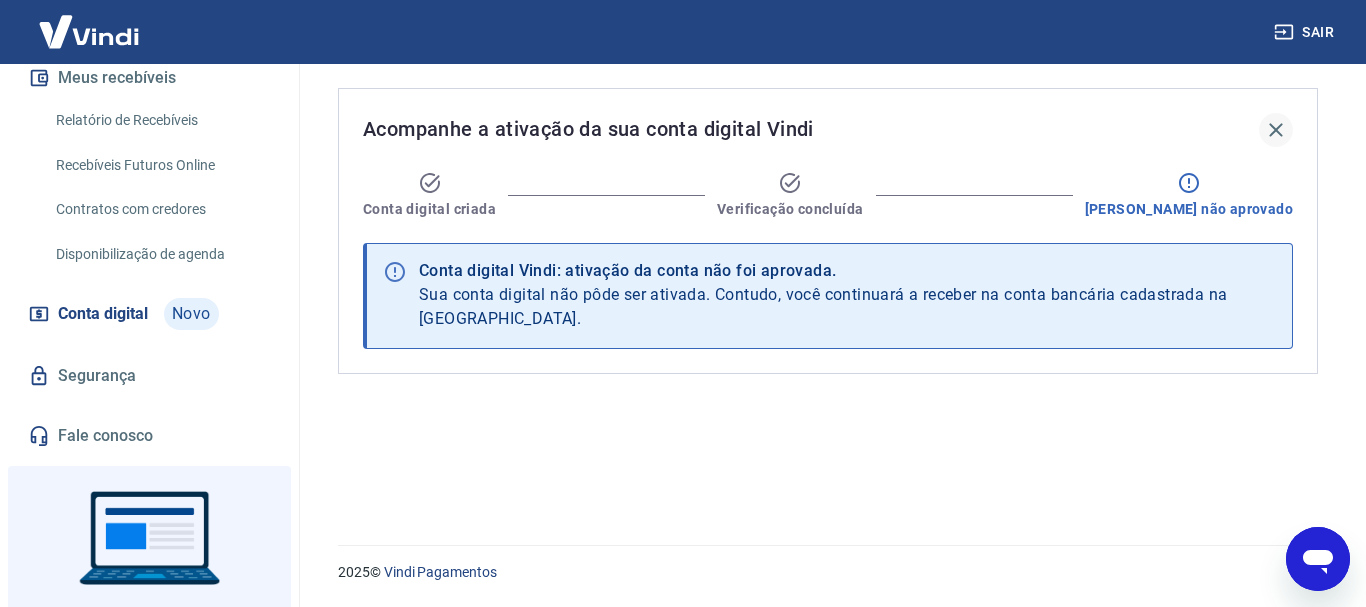 click 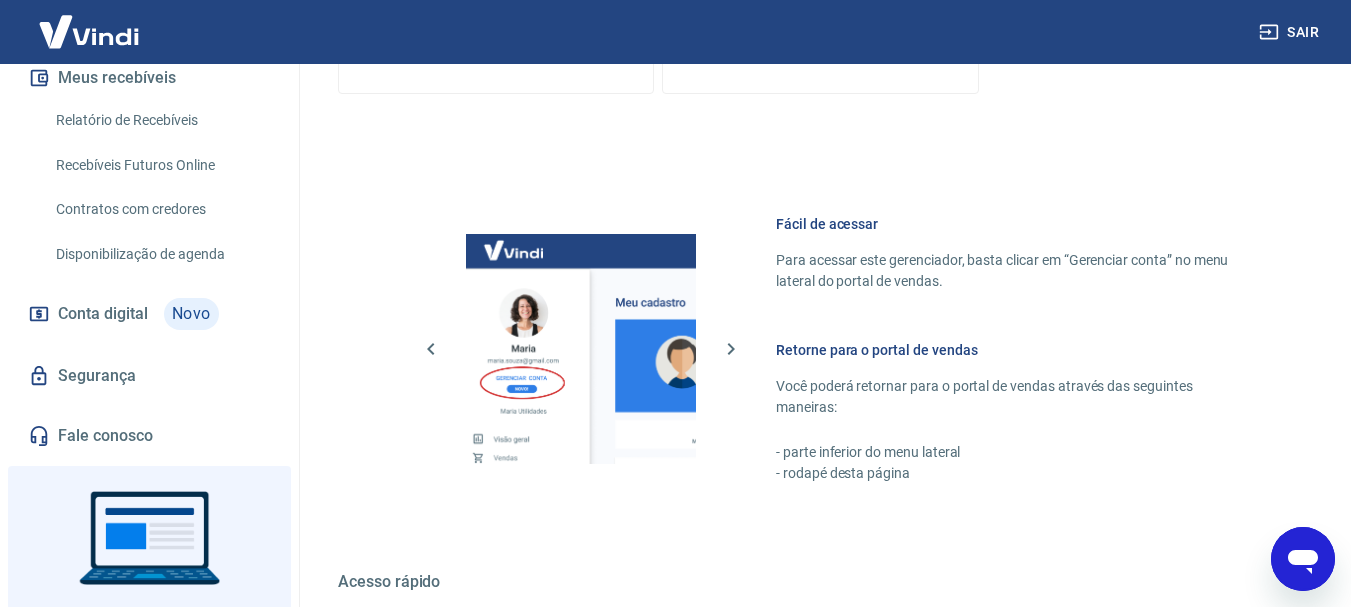 scroll, scrollTop: 1389, scrollLeft: 0, axis: vertical 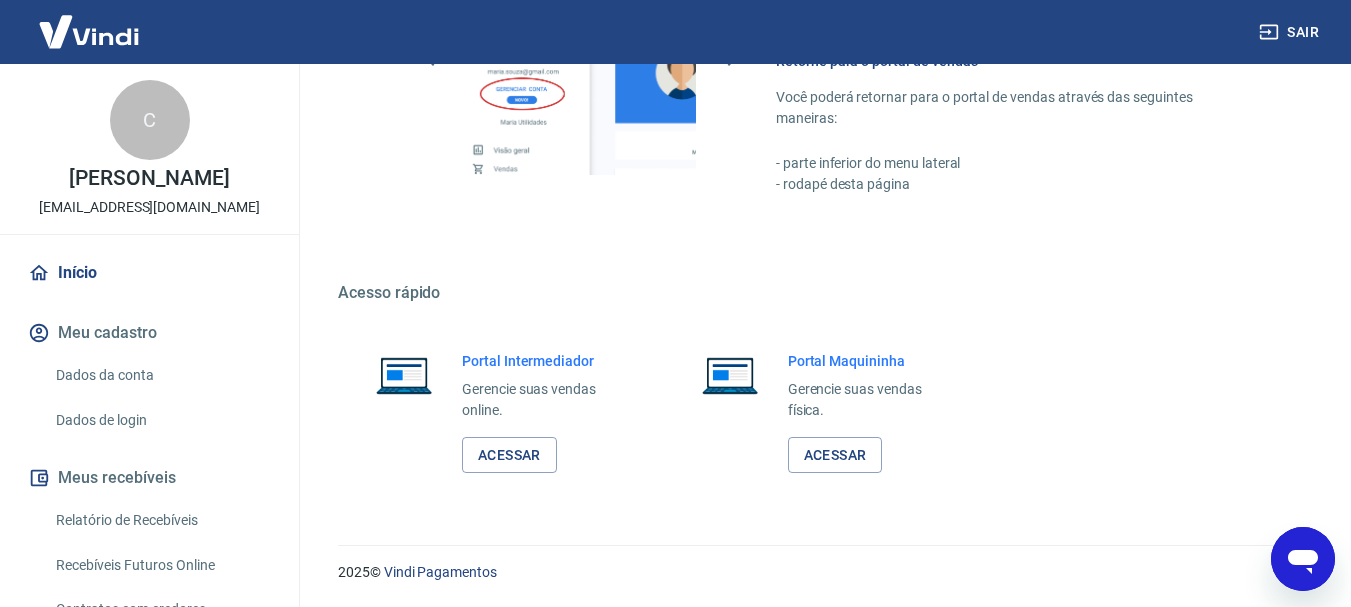 click on "Início" at bounding box center (149, 273) 